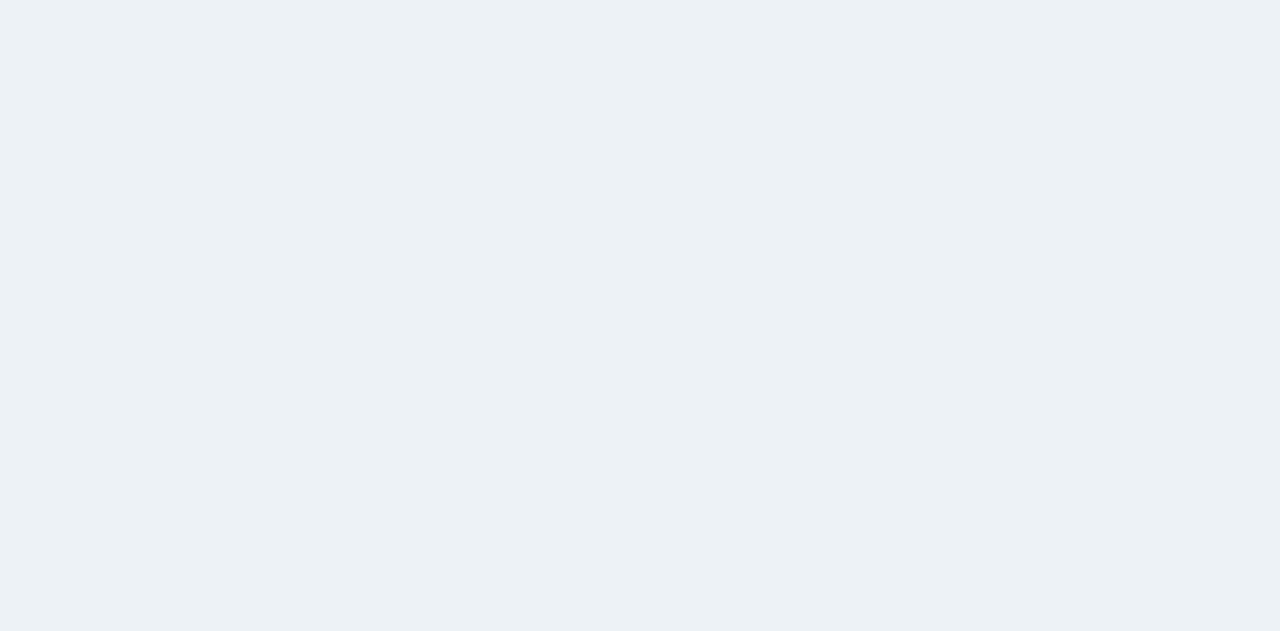scroll, scrollTop: 0, scrollLeft: 0, axis: both 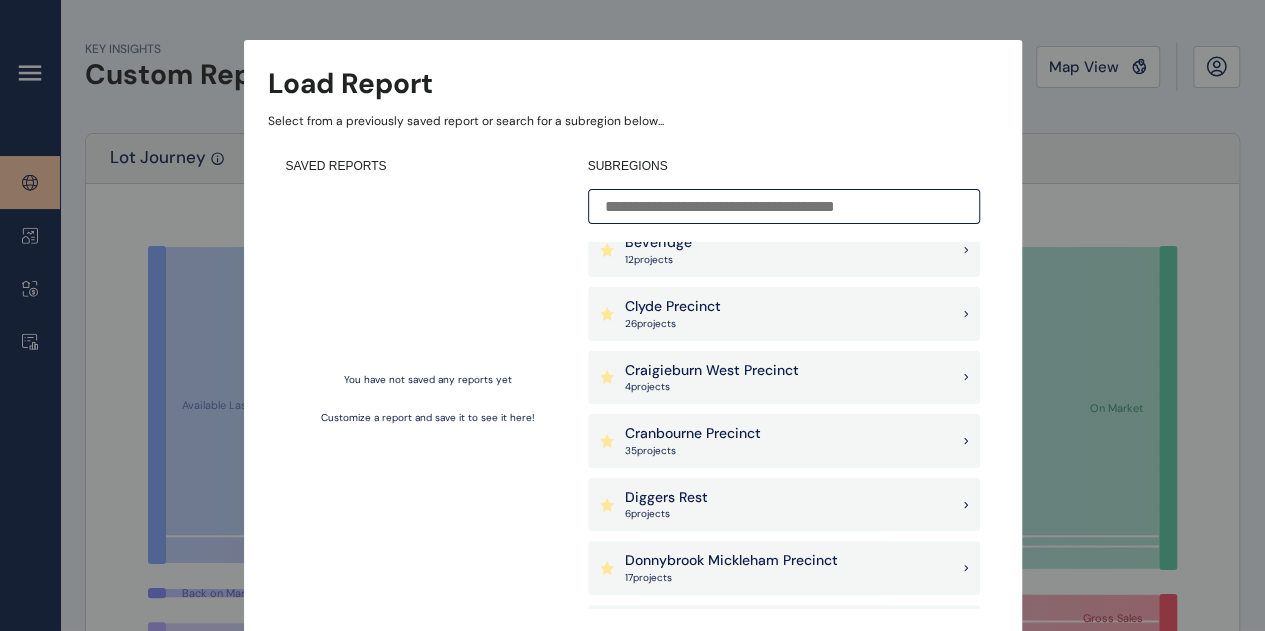 click on "Craigieburn West Precinct 4 projects" at bounding box center [784, 378] 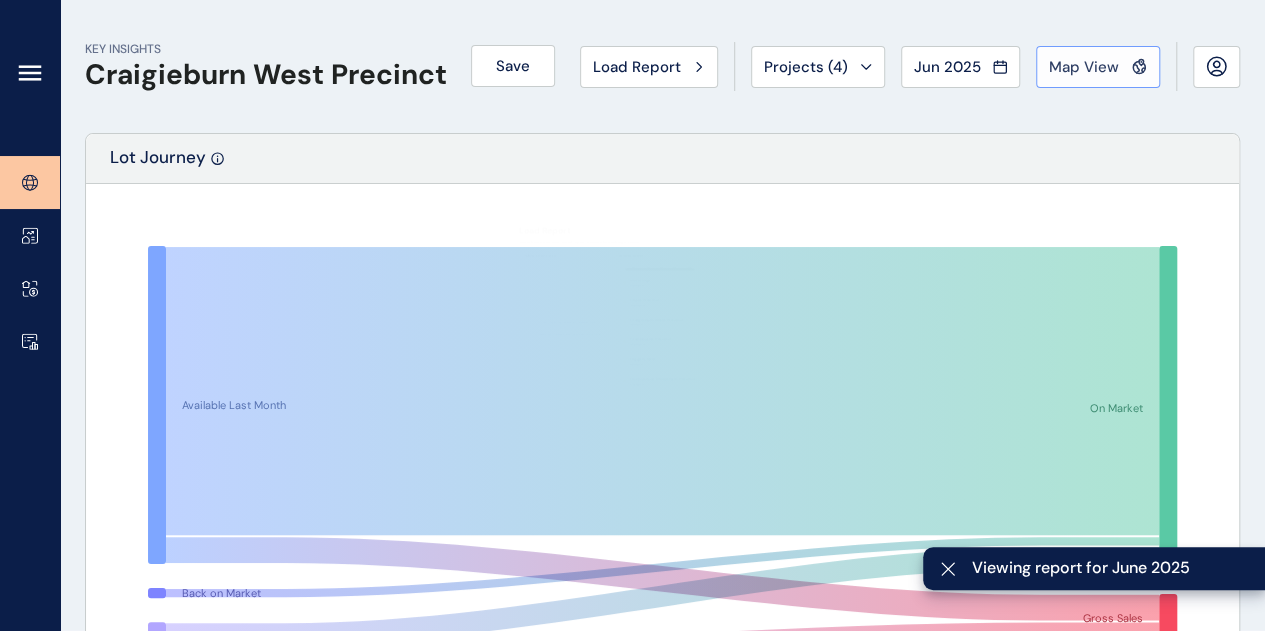 click on "Map View" at bounding box center (1098, 67) 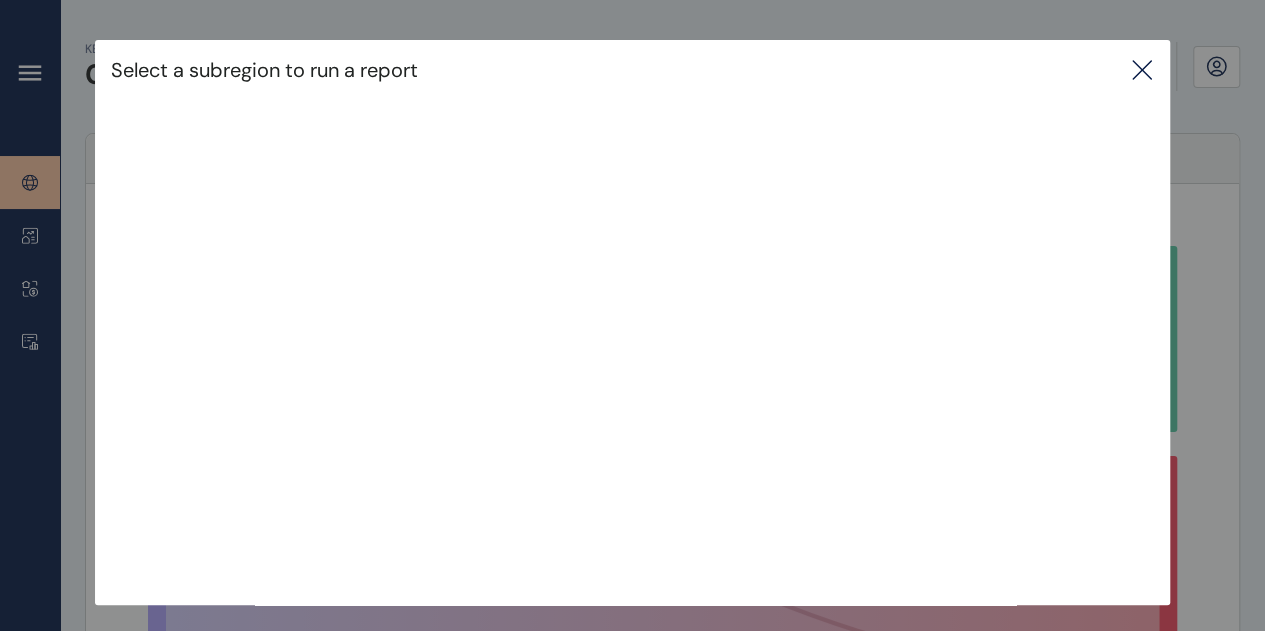 click 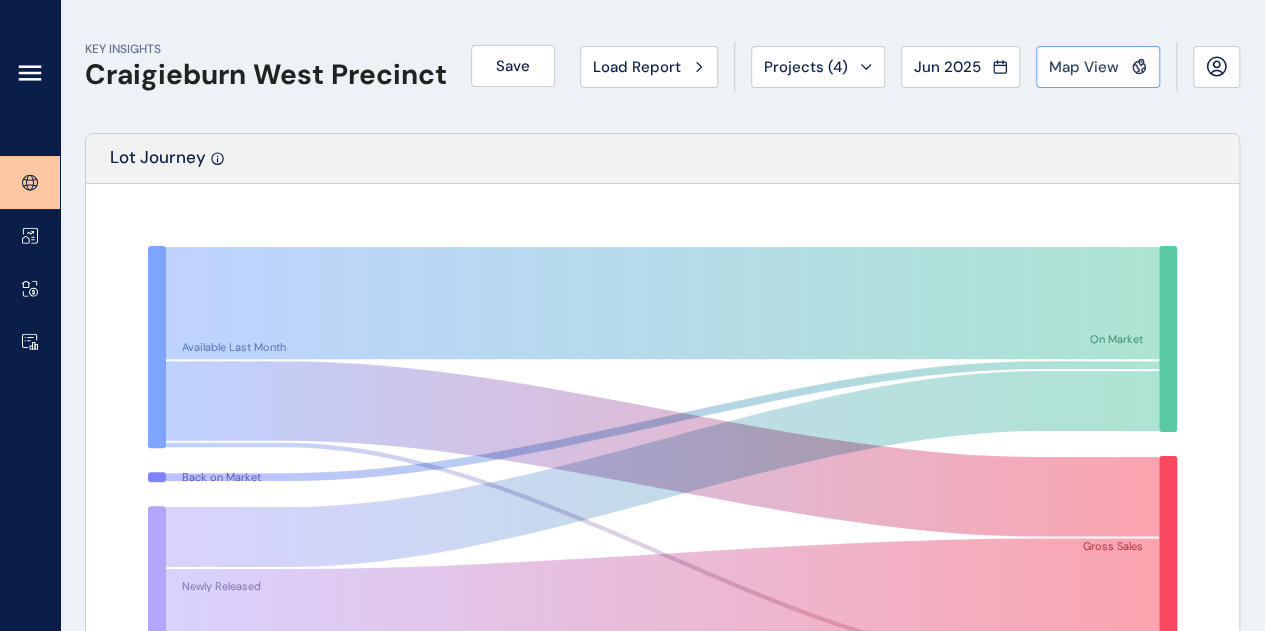 click on "Map View" at bounding box center (1084, 67) 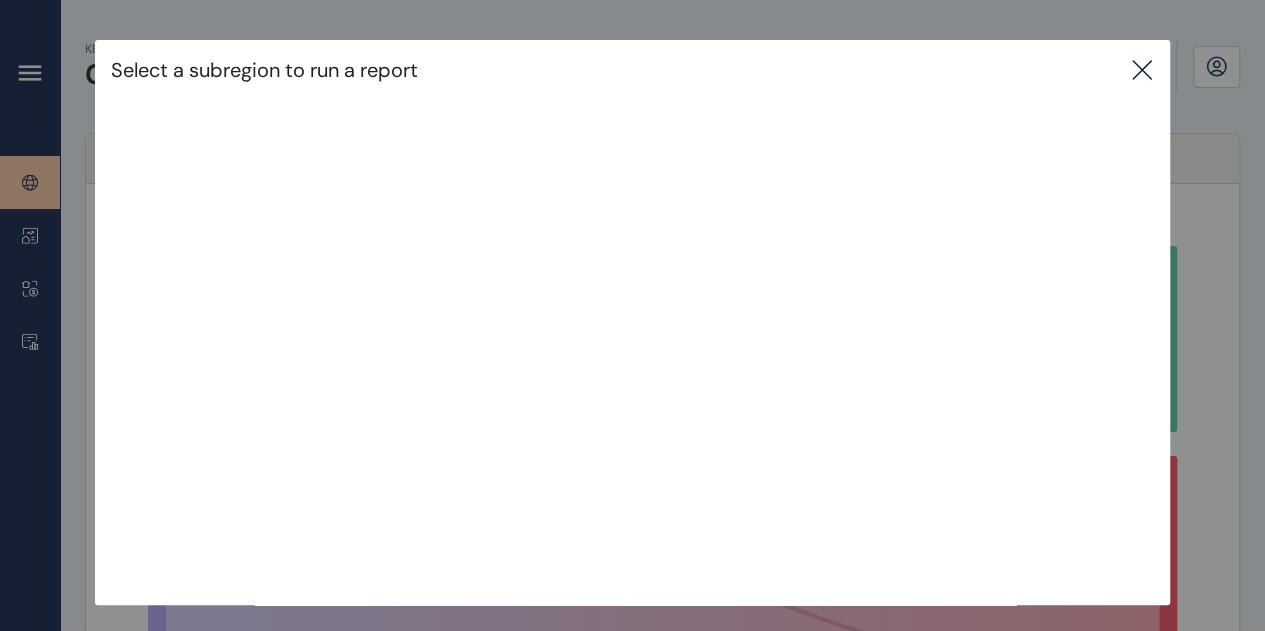 click 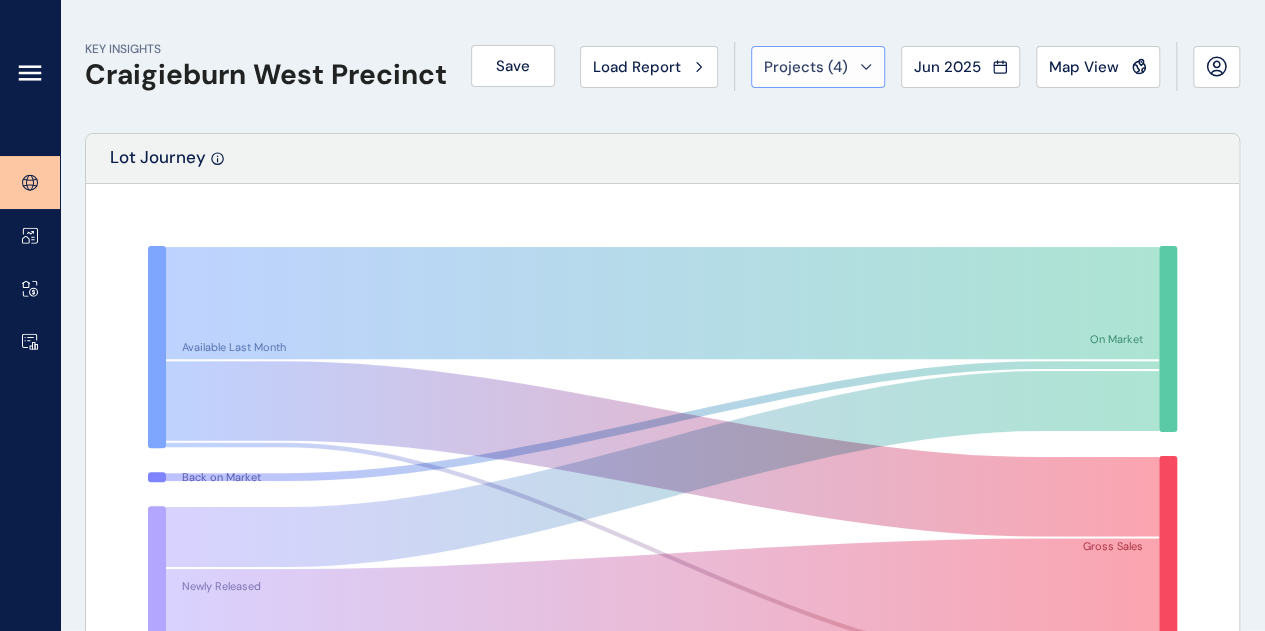 click on "Projects ( 4 )" at bounding box center (818, 67) 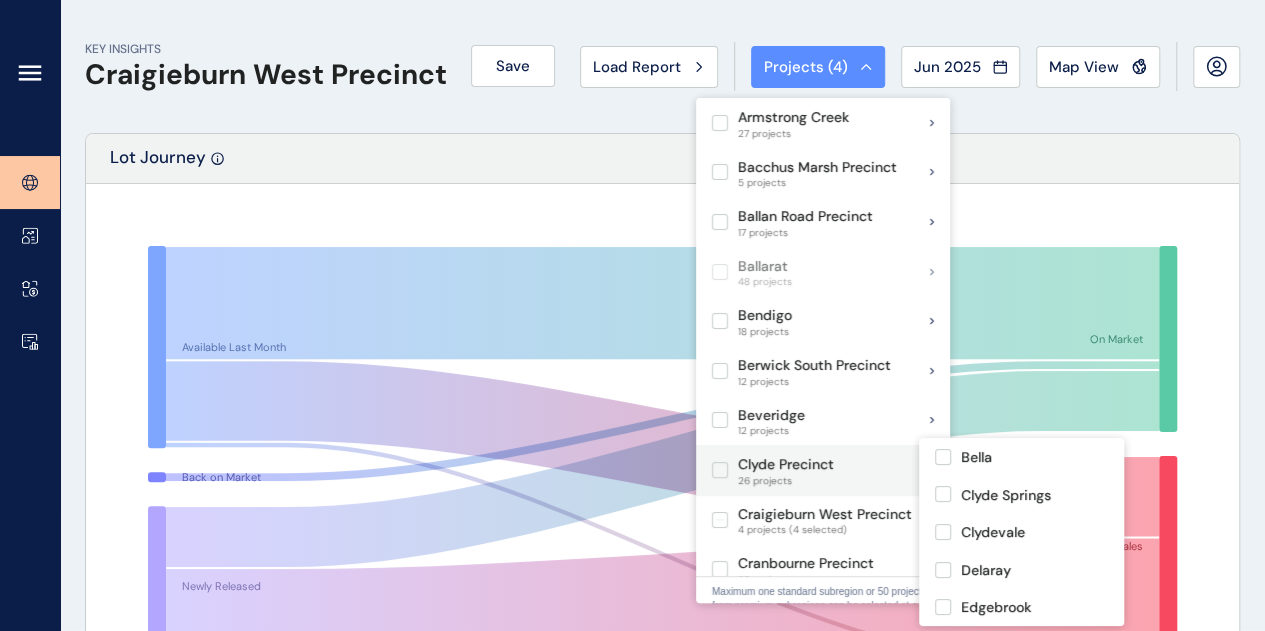 click at bounding box center [720, 470] 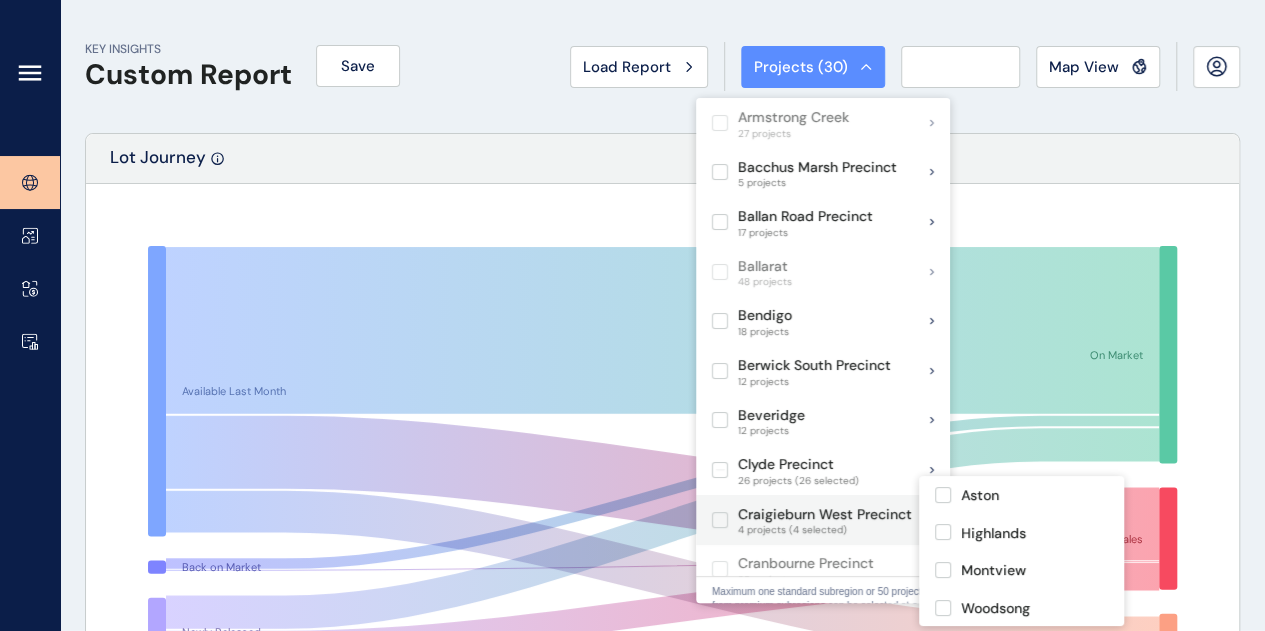 click at bounding box center [720, 520] 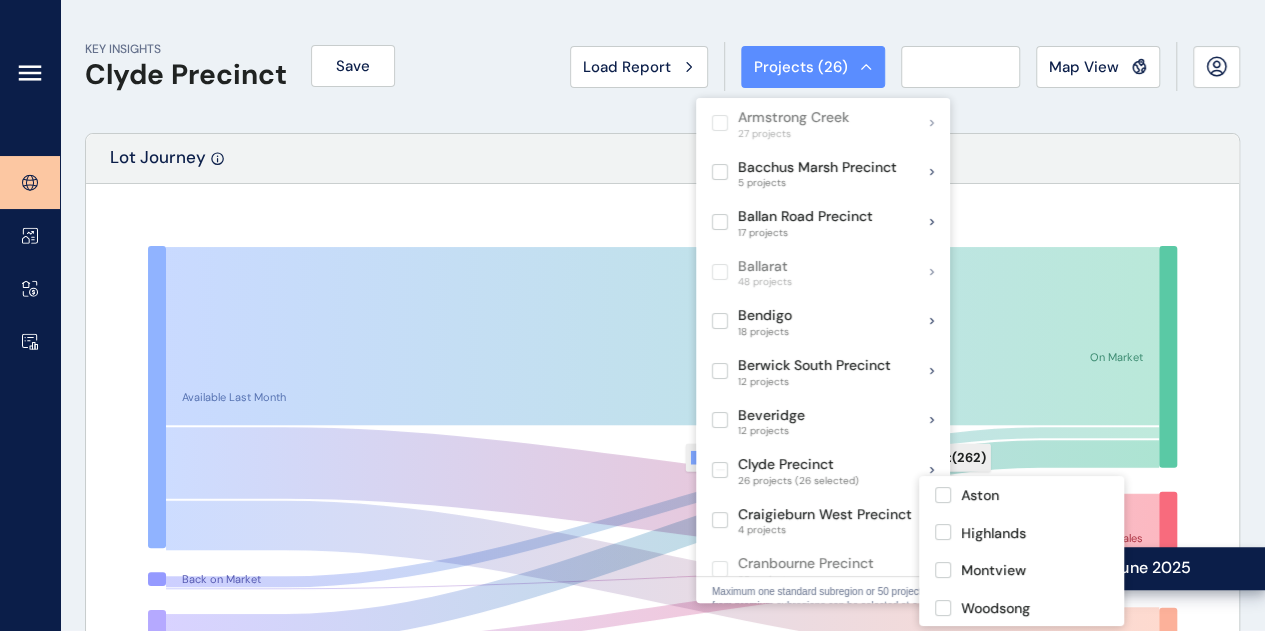 click on "Lot Journey" at bounding box center (662, 159) 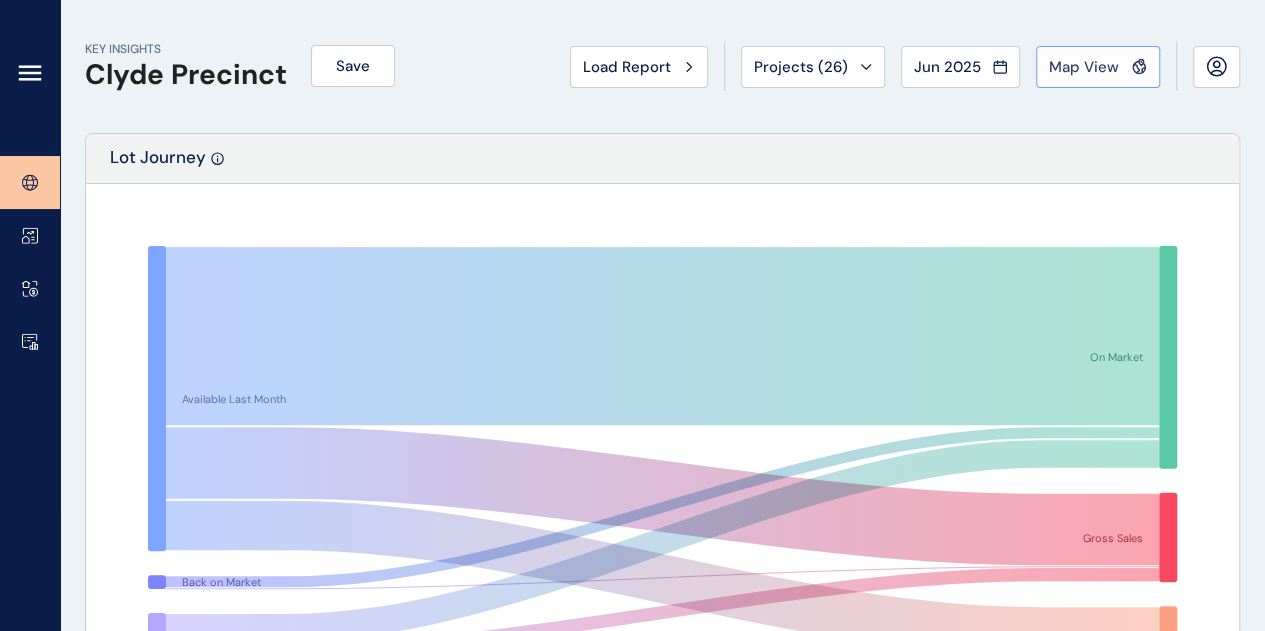 click on "Map View" at bounding box center [1084, 67] 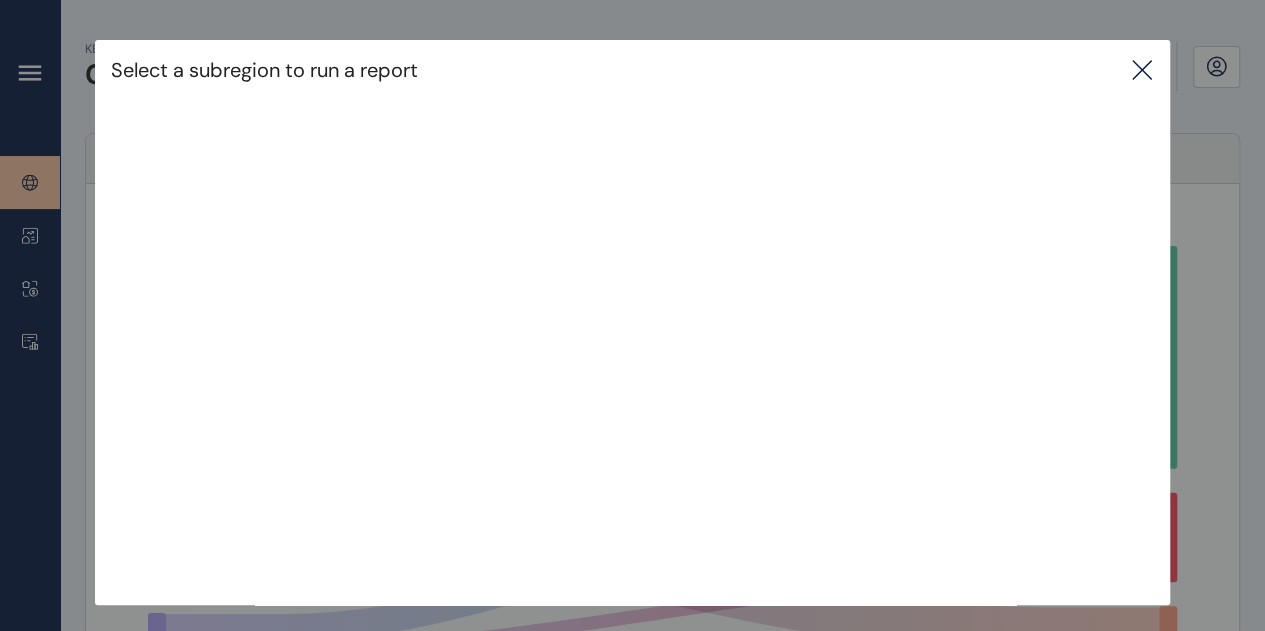 click 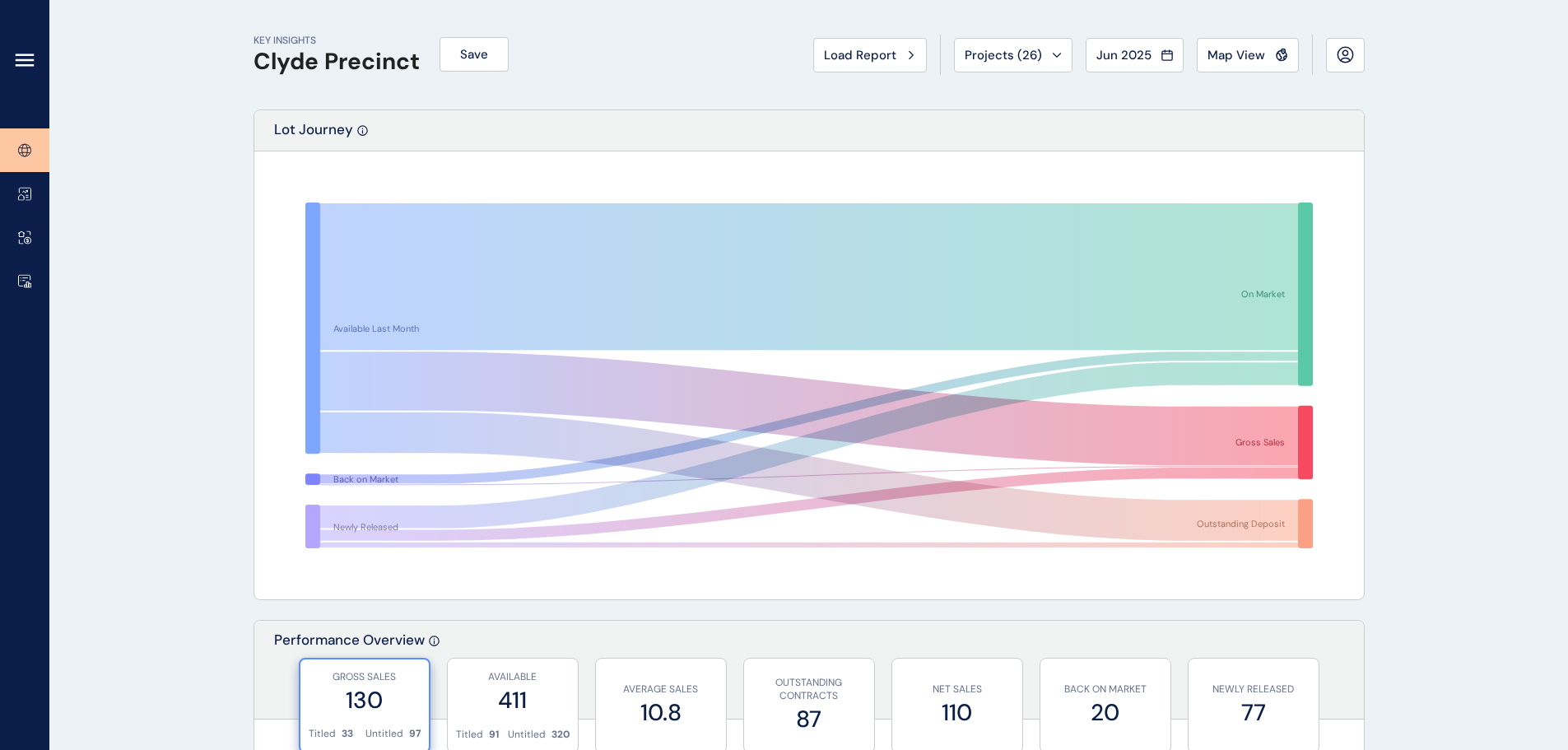 click 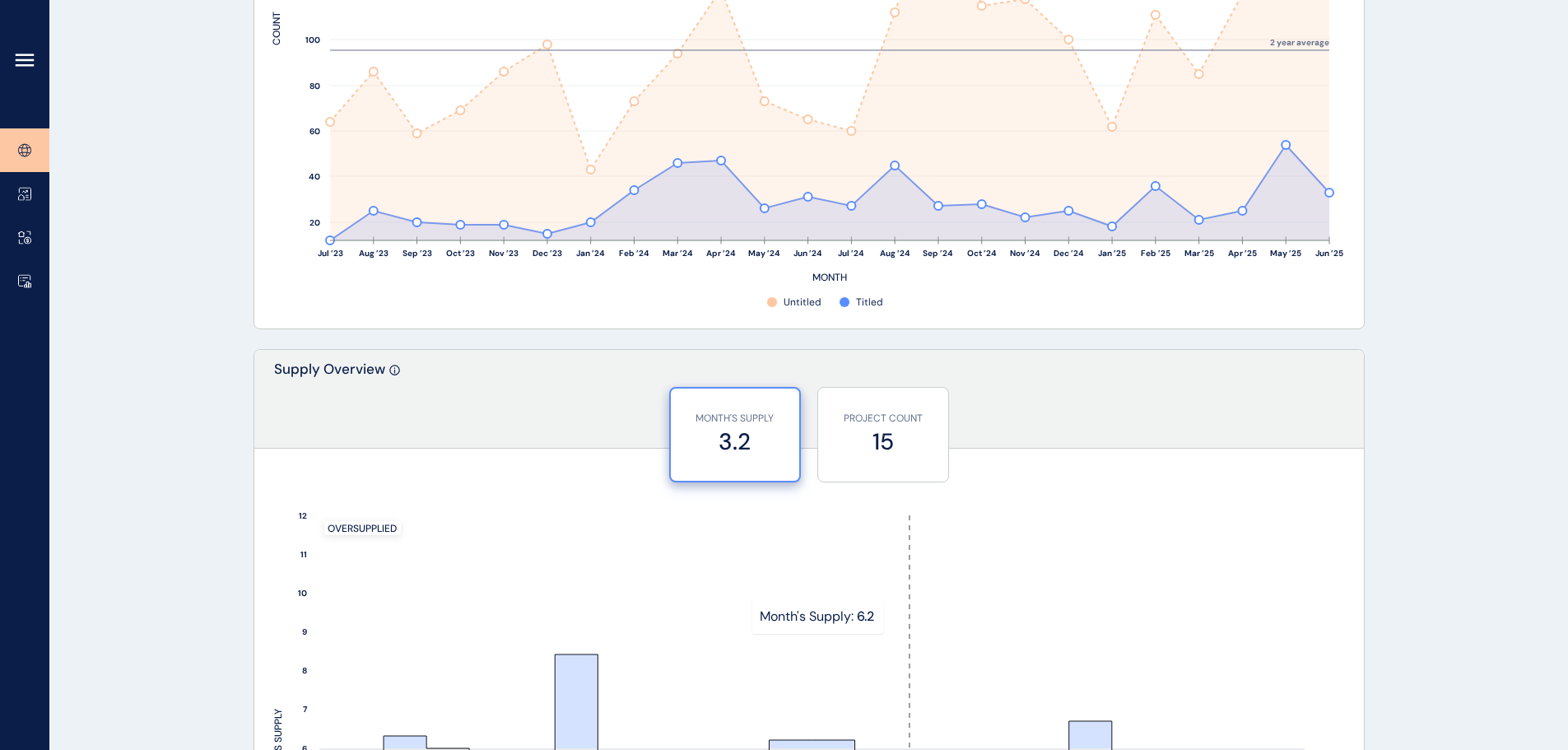 scroll, scrollTop: 1153, scrollLeft: 0, axis: vertical 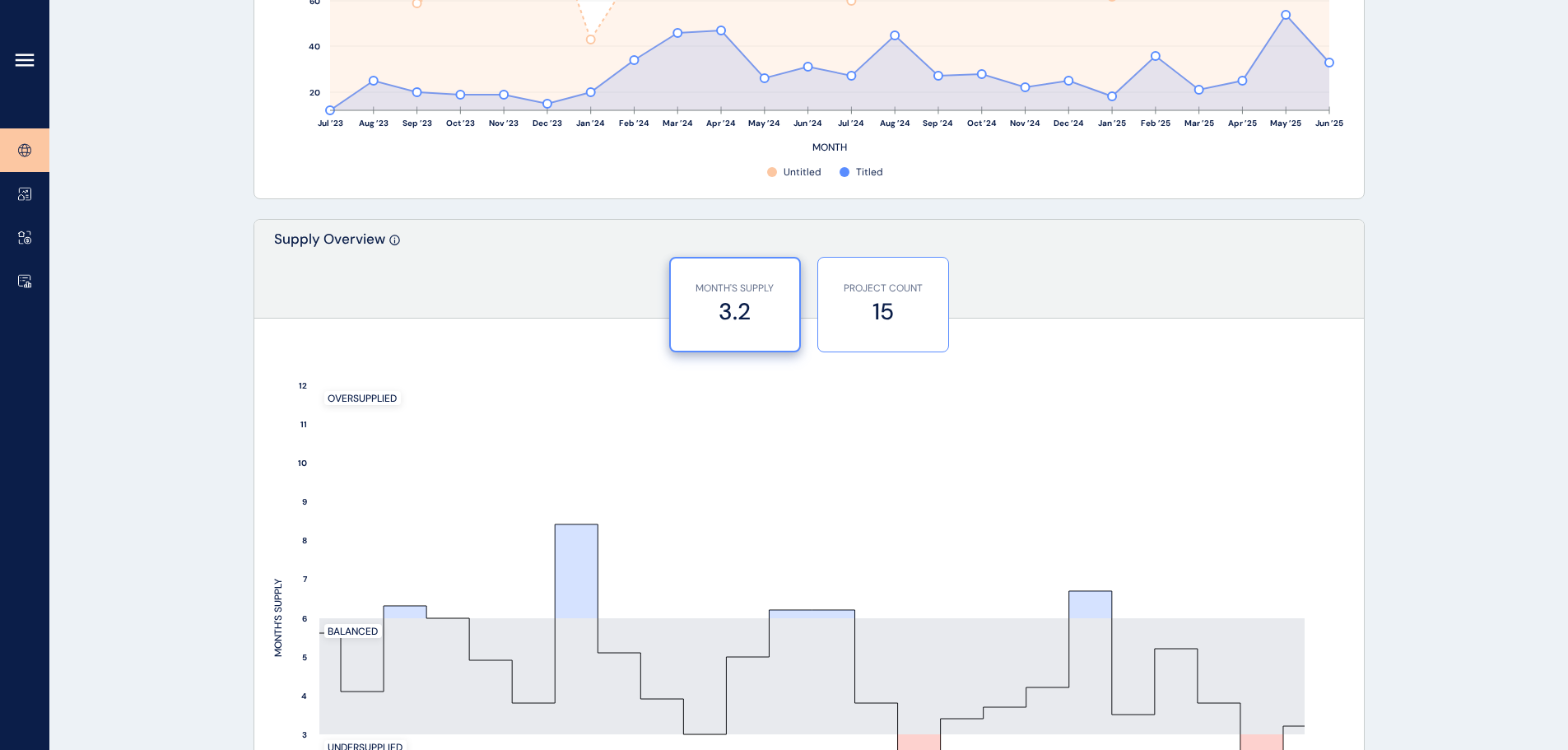 click on "15" at bounding box center [883, 311] 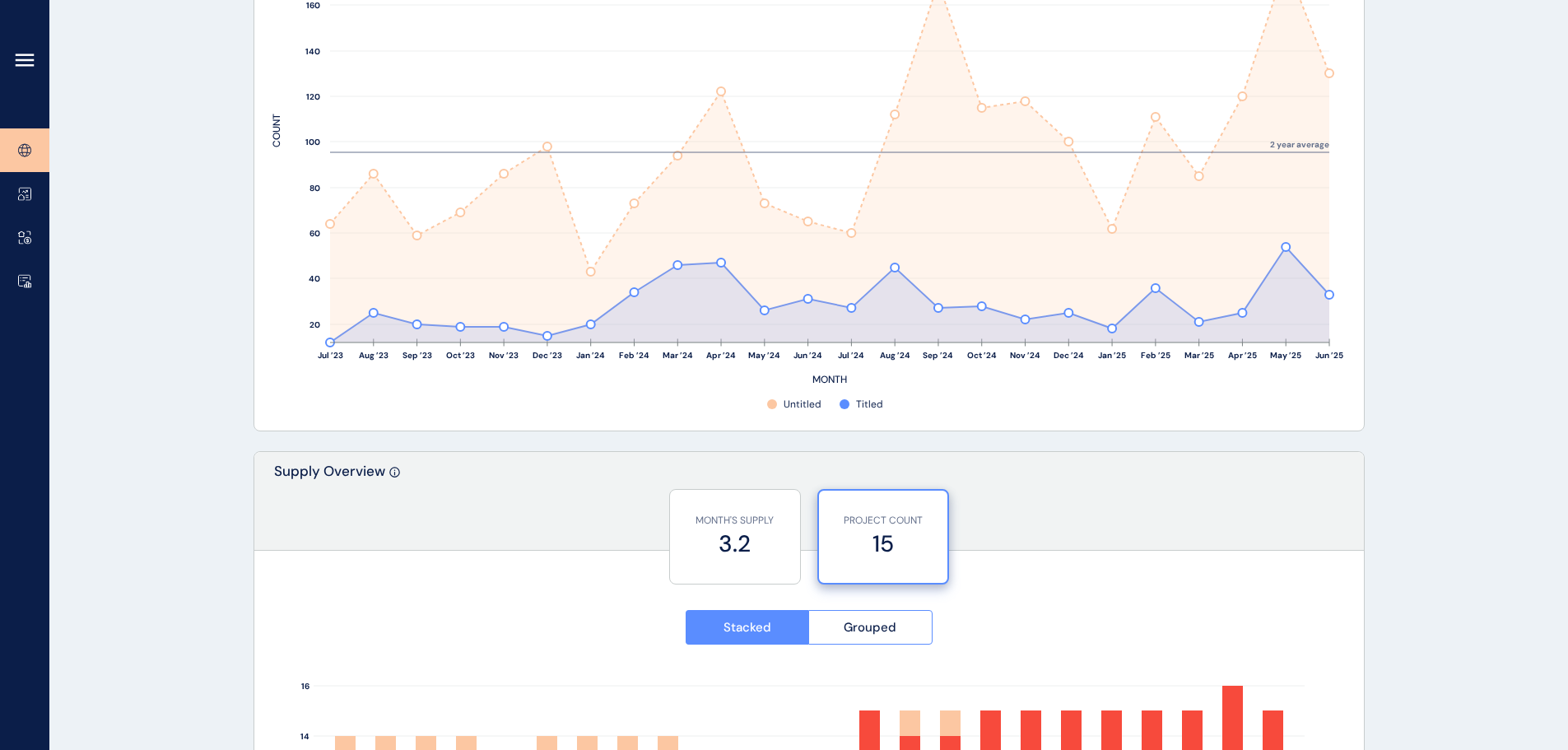 scroll, scrollTop: 906, scrollLeft: 0, axis: vertical 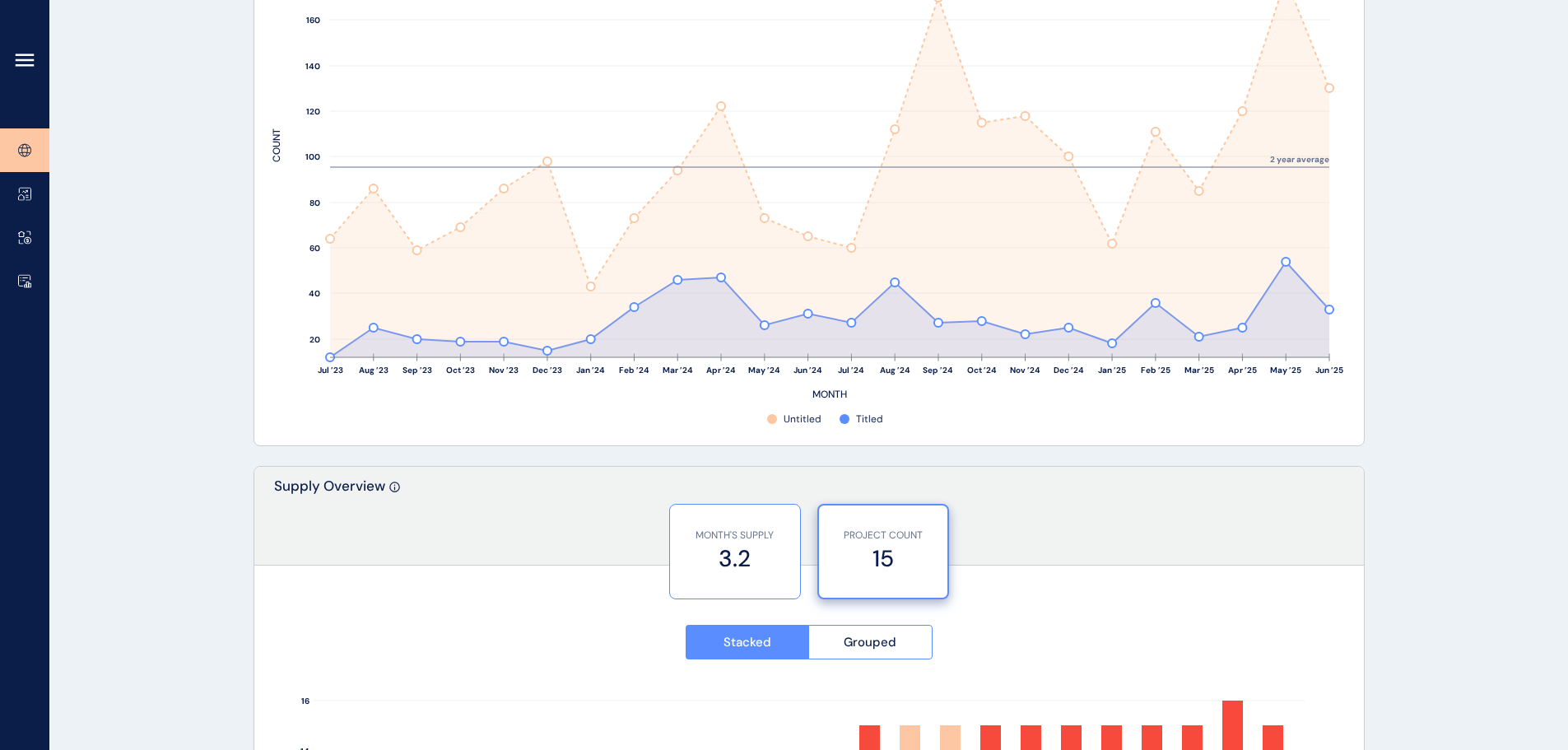 click on "3.2" at bounding box center (735, 558) 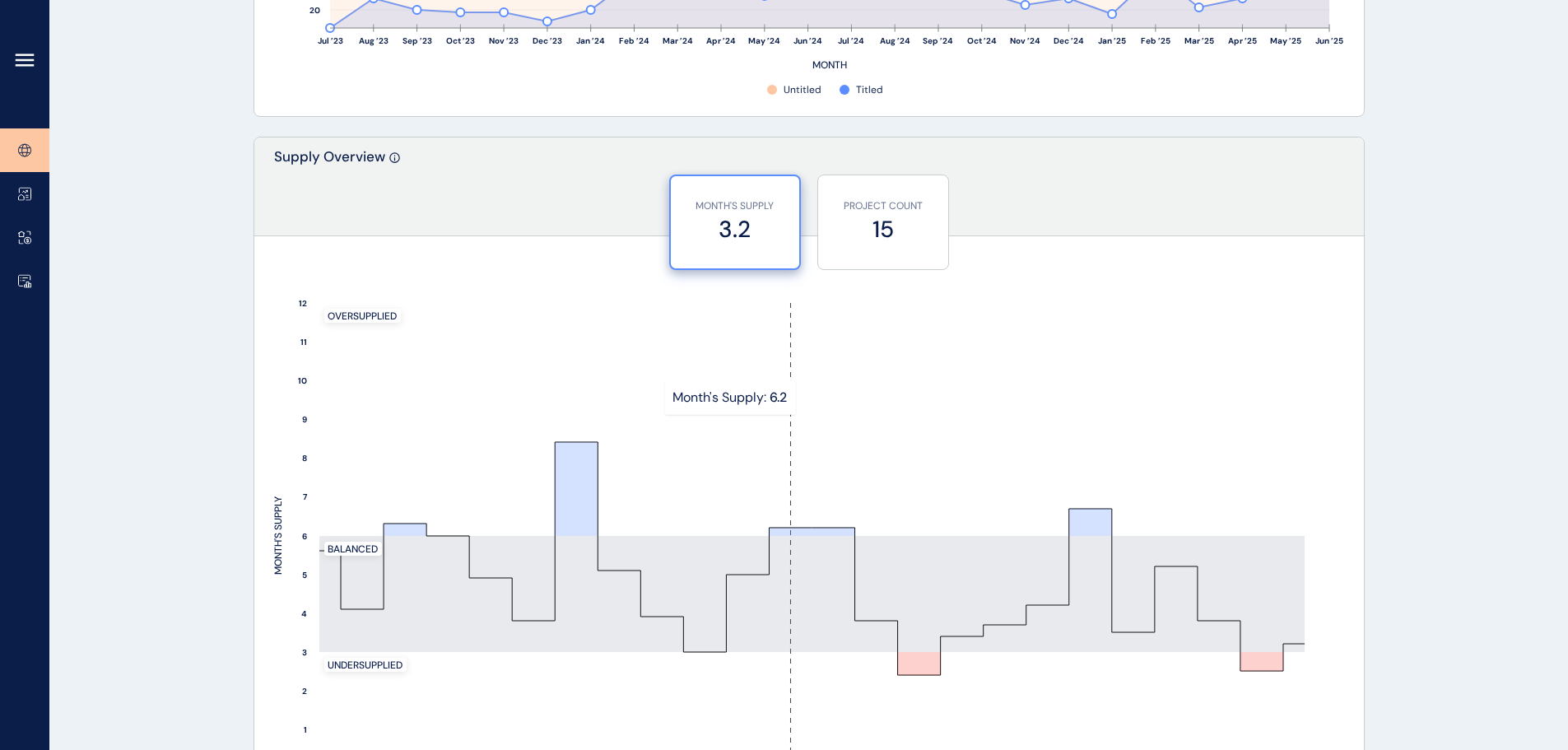 scroll, scrollTop: 1317, scrollLeft: 0, axis: vertical 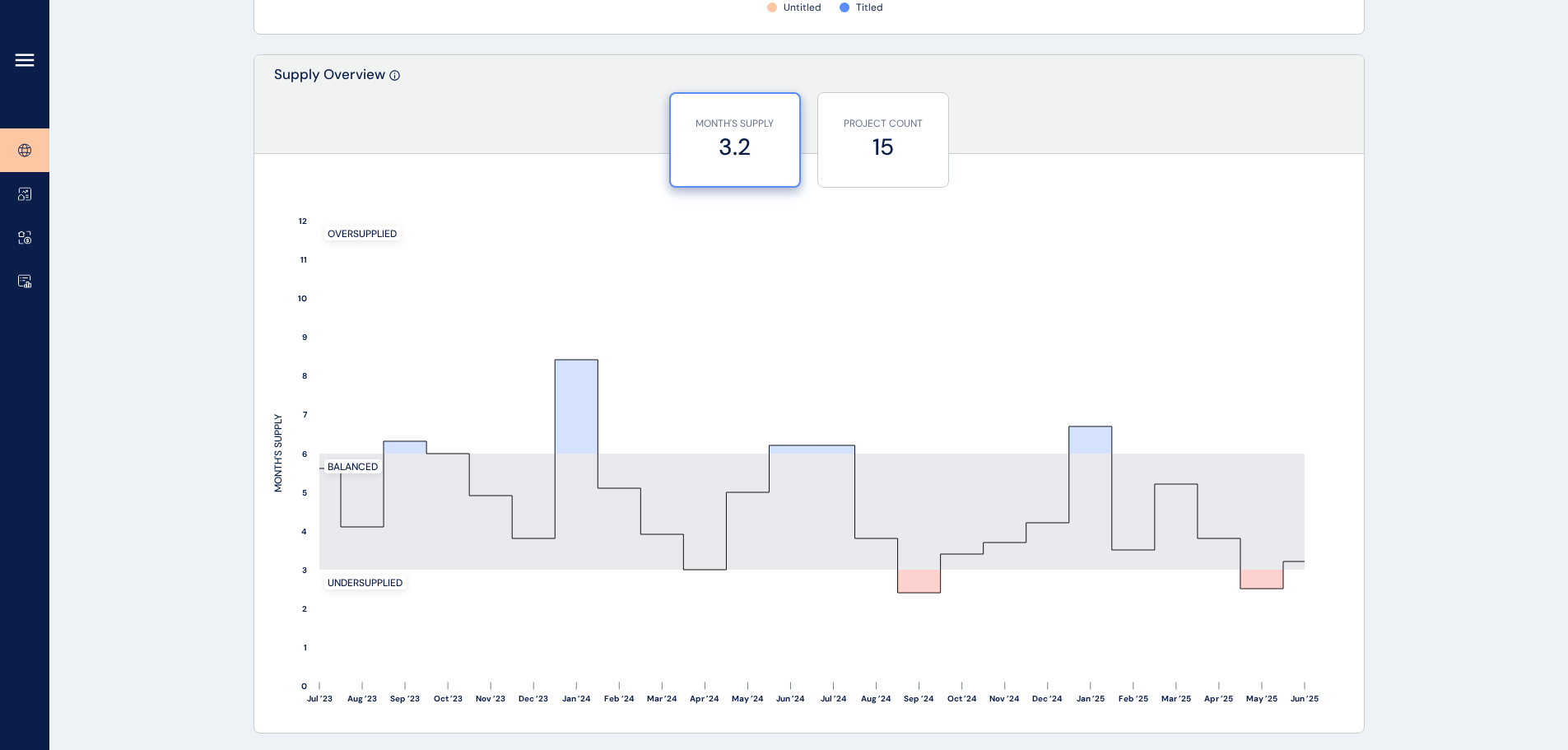 click on "KEY INSIGHTS Clyde Precinct Save Load Report Projects ( 26 ) Jun [YEAR] [YEAR] < > Jan No report is available for this period. New months are usually published 5 business days after the month start. Feb No report is available for this period. New months are usually published 5 business days after the month start. Mar No report is available for this period. New months are usually published 5 business days after the month start. Apr No report is available for this period. New months are usually published 5 business days after the month start. May No report is available for this period. New months are usually published 5 business days after the month start. Jun No report is available for this period. New months are usually published 5 business days after the month start. Jul No report is available for this period. New months are usually published 5 business days after the month start. Aug No report is available for this period. New months are usually published 5 business days after the month start. Sep Oct Nov Dec 0" at bounding box center [784, 416] 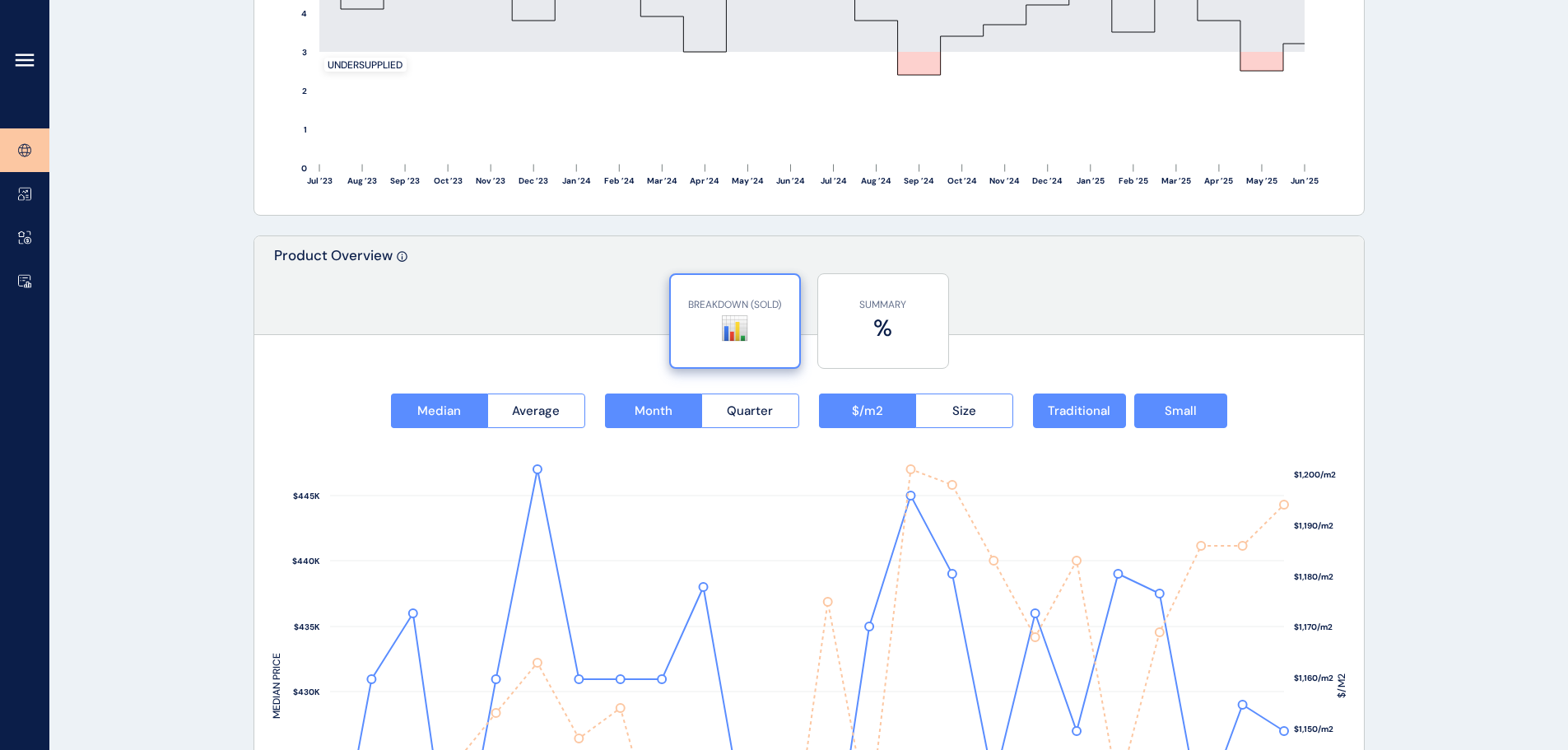 scroll, scrollTop: 1810, scrollLeft: 0, axis: vertical 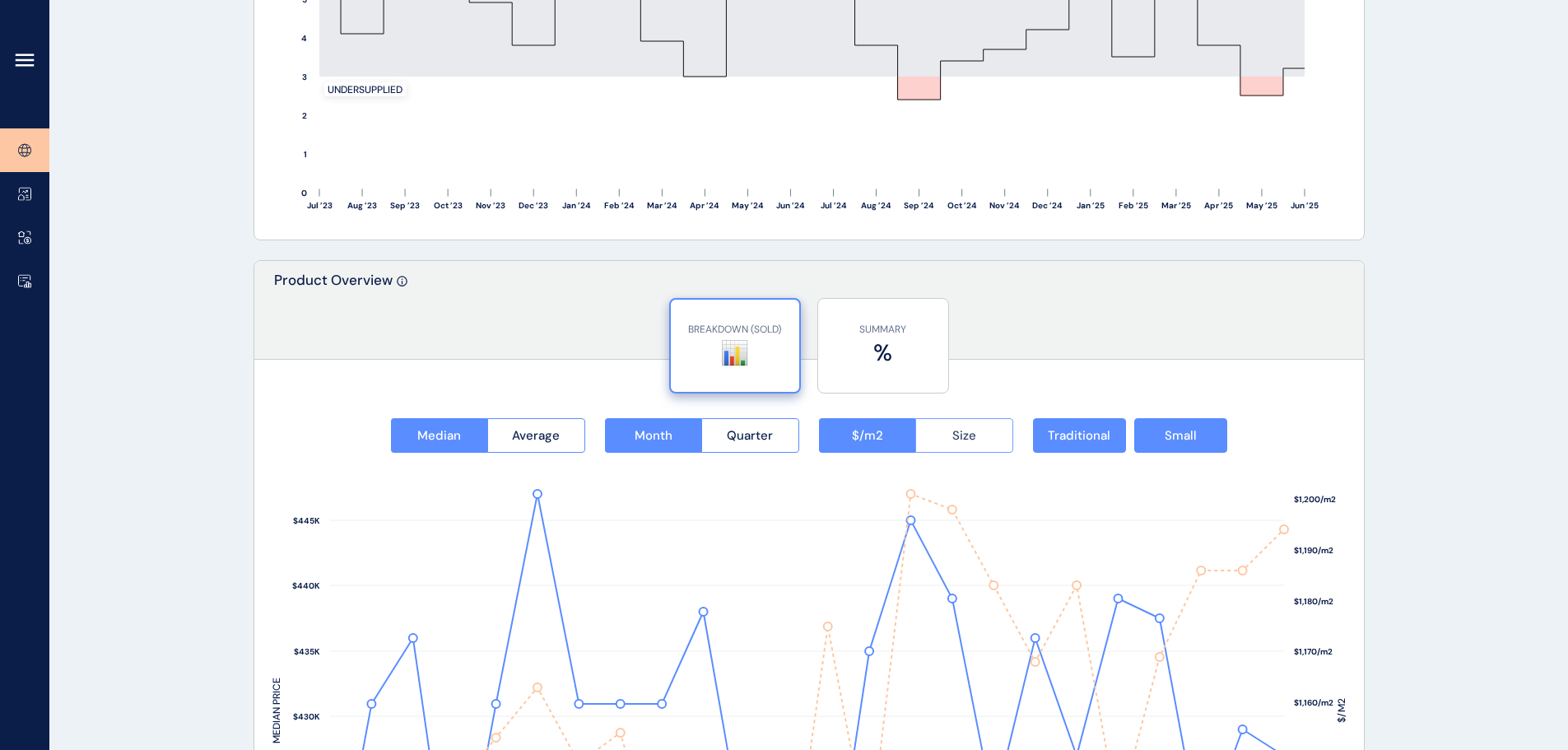 click on "Size" at bounding box center [964, 436] 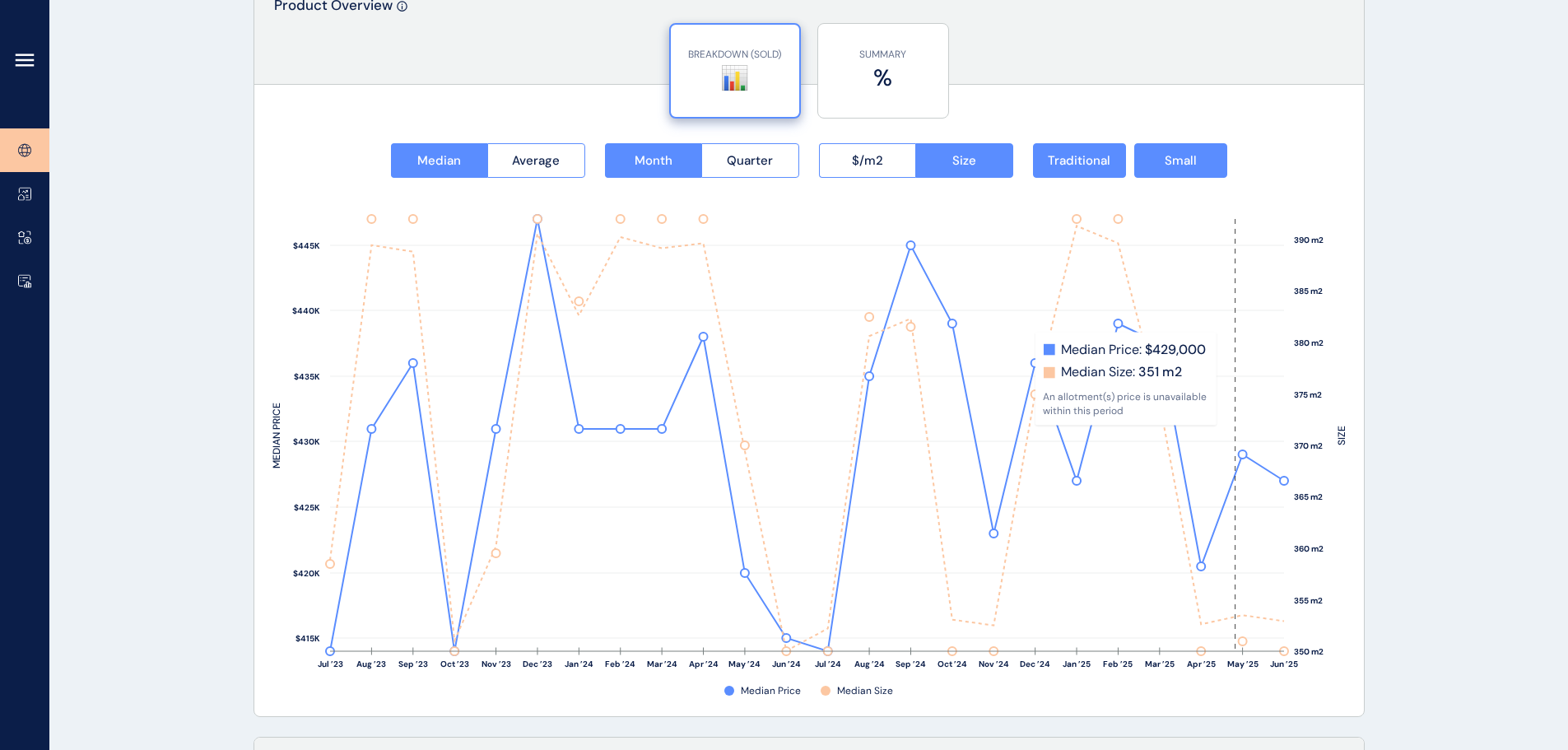 scroll, scrollTop: 1975, scrollLeft: 0, axis: vertical 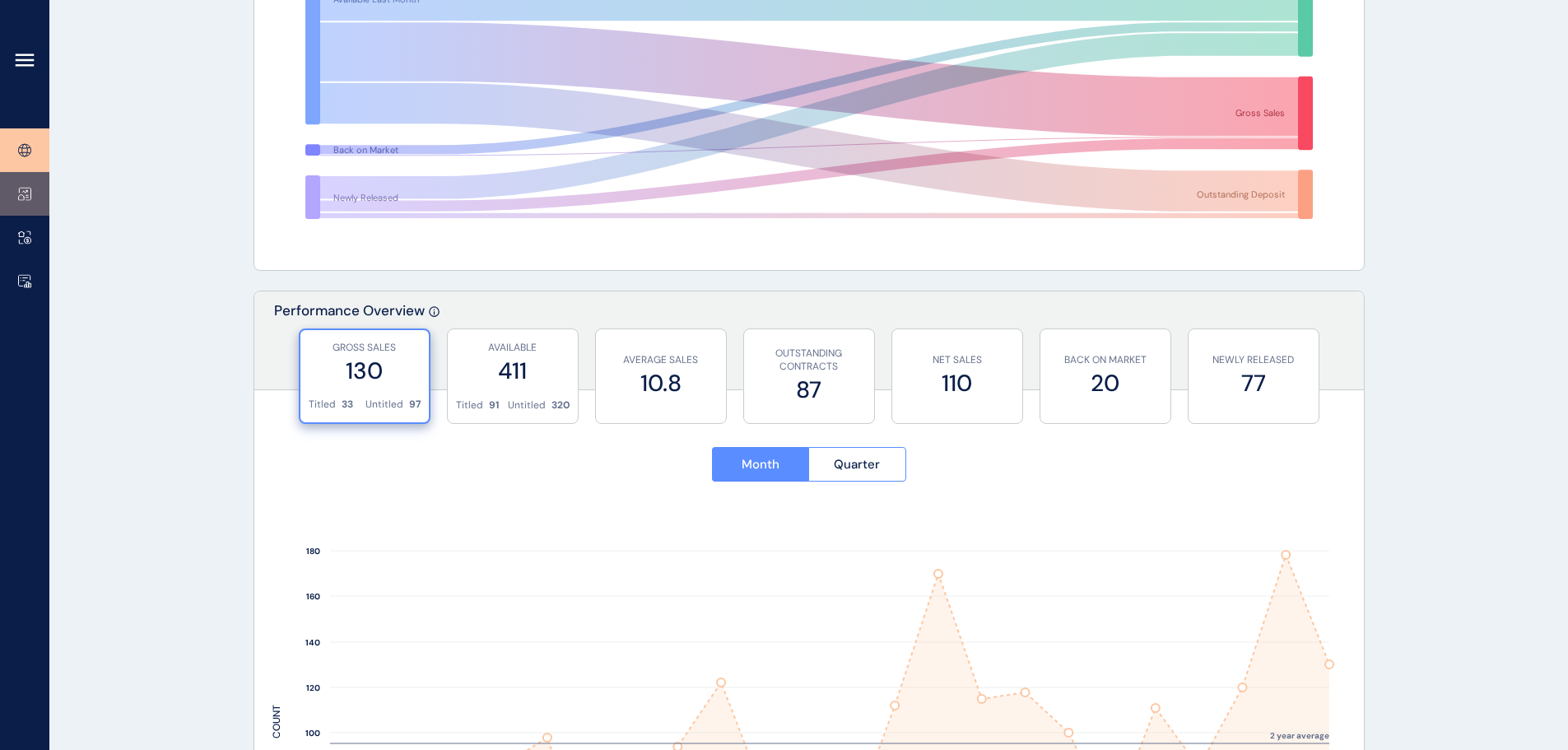 click 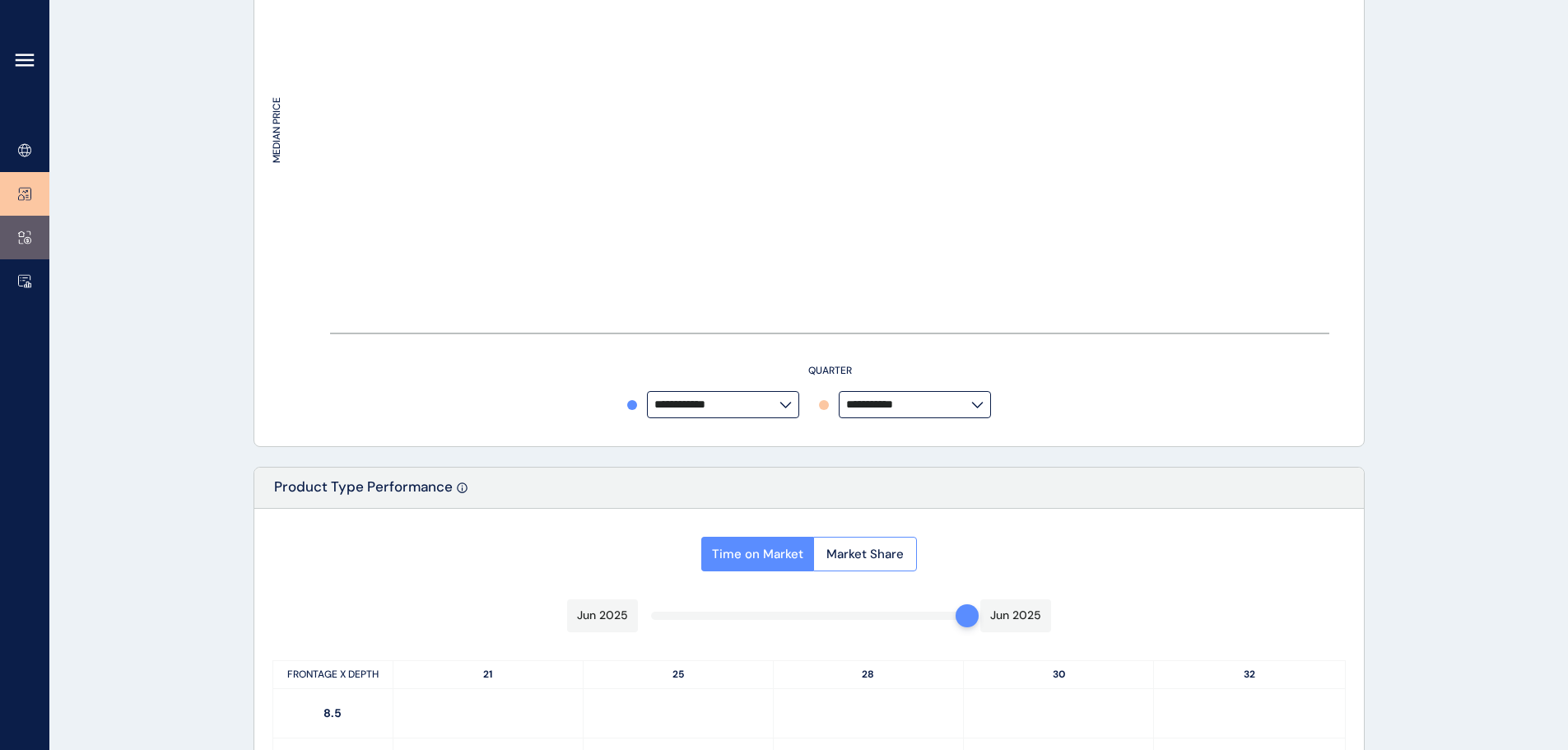 click 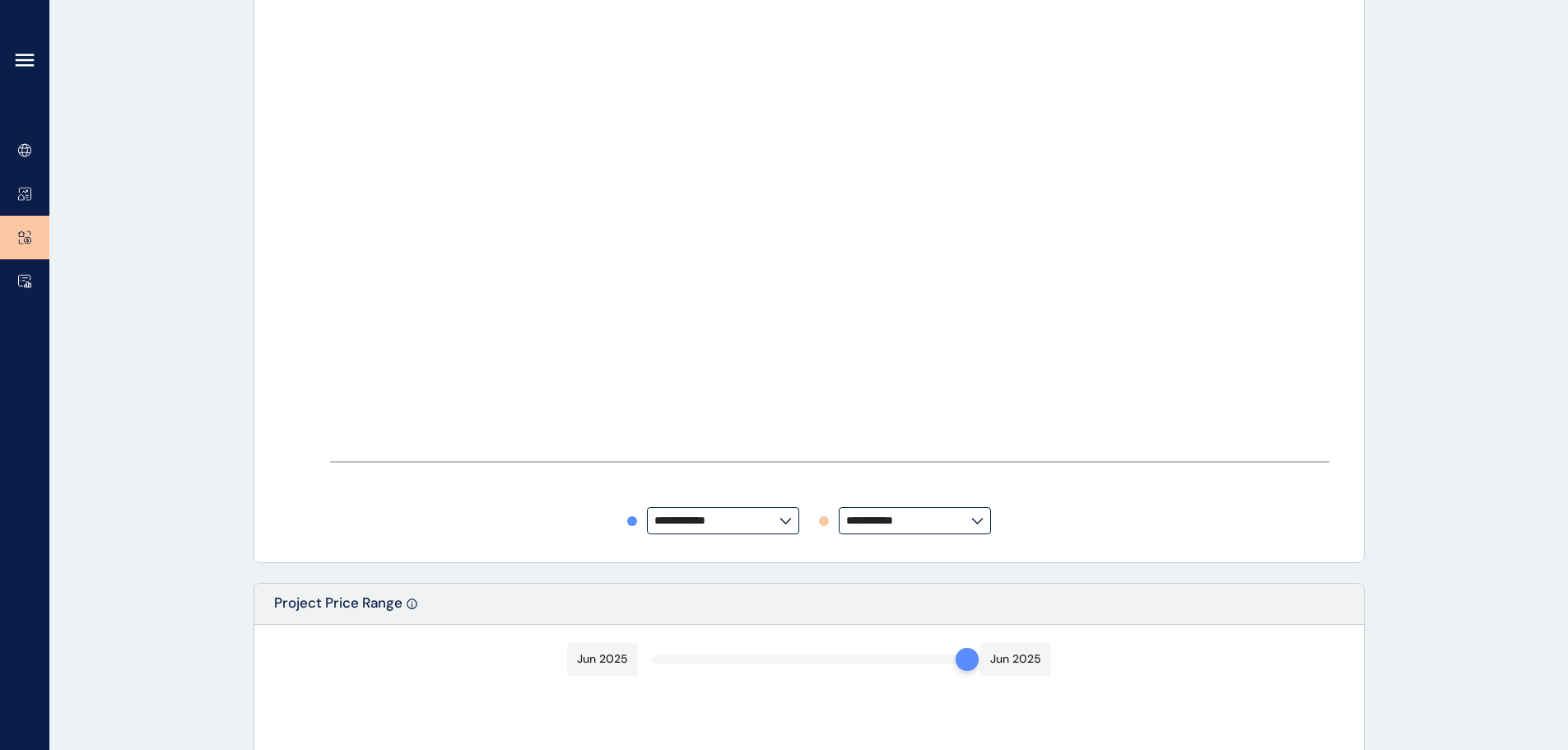 type on "**********" 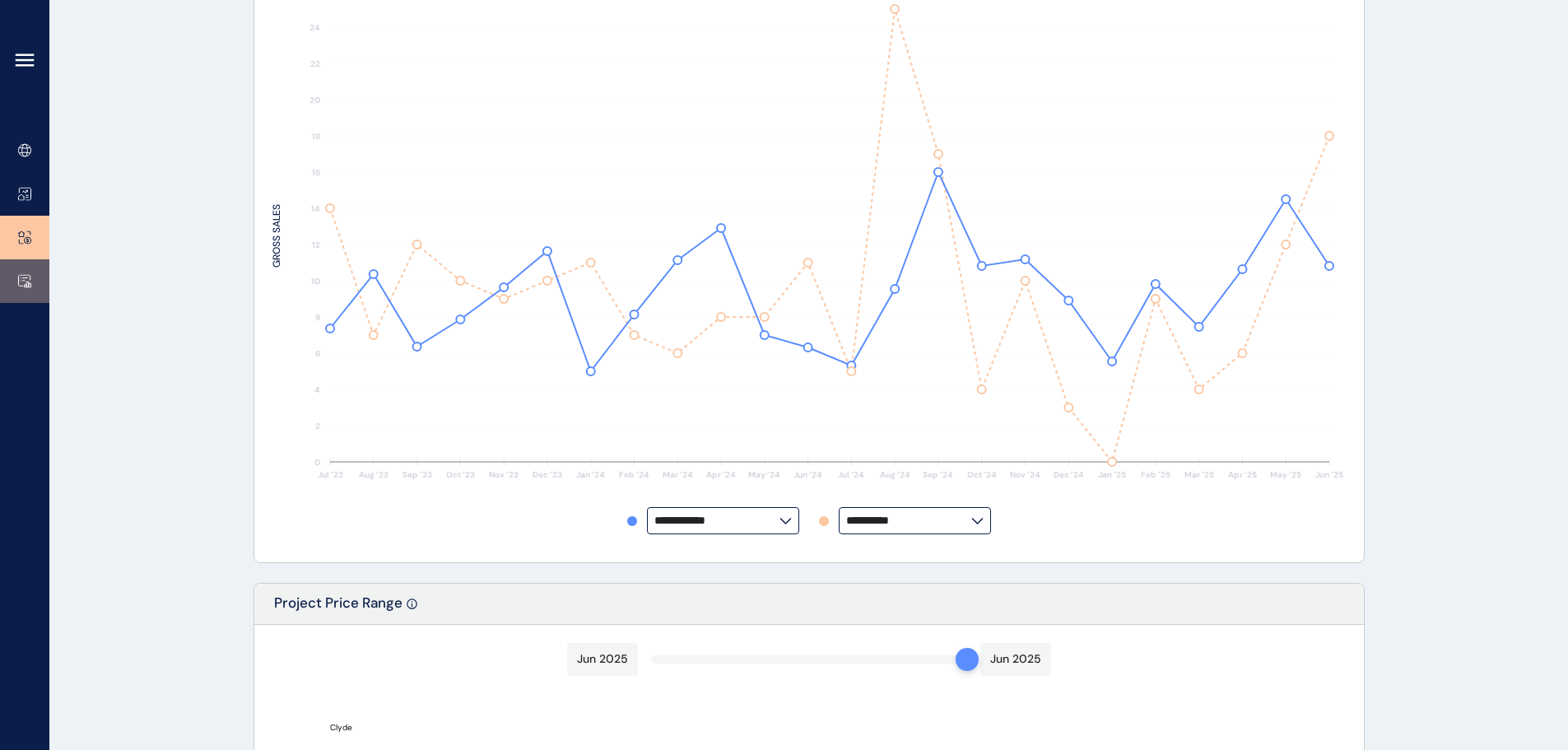 click at bounding box center (25, 281) 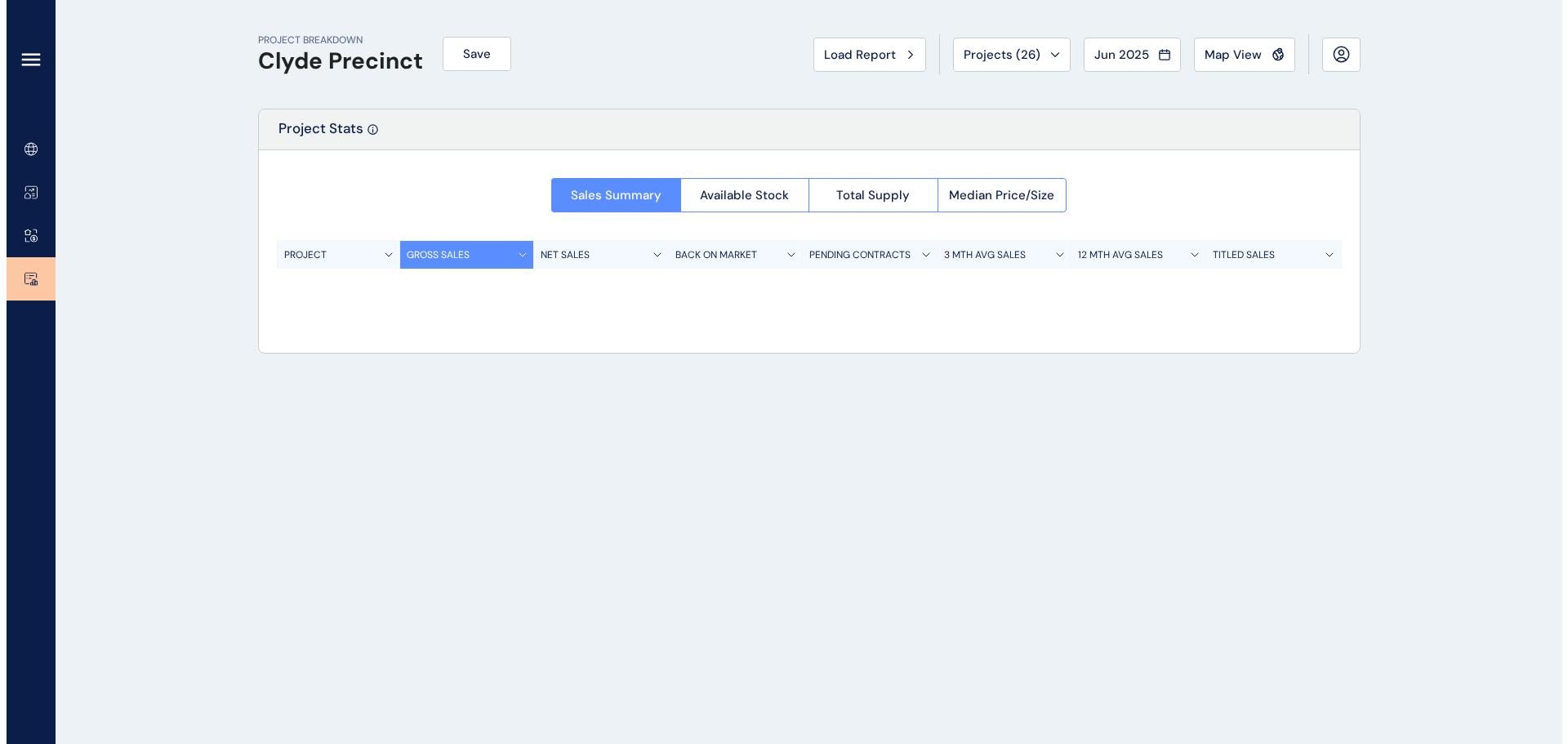 scroll, scrollTop: 0, scrollLeft: 0, axis: both 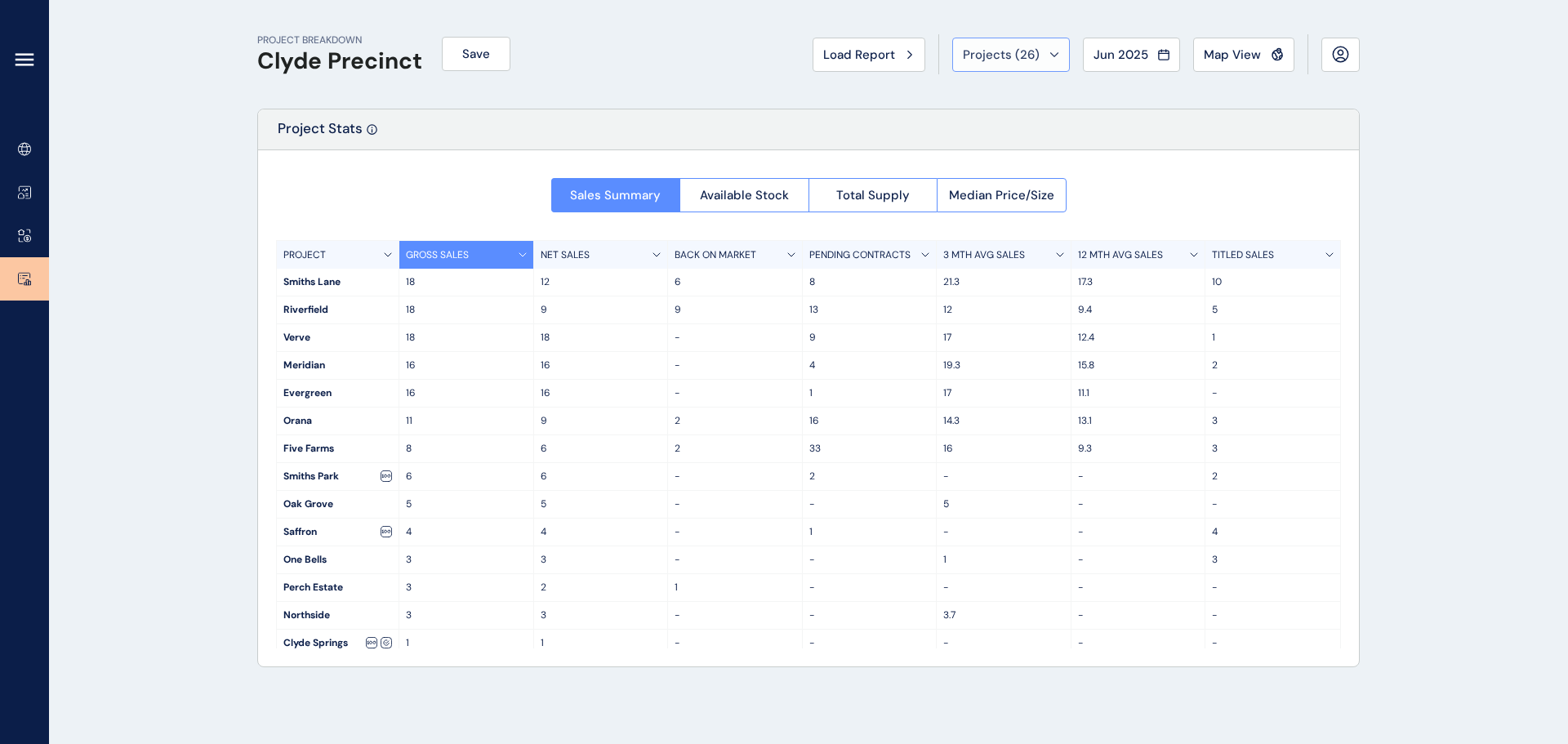 click on "Projects ( 26 )" at bounding box center [1011, 55] 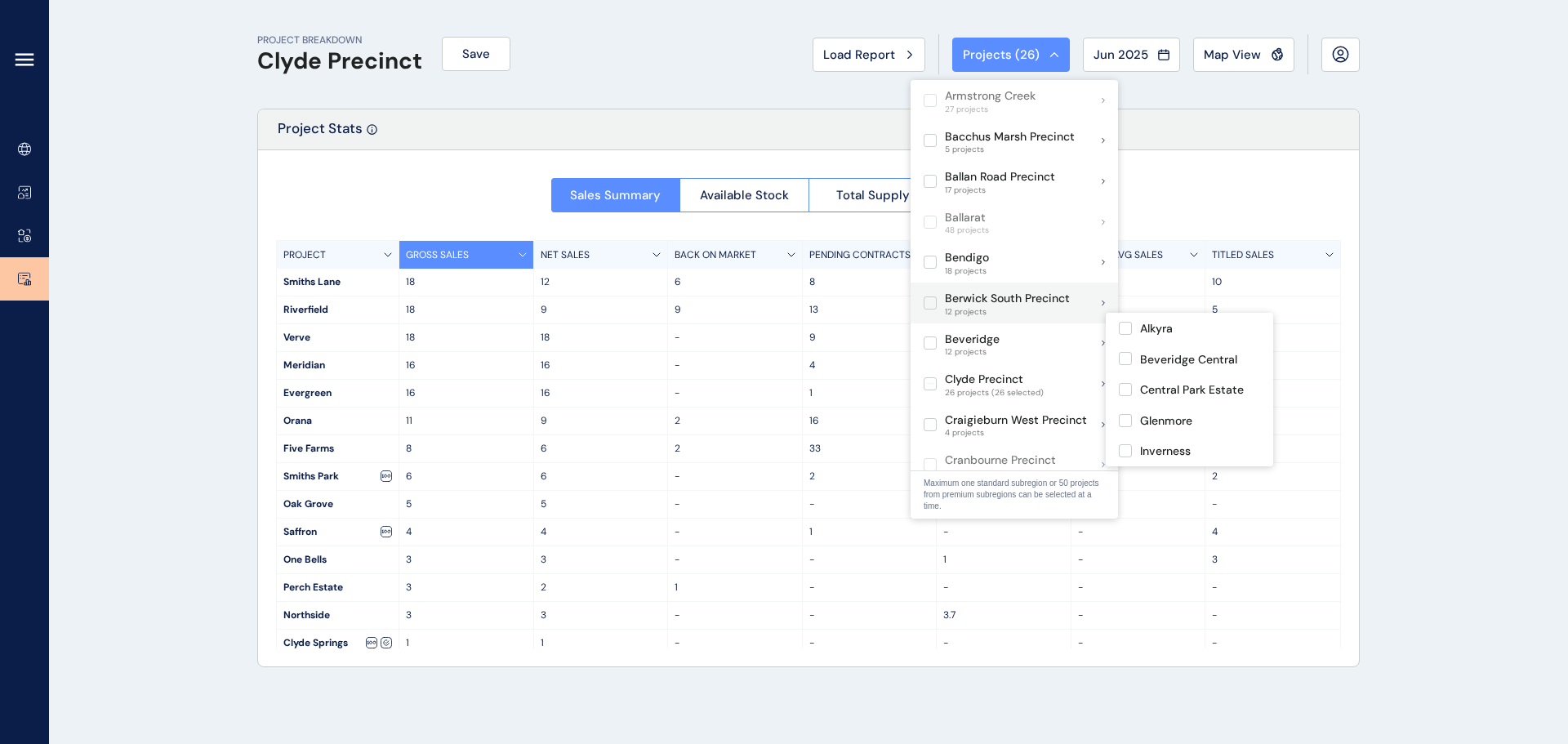 scroll, scrollTop: 82, scrollLeft: 0, axis: vertical 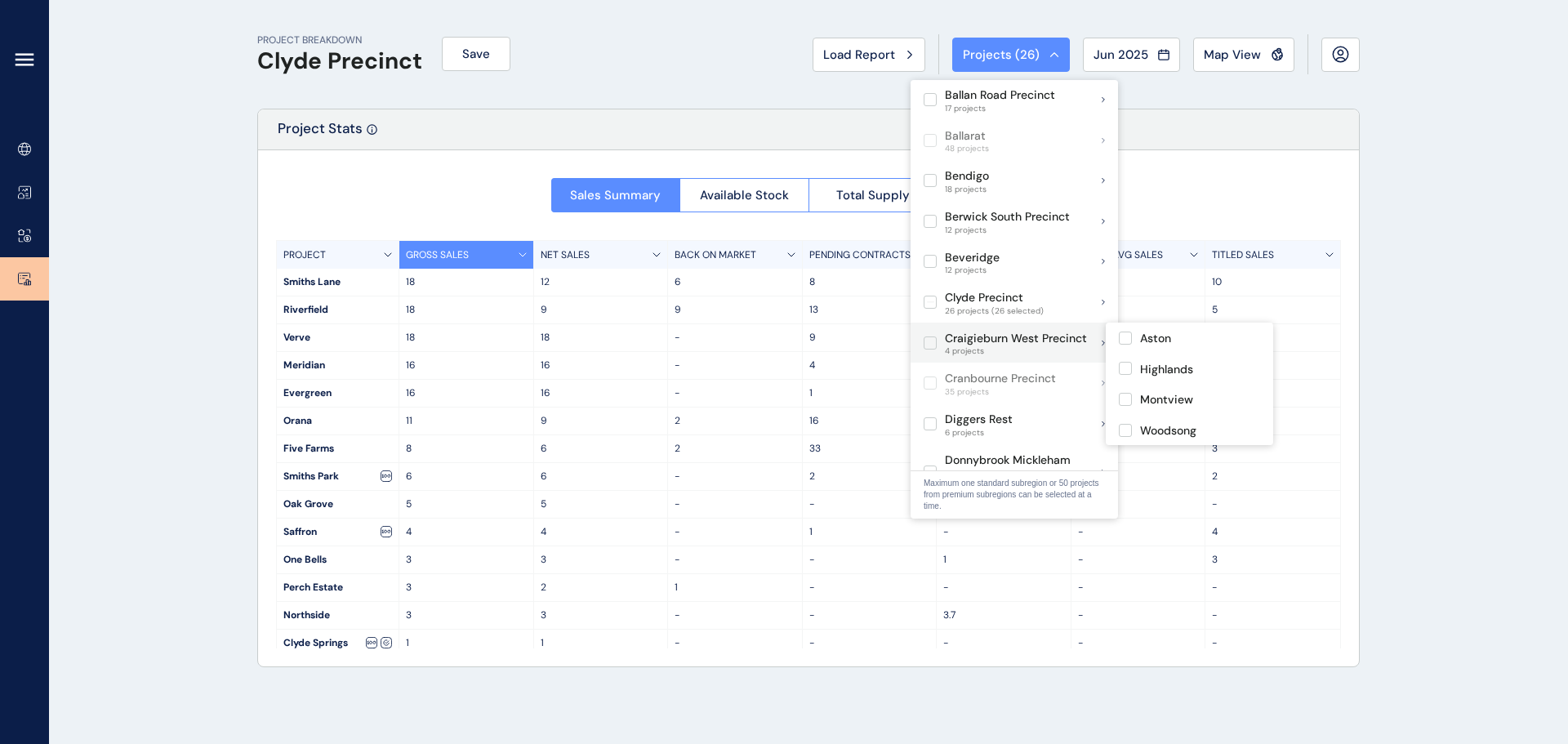 click on "Craigieburn West Precinct" at bounding box center [1016, 339] 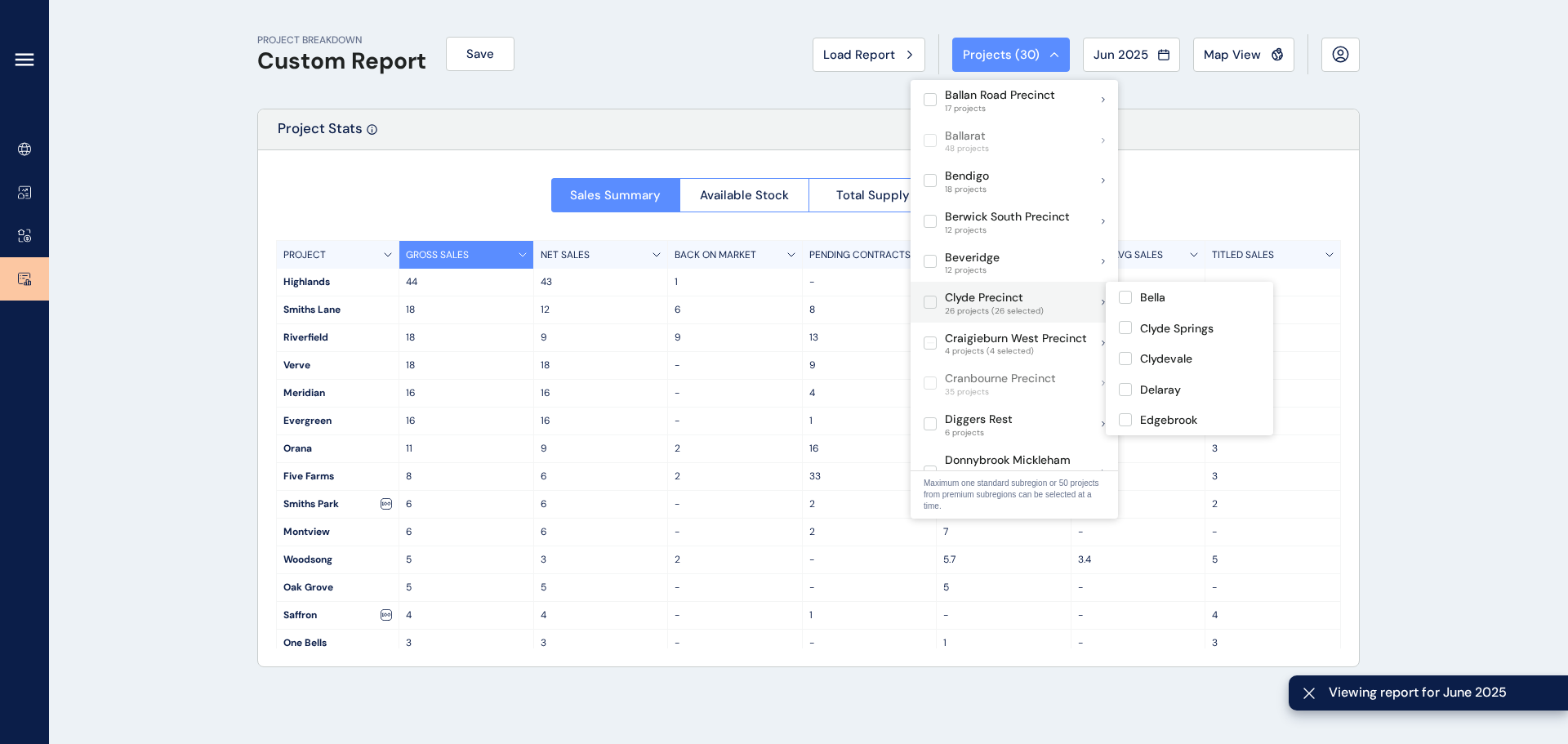 click at bounding box center (930, 302) 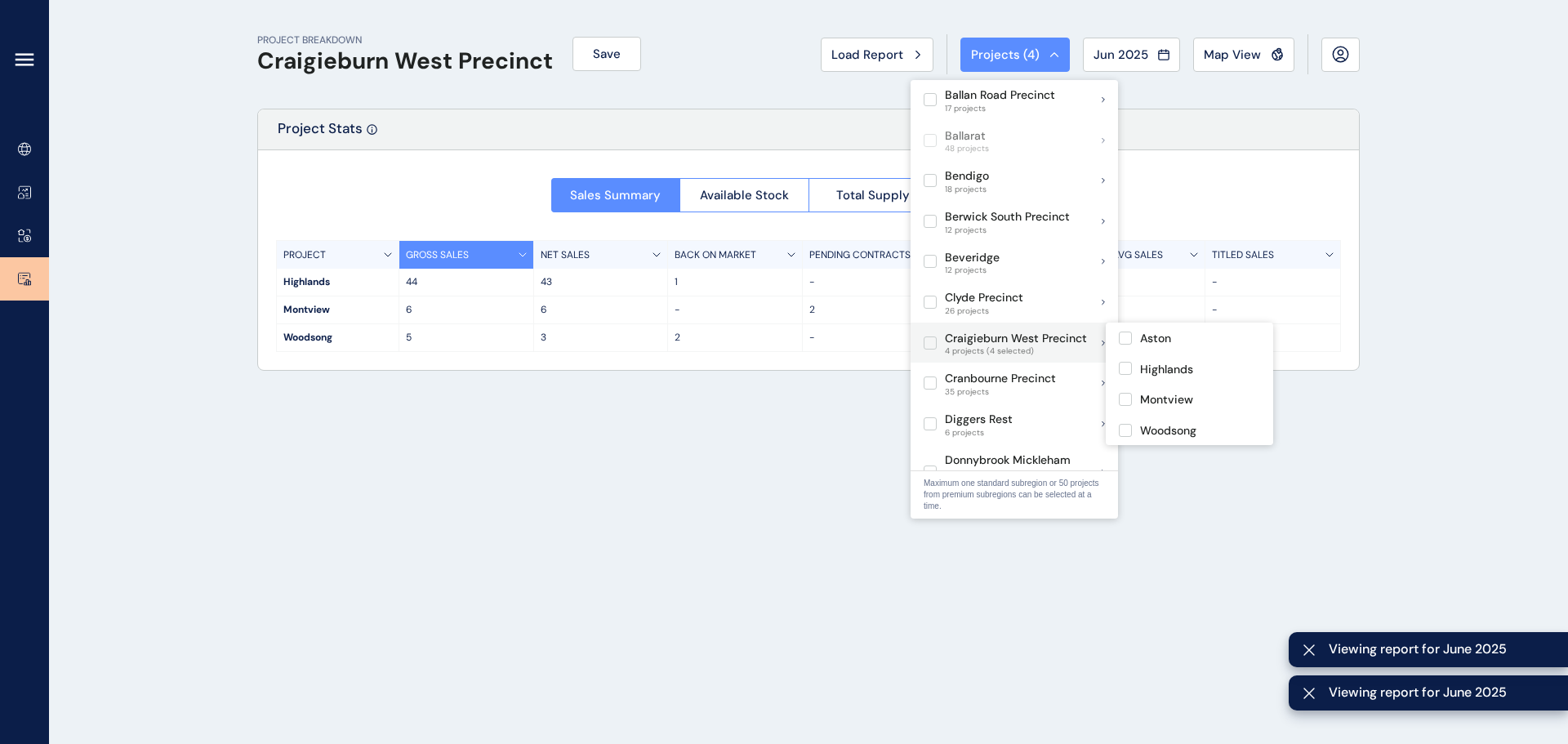 click at bounding box center (930, 343) 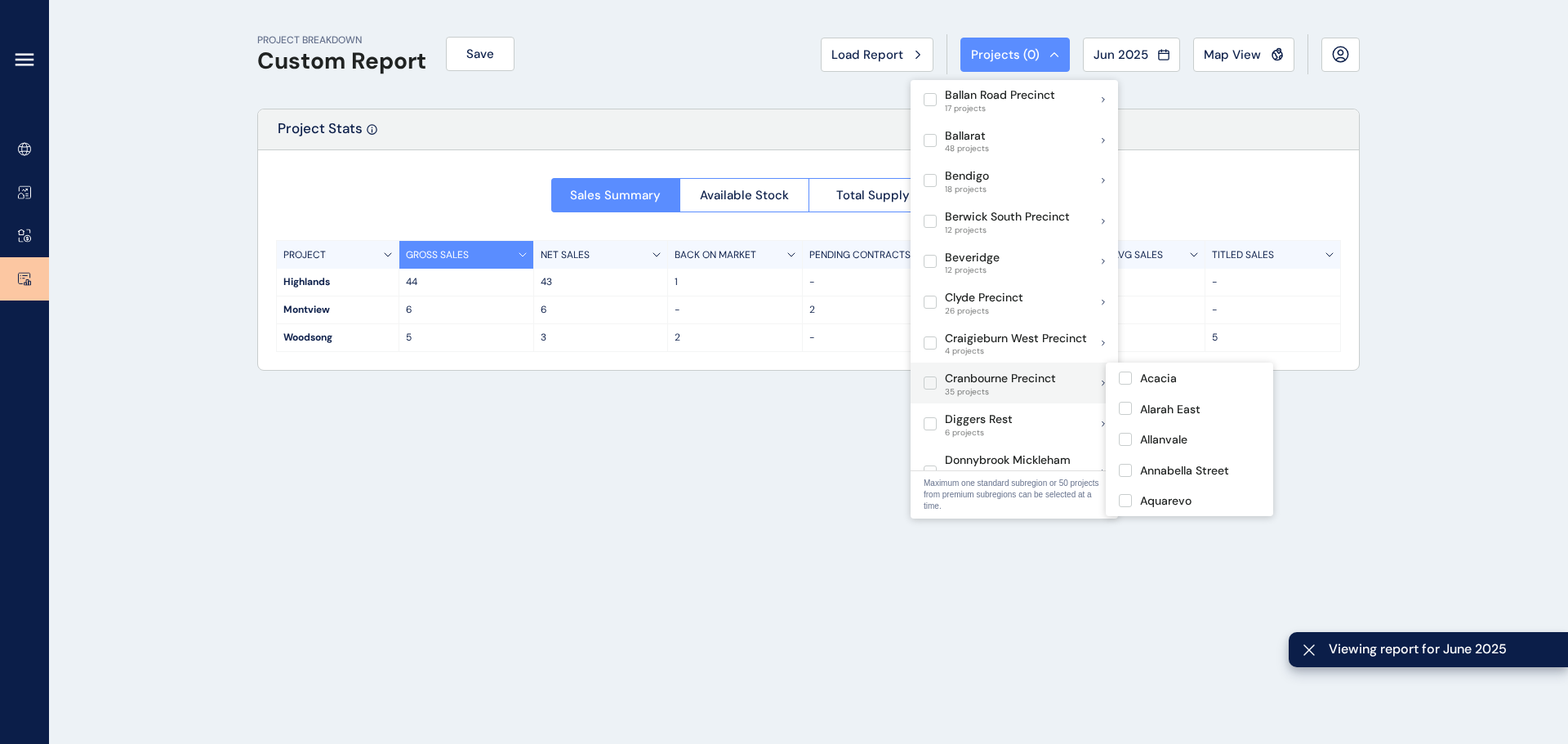 click at bounding box center [930, 383] 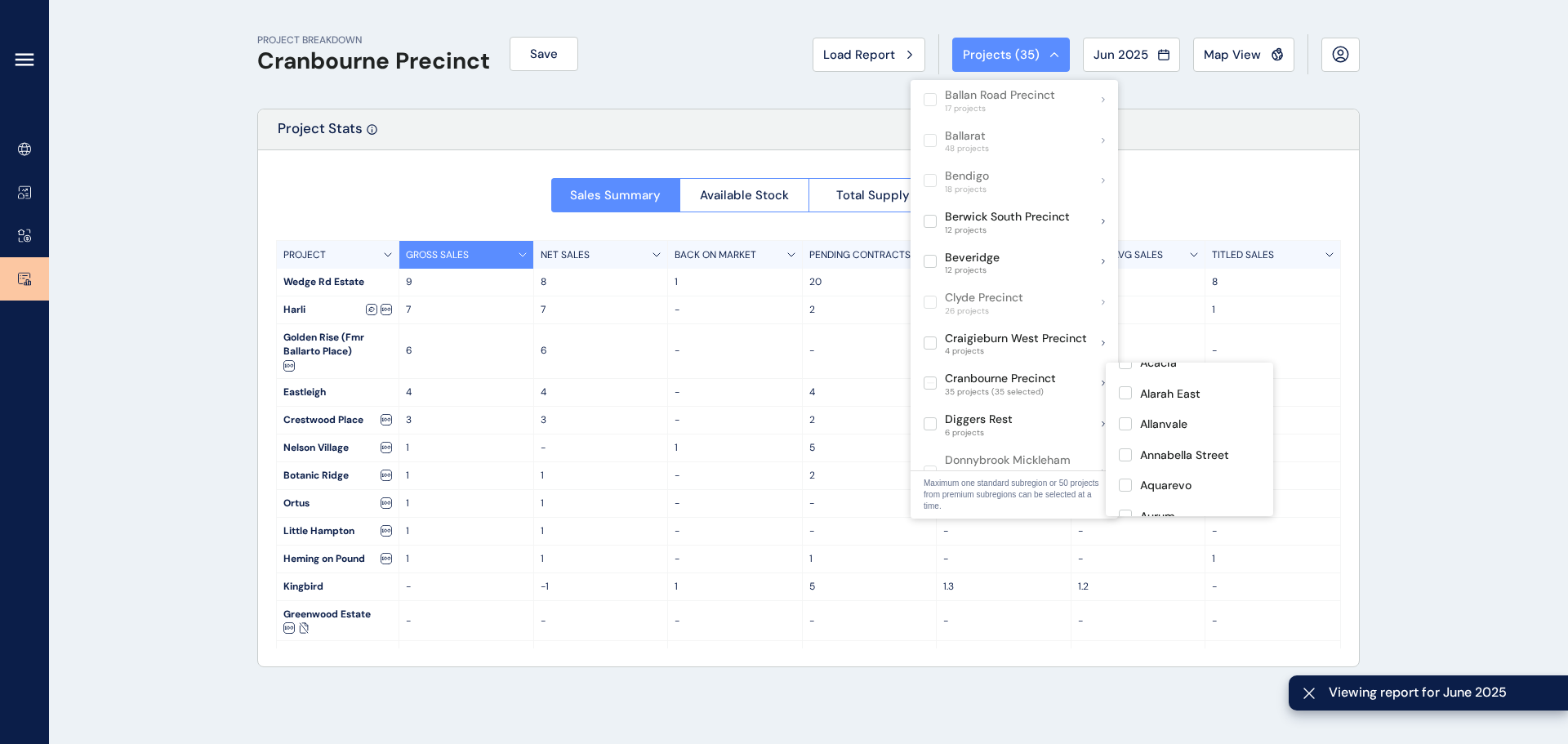 scroll, scrollTop: 0, scrollLeft: 0, axis: both 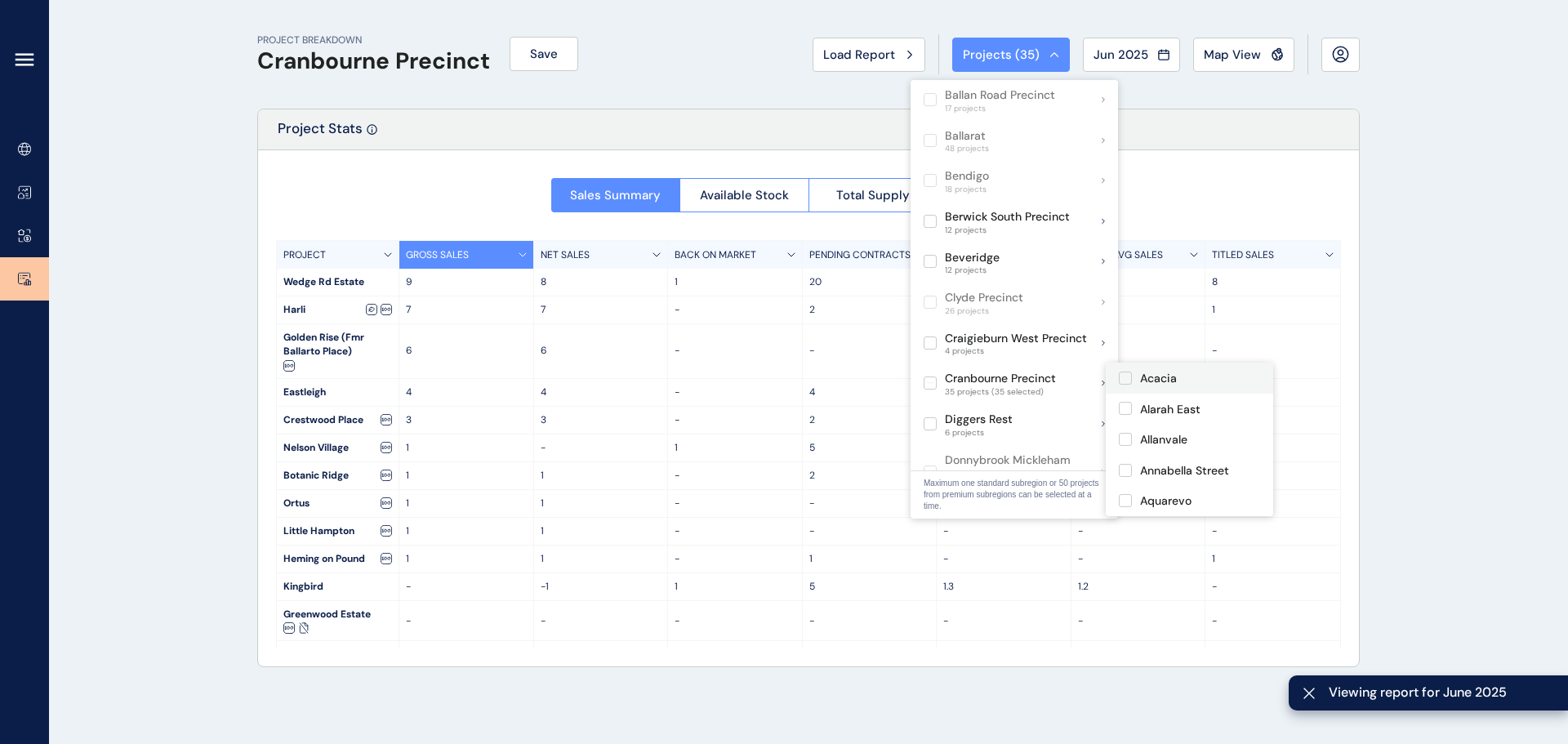 click on "Acacia" at bounding box center (1189, 378) 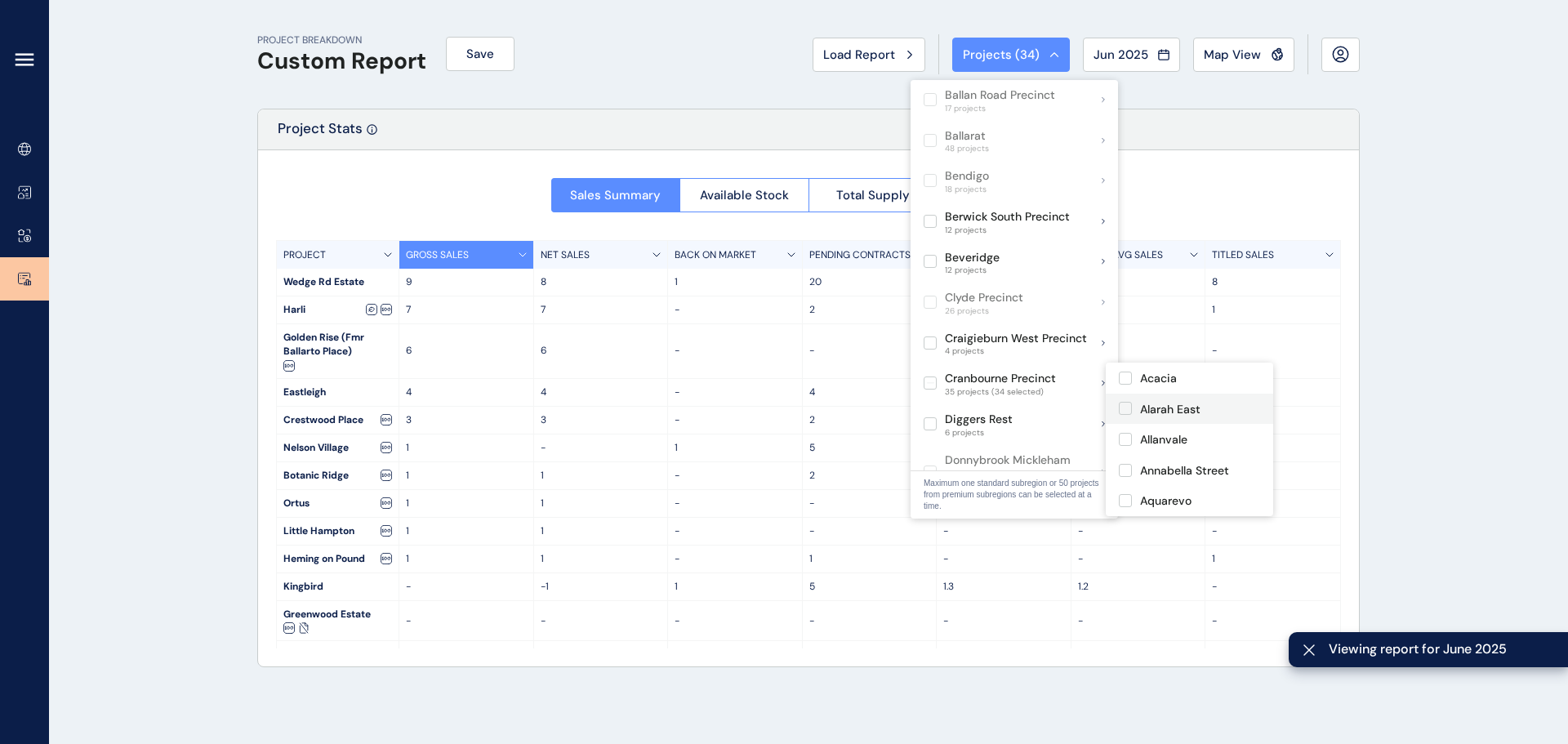 click on "Alarah East" at bounding box center [1170, 410] 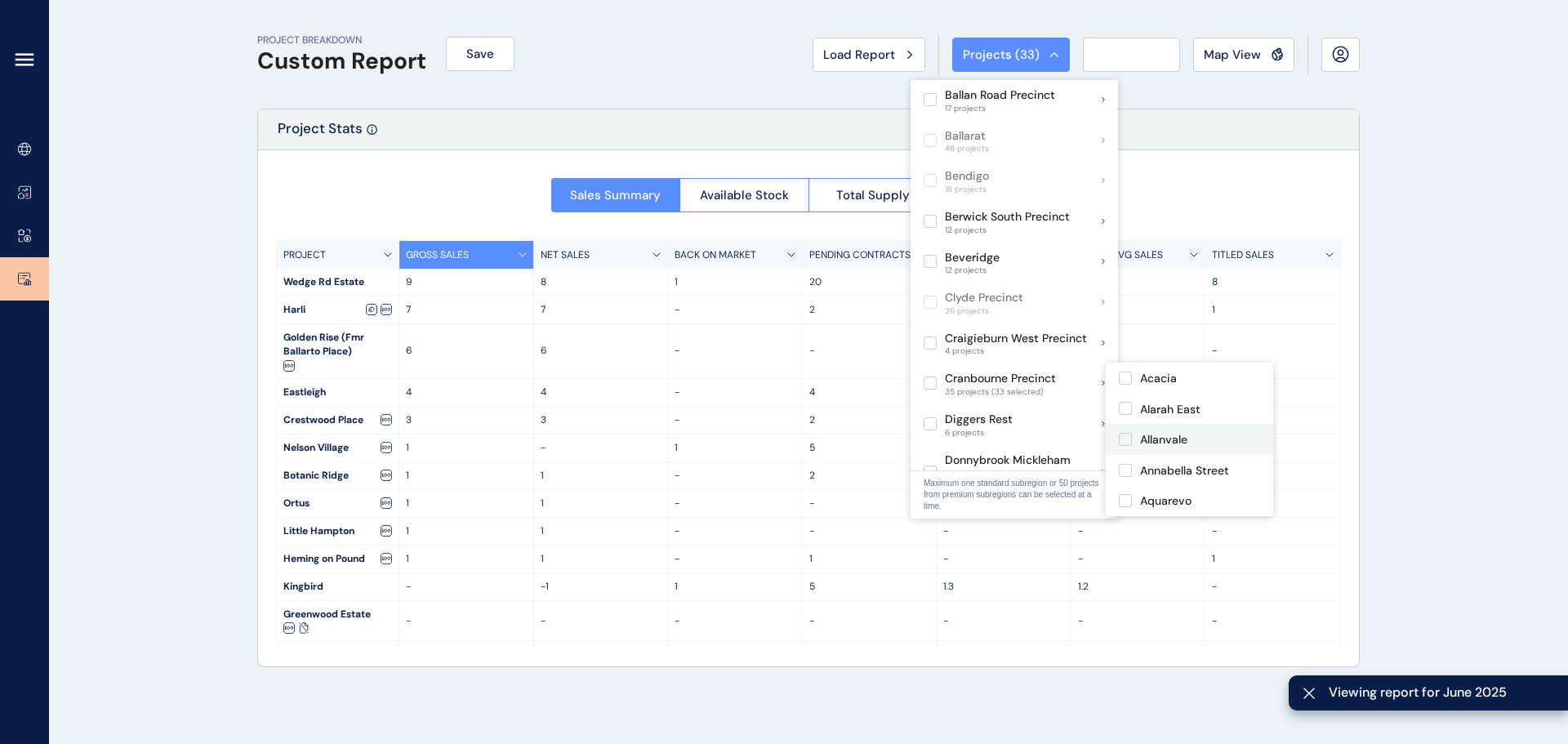 click on "Allanvale" at bounding box center (1164, 440) 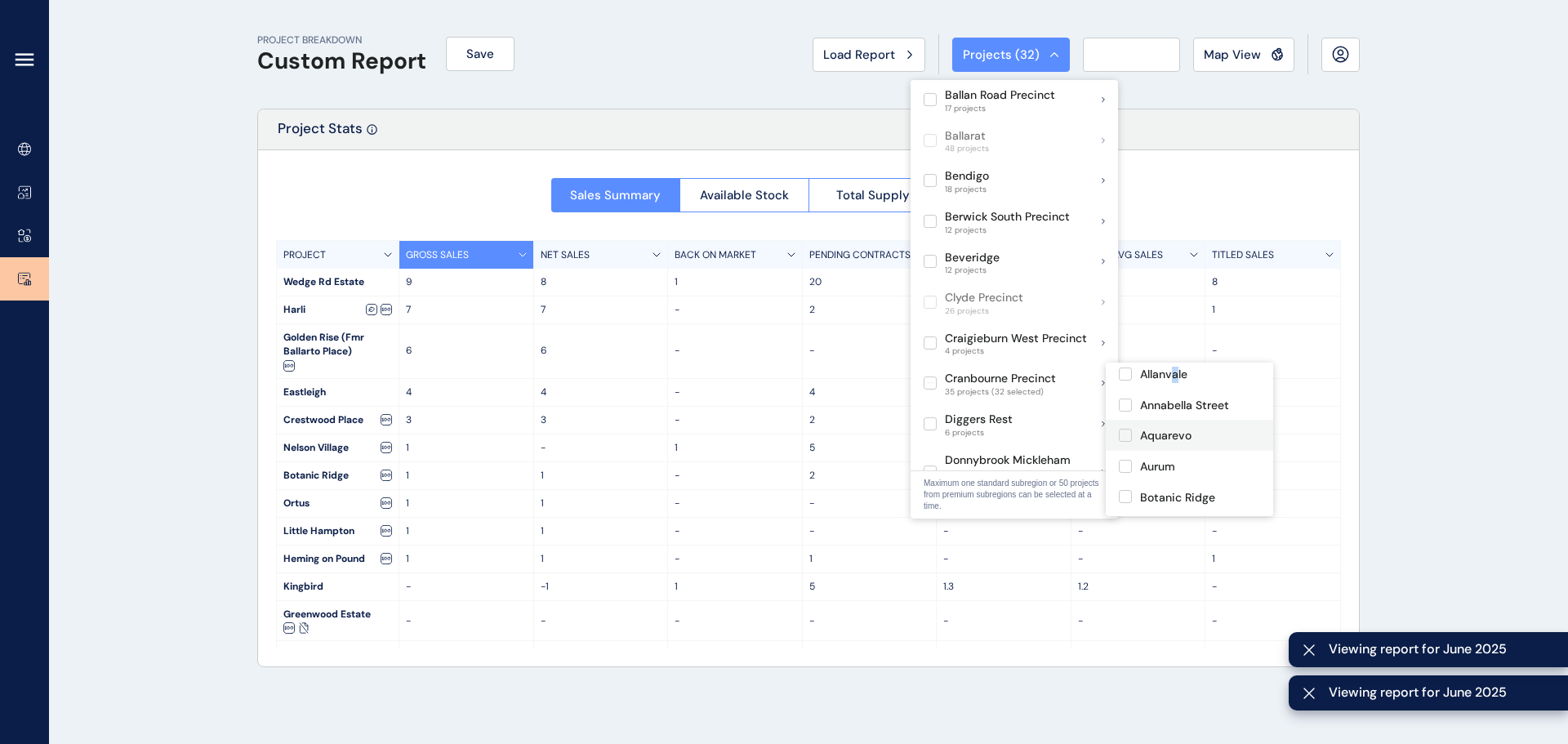 scroll, scrollTop: 82, scrollLeft: 0, axis: vertical 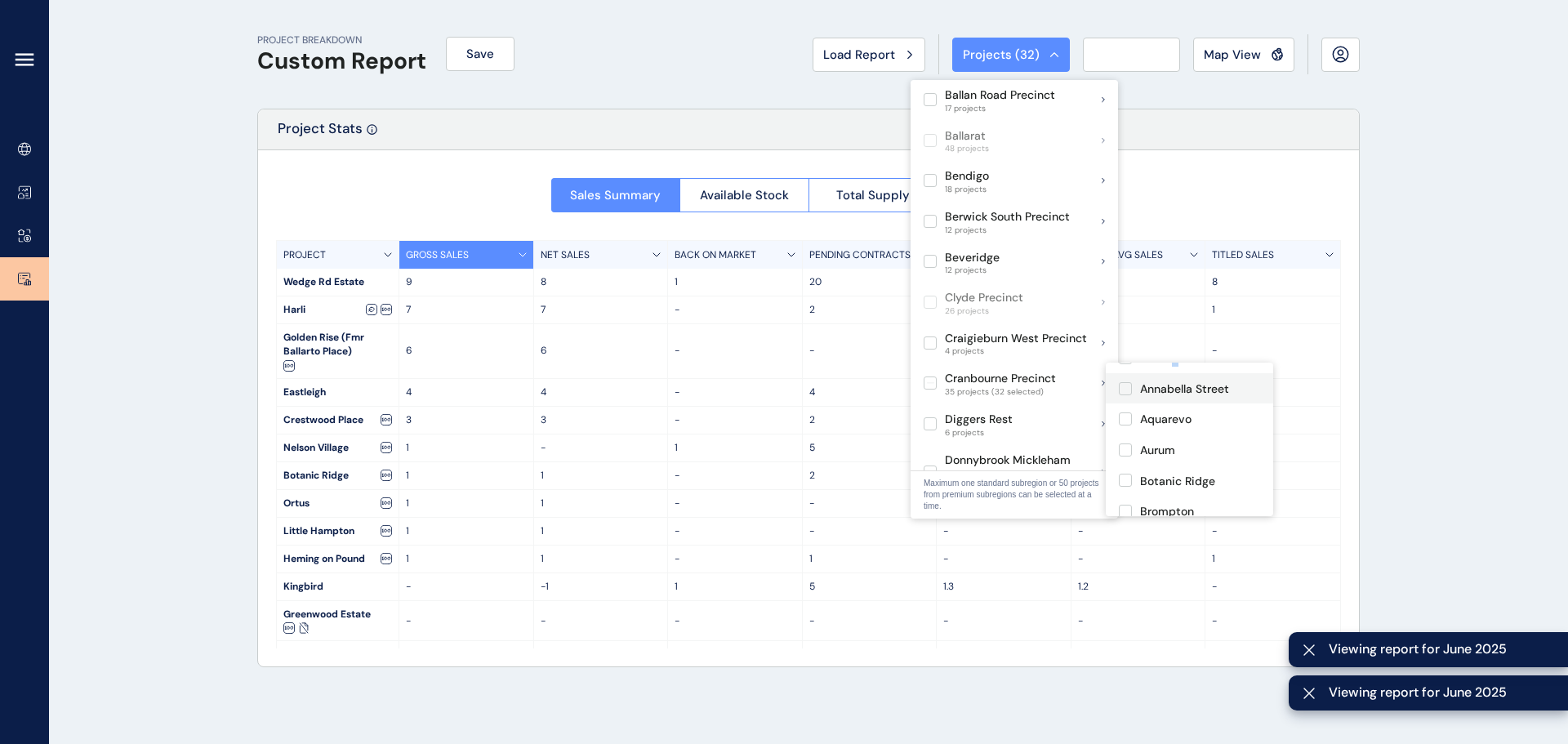 click on "Annabella Street" at bounding box center (1184, 390) 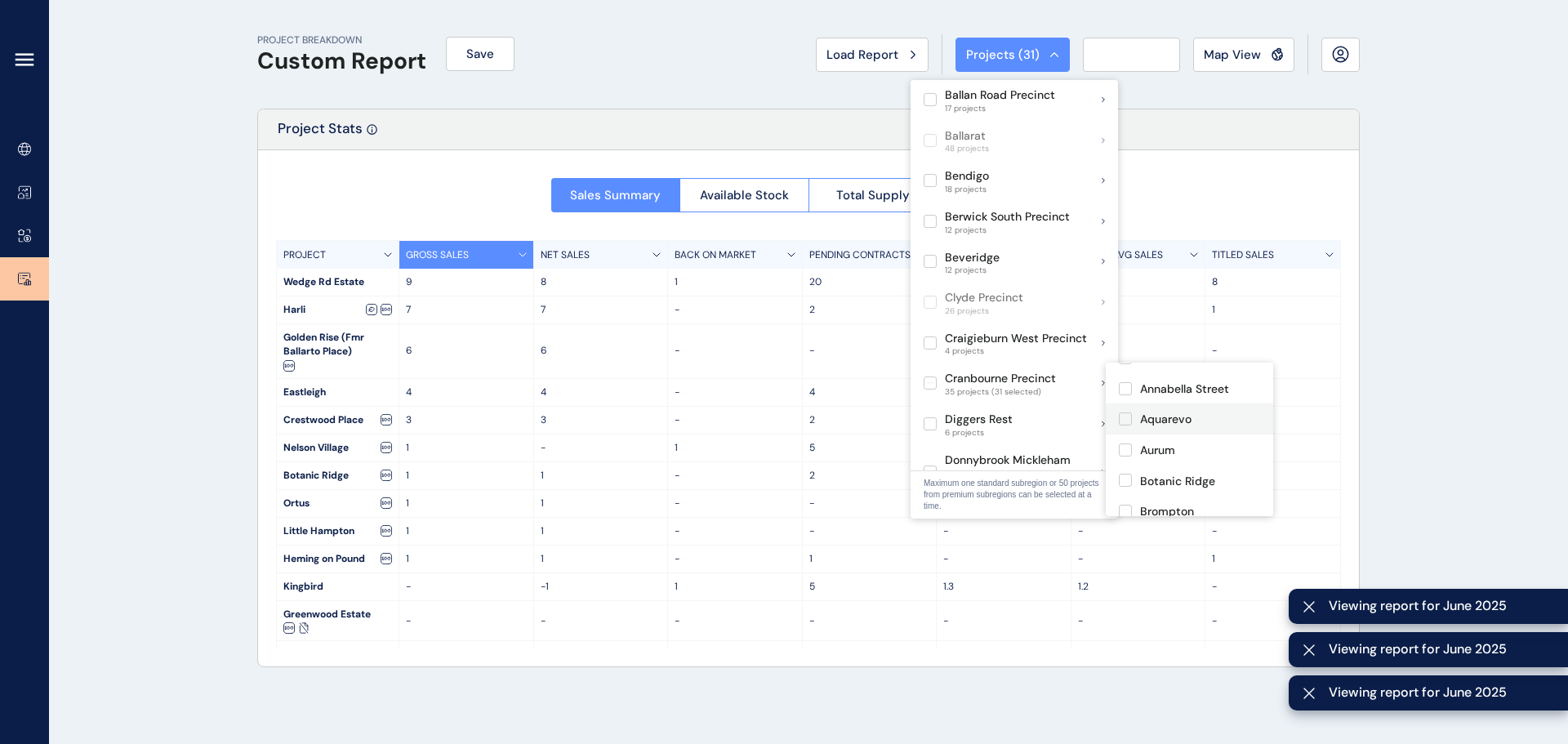 click on "Aquarevo" at bounding box center (1165, 420) 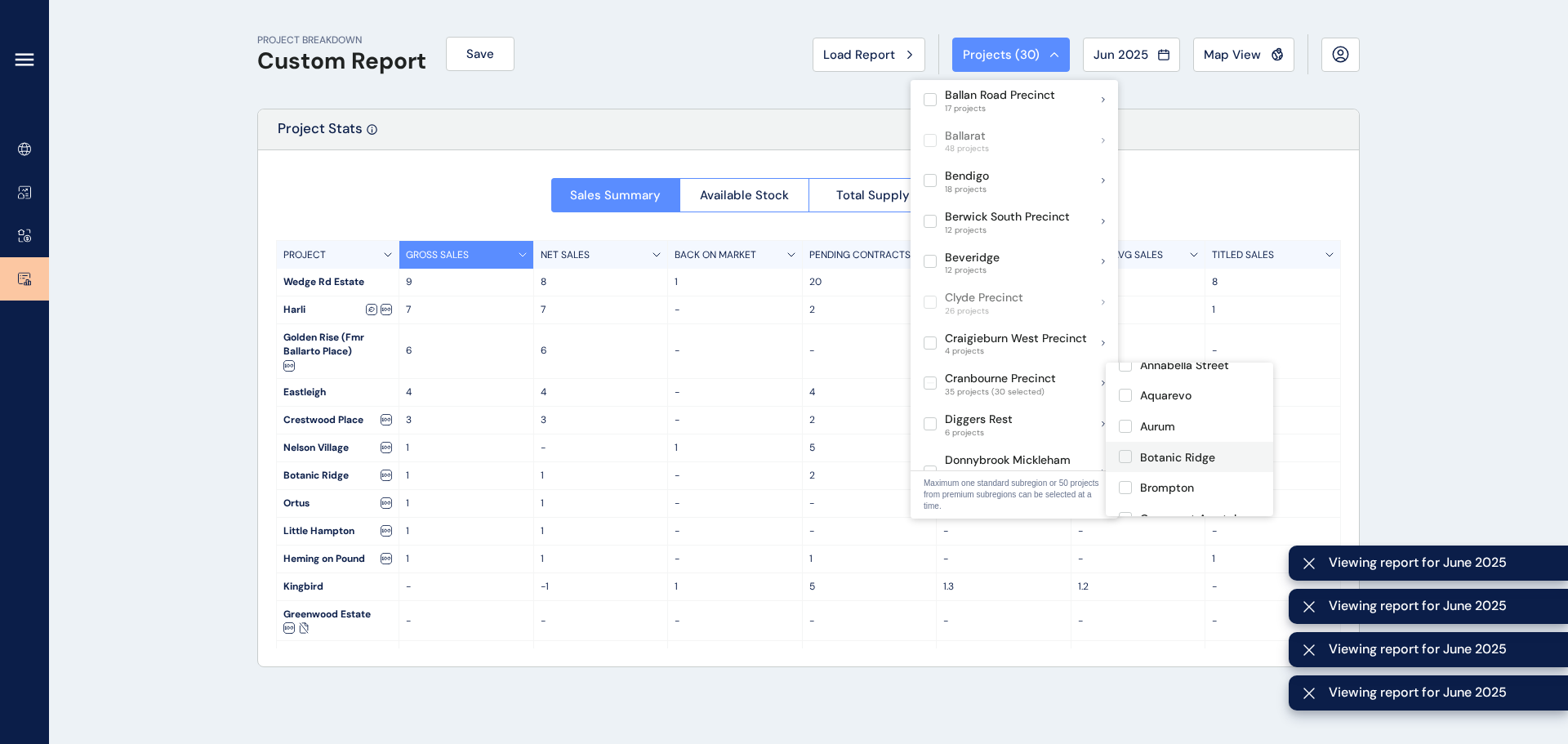 scroll, scrollTop: 163, scrollLeft: 0, axis: vertical 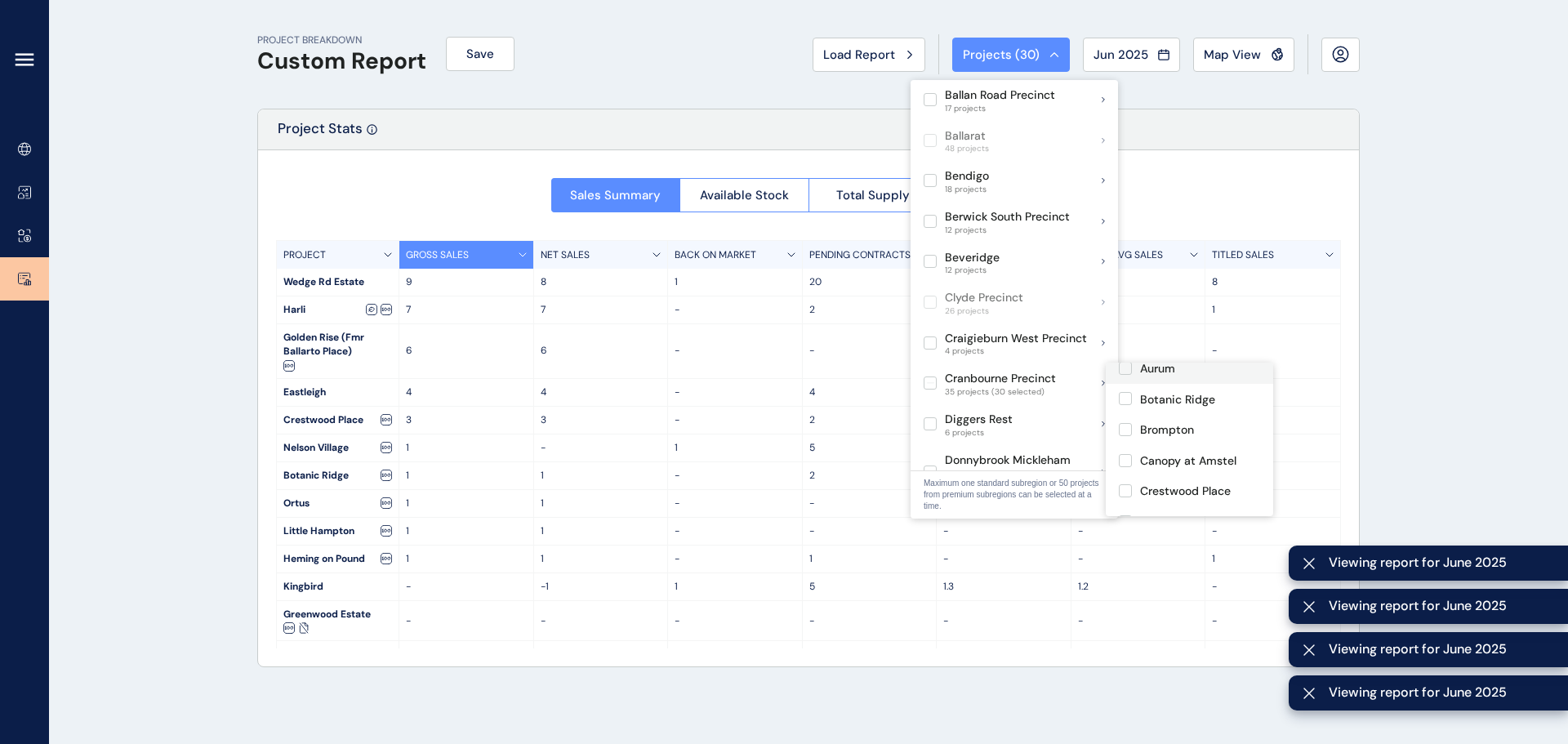 click on "Aurum" at bounding box center [1157, 369] 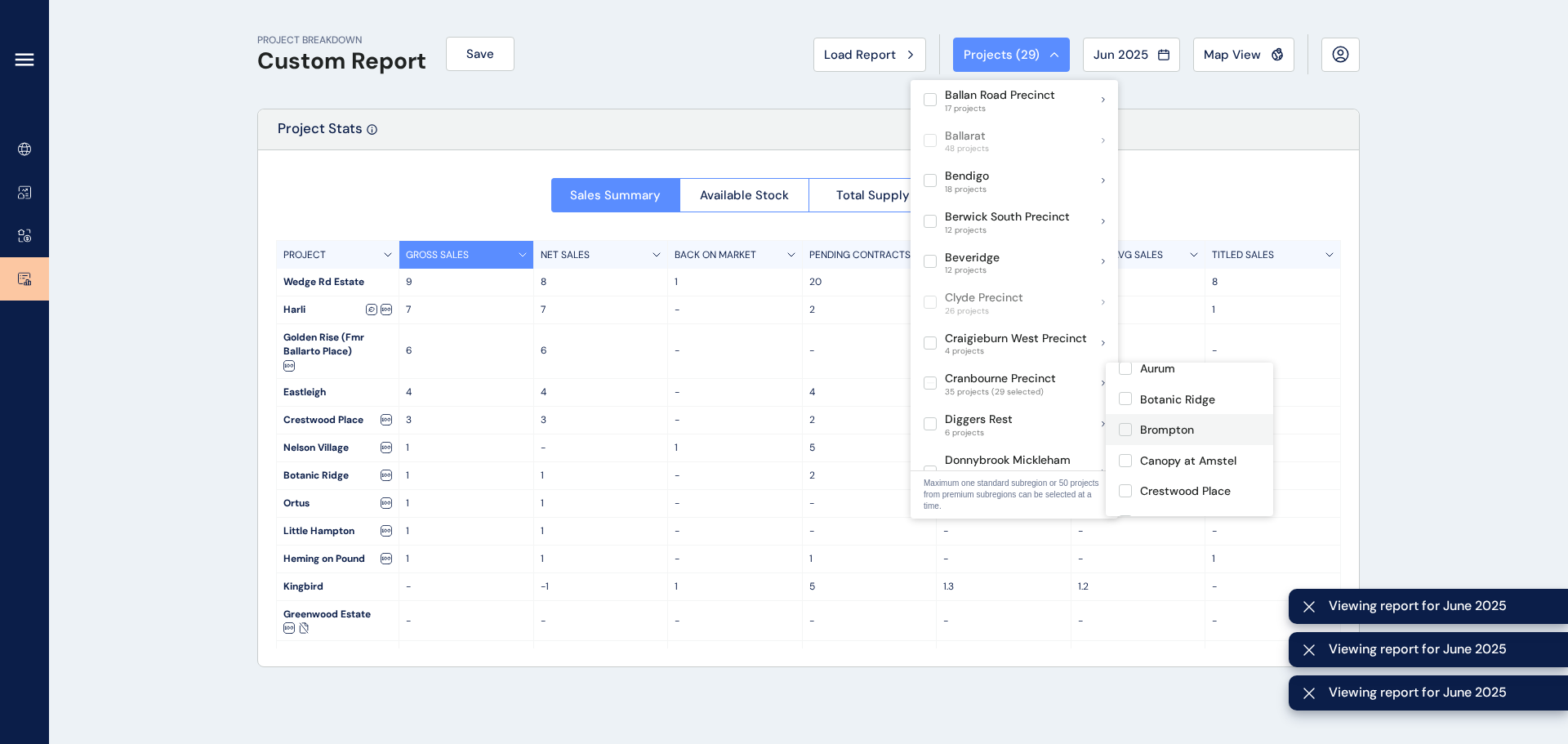 click on "Brompton" at bounding box center [1167, 430] 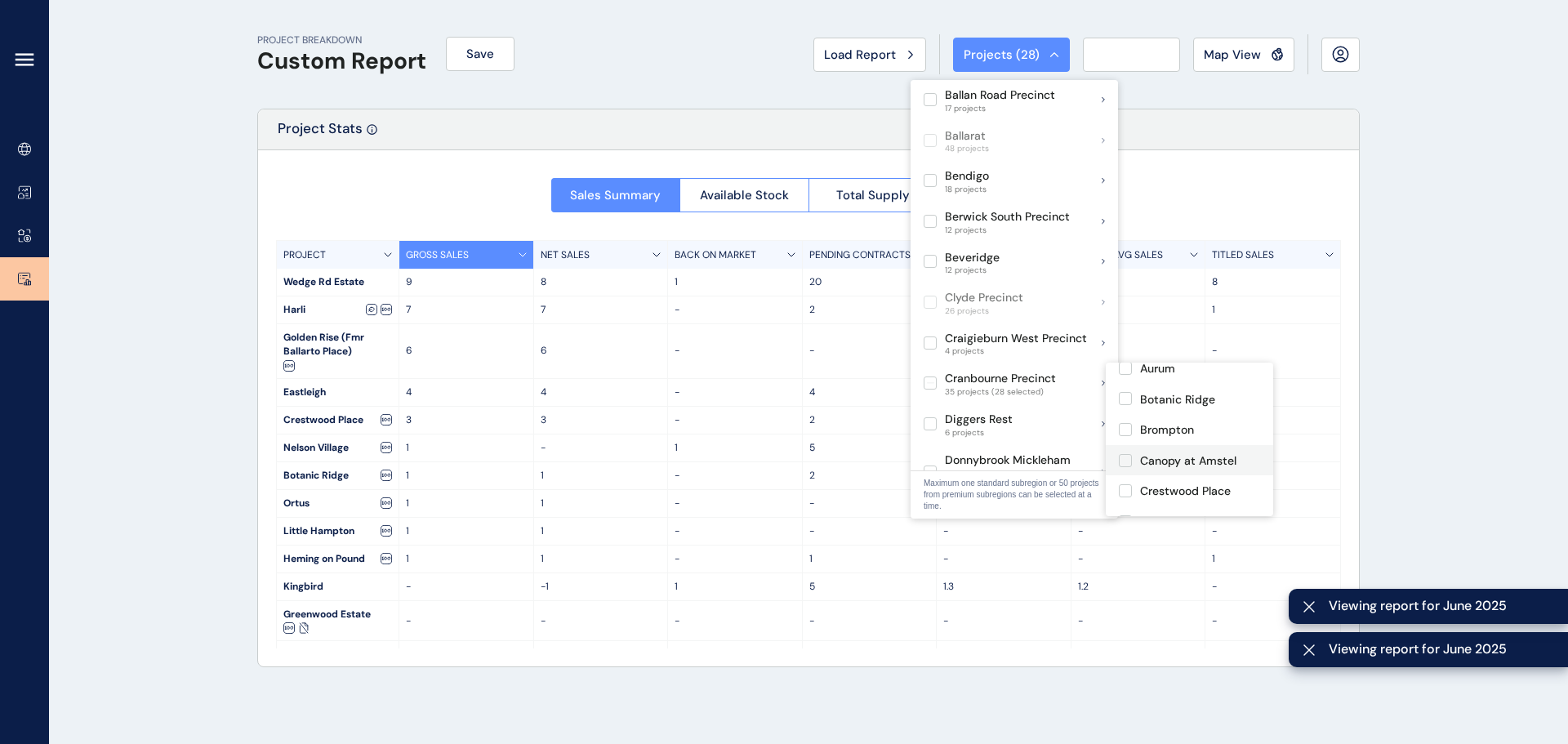 click on "Canopy at Amstel" at bounding box center [1188, 461] 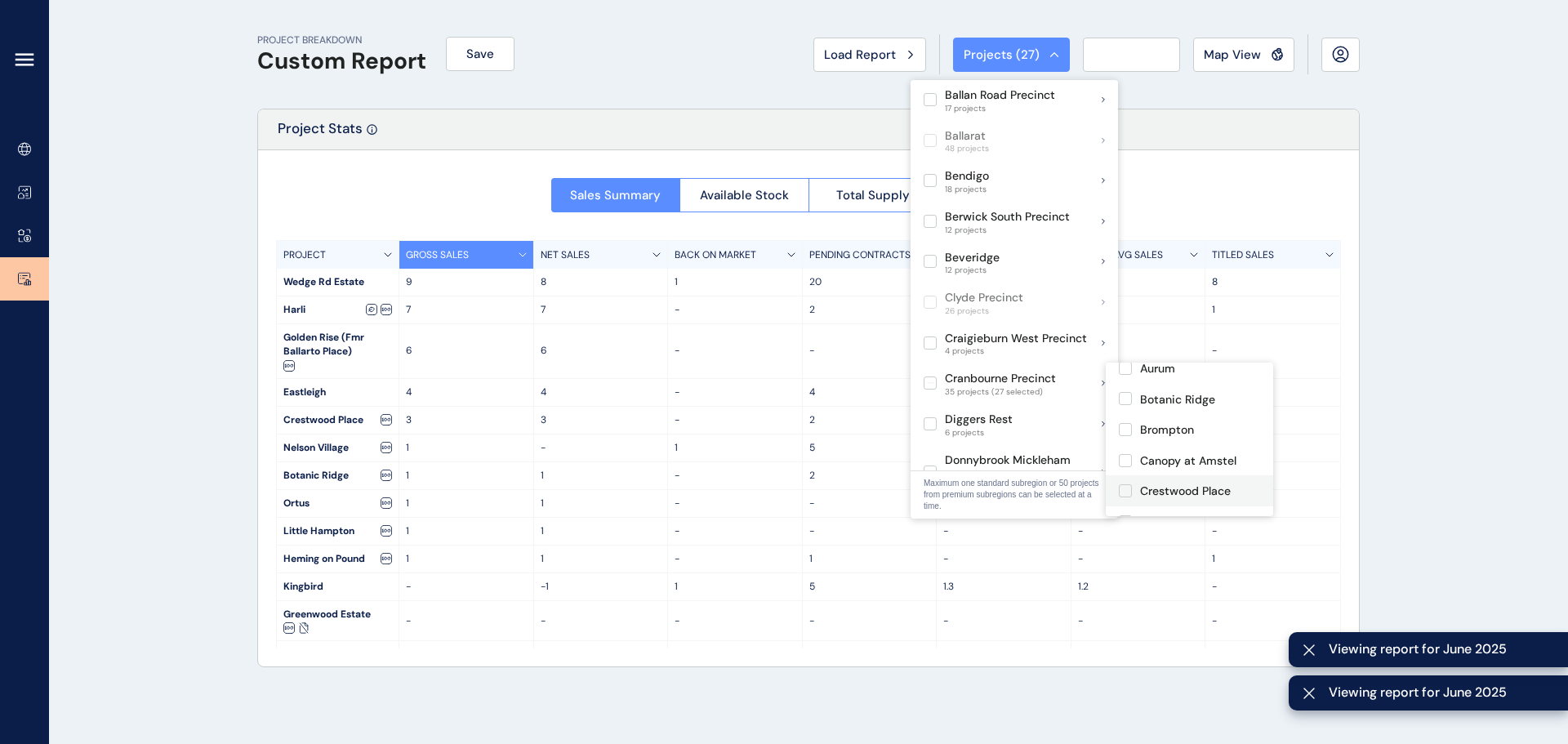click on "Crestwood Place" at bounding box center (1189, 491) 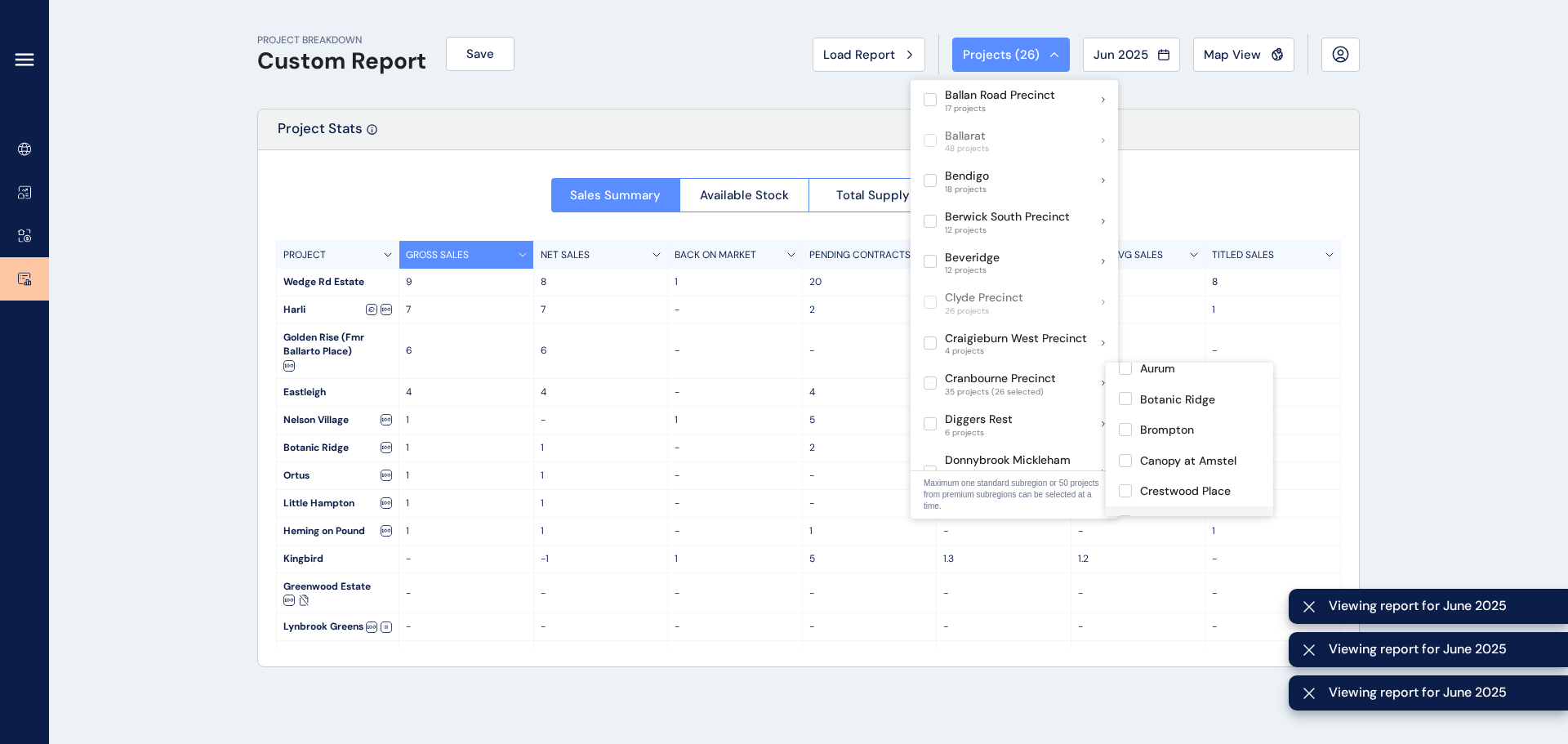 scroll, scrollTop: 245, scrollLeft: 0, axis: vertical 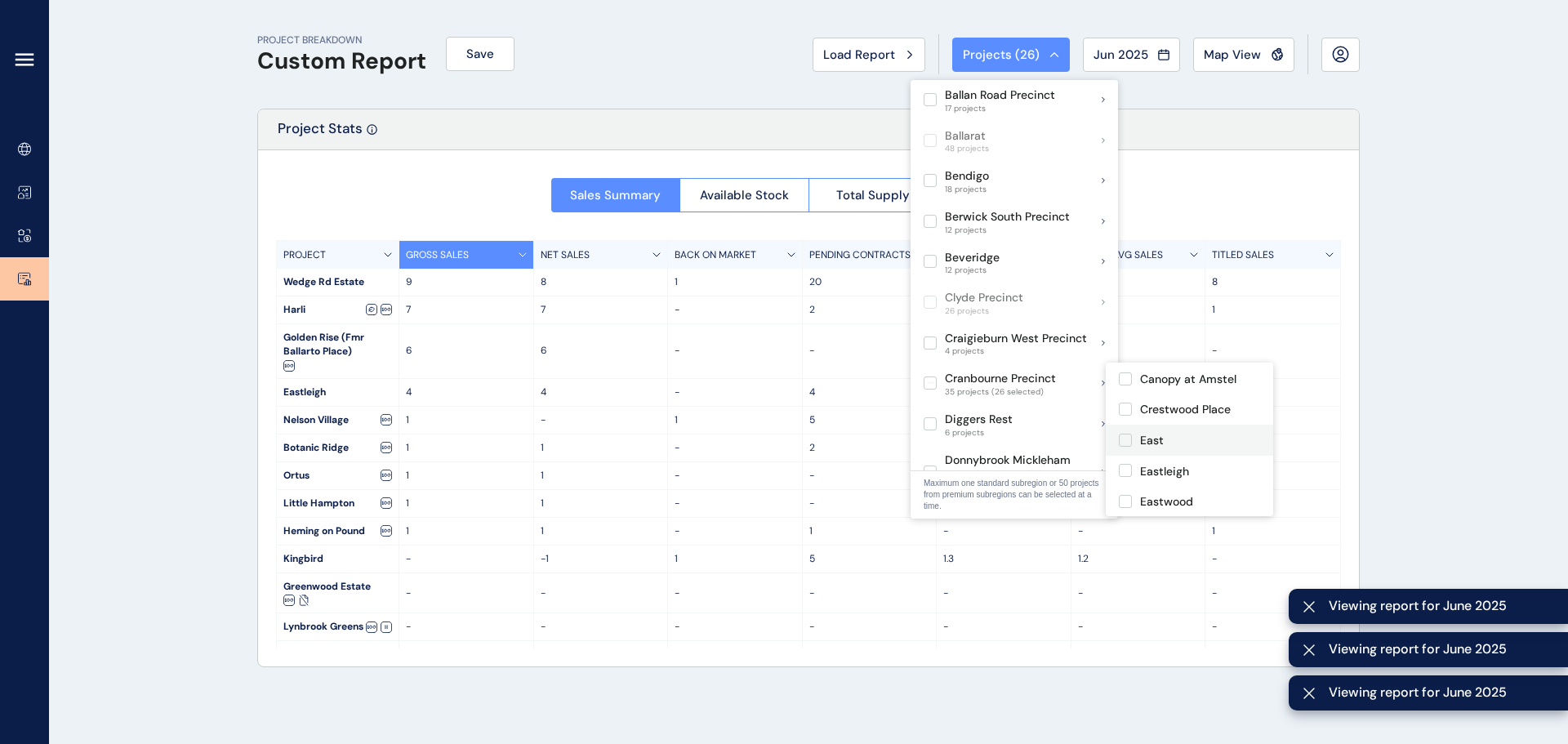 click on "East" at bounding box center [1152, 441] 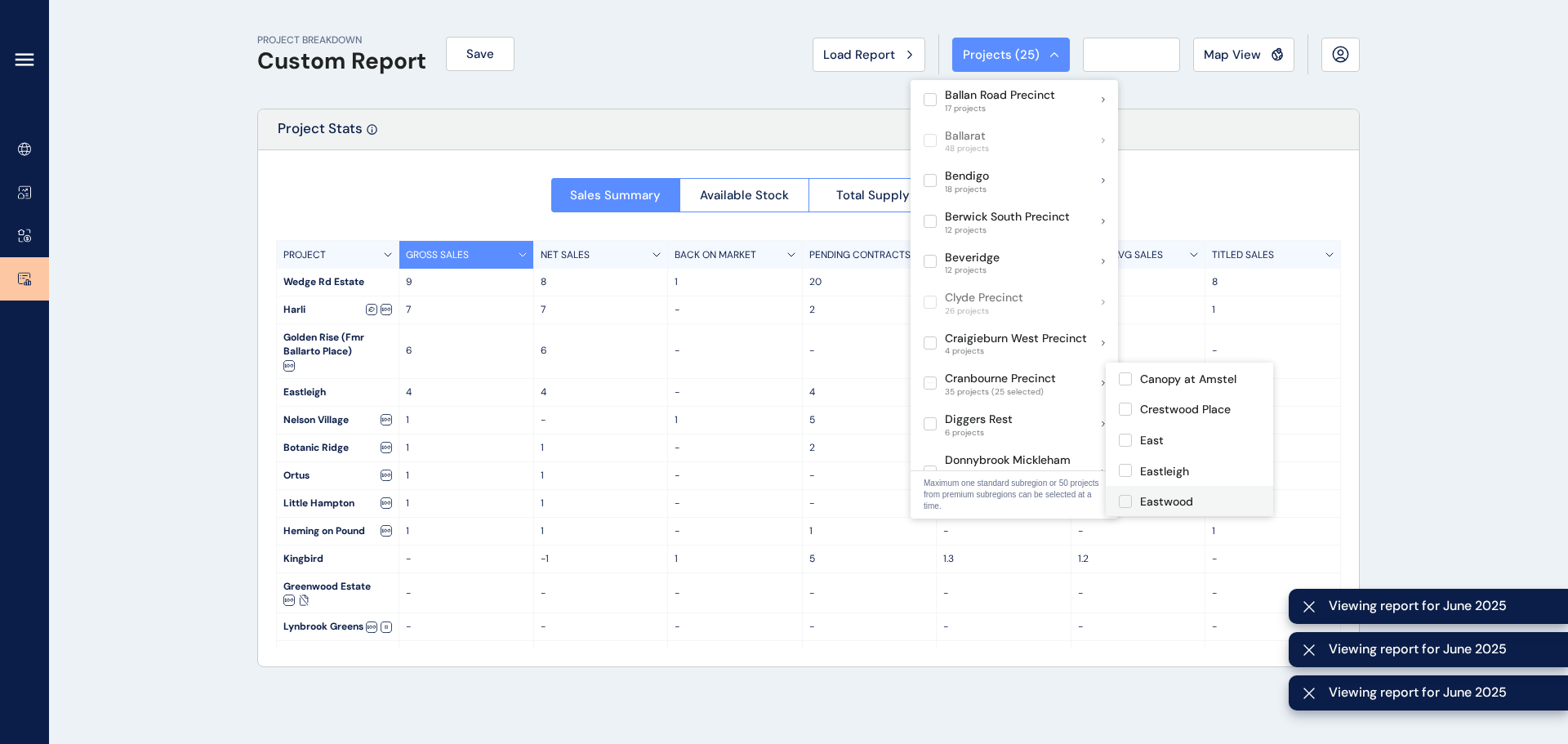 drag, startPoint x: 1162, startPoint y: 467, endPoint x: 1163, endPoint y: 486, distance: 19.026298 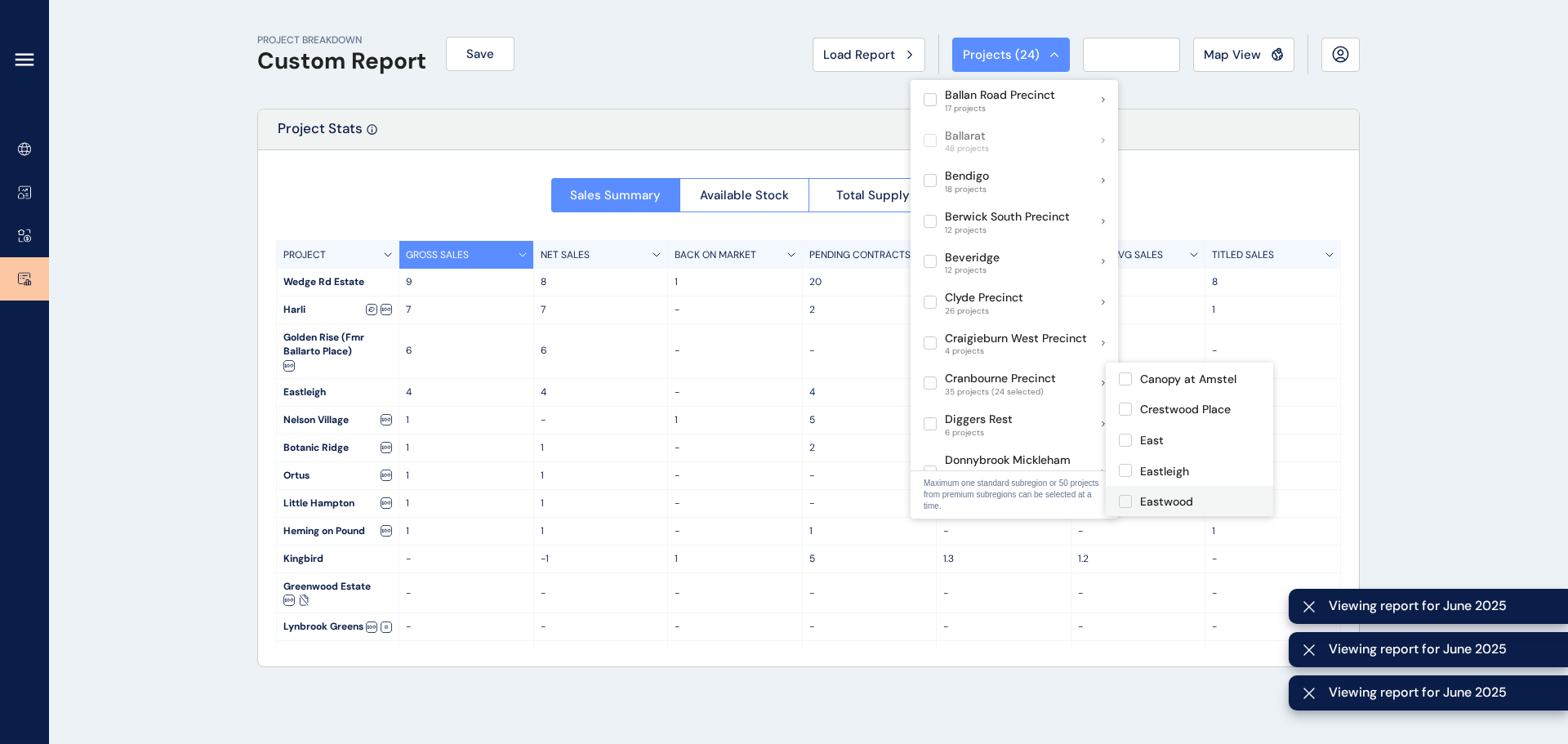 click on "Eastwood" at bounding box center (1189, 501) 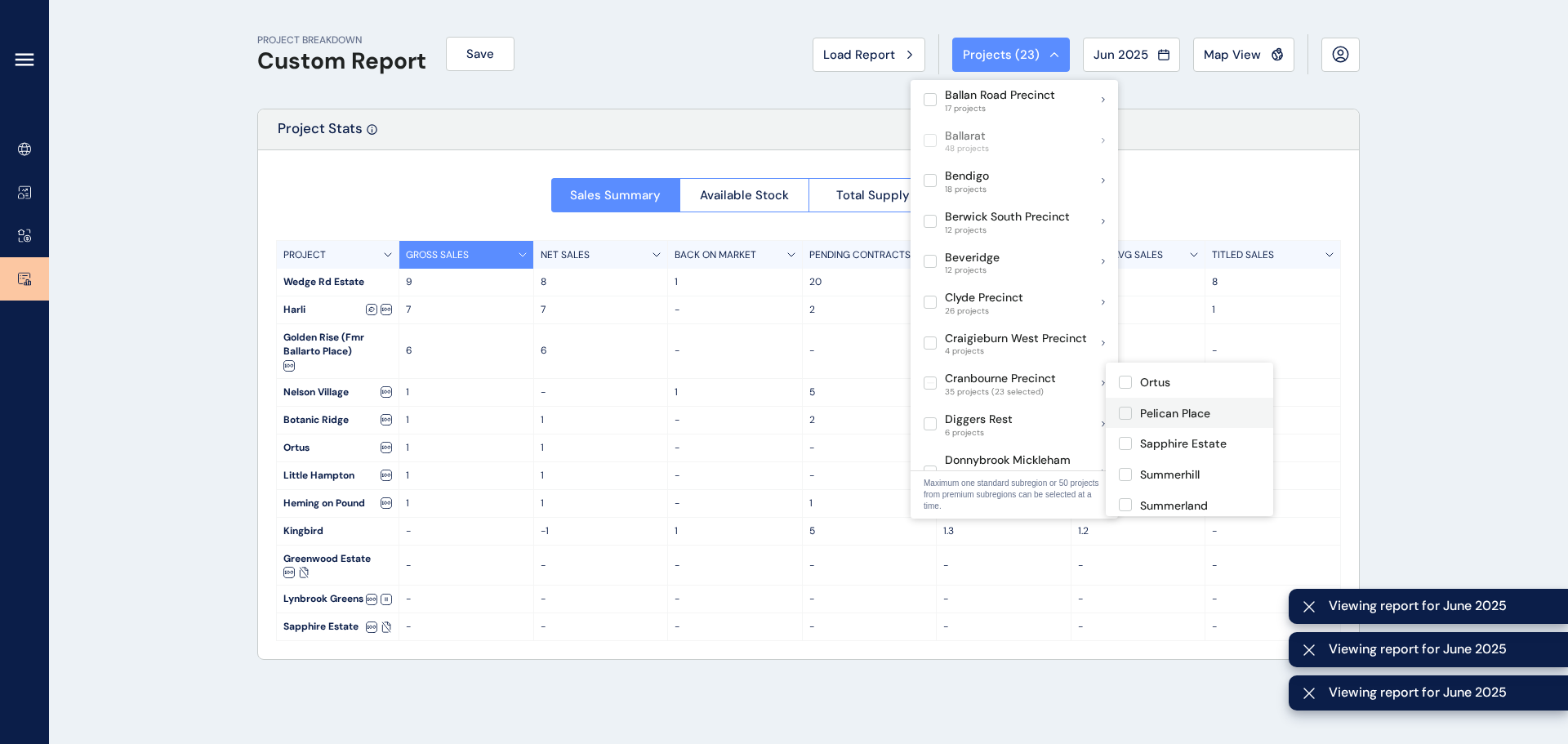 scroll, scrollTop: 937, scrollLeft: 0, axis: vertical 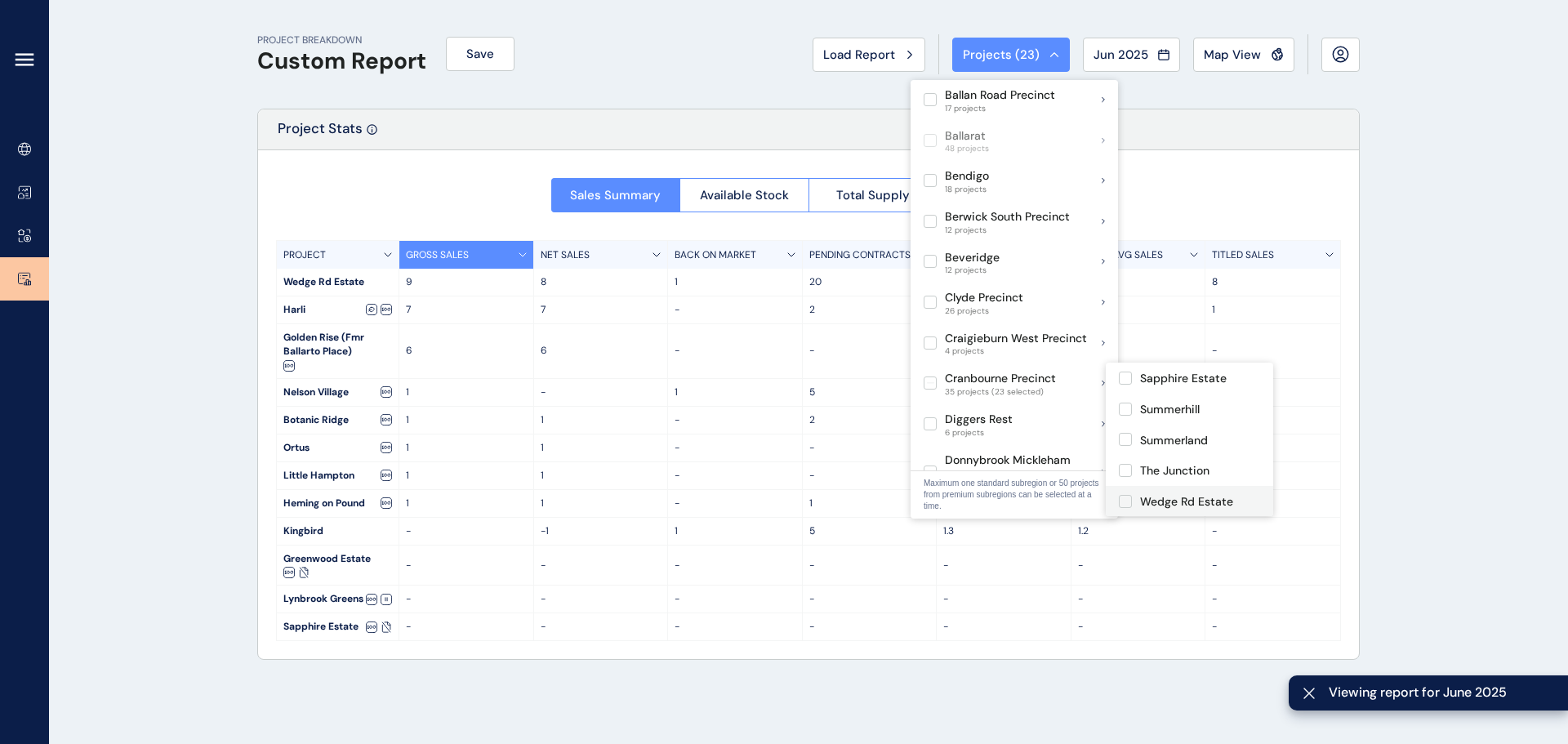 click on "Wedge Rd Estate" at bounding box center (1187, 502) 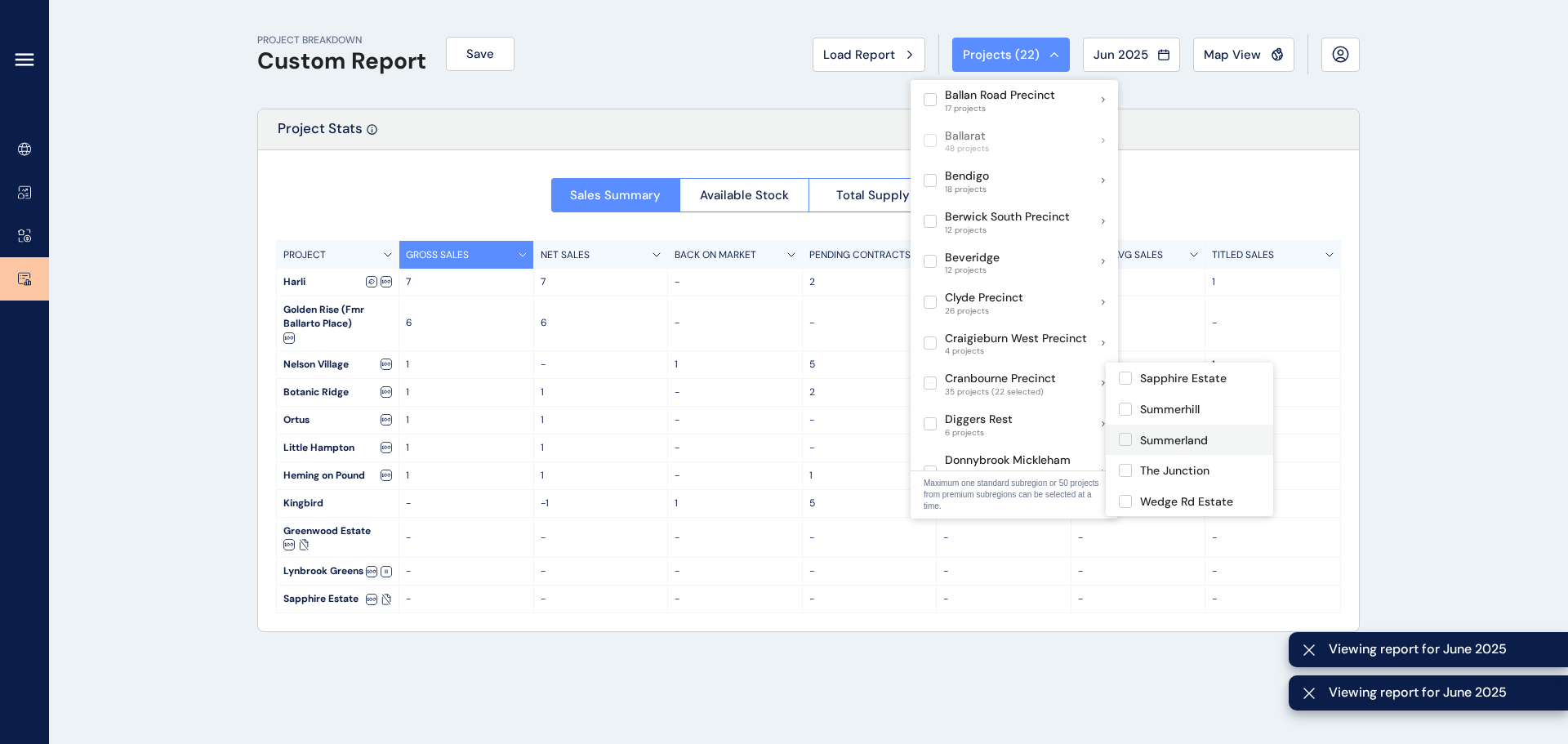 click on "Summerland" at bounding box center (1174, 441) 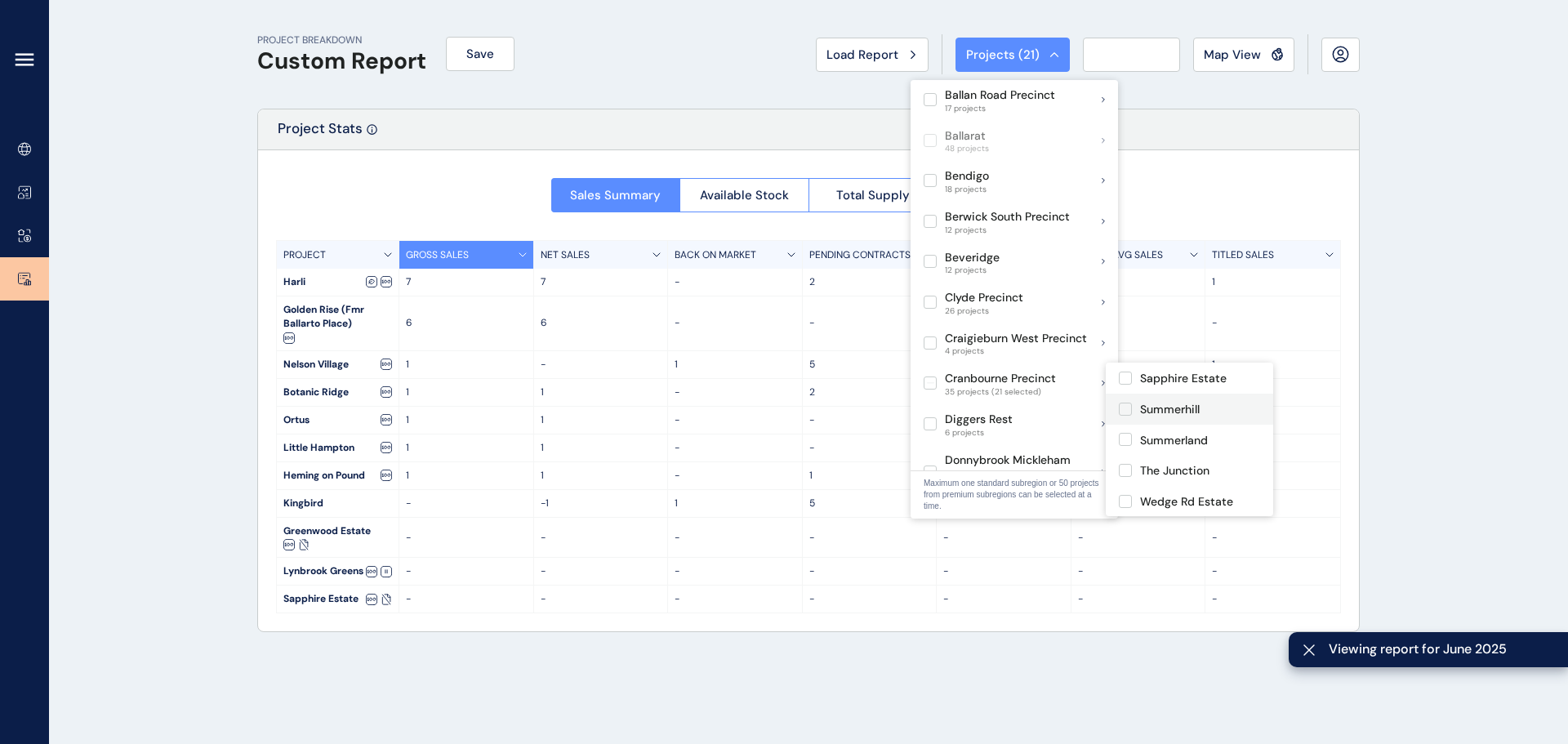drag, startPoint x: 1177, startPoint y: 409, endPoint x: 1179, endPoint y: 381, distance: 28.071338 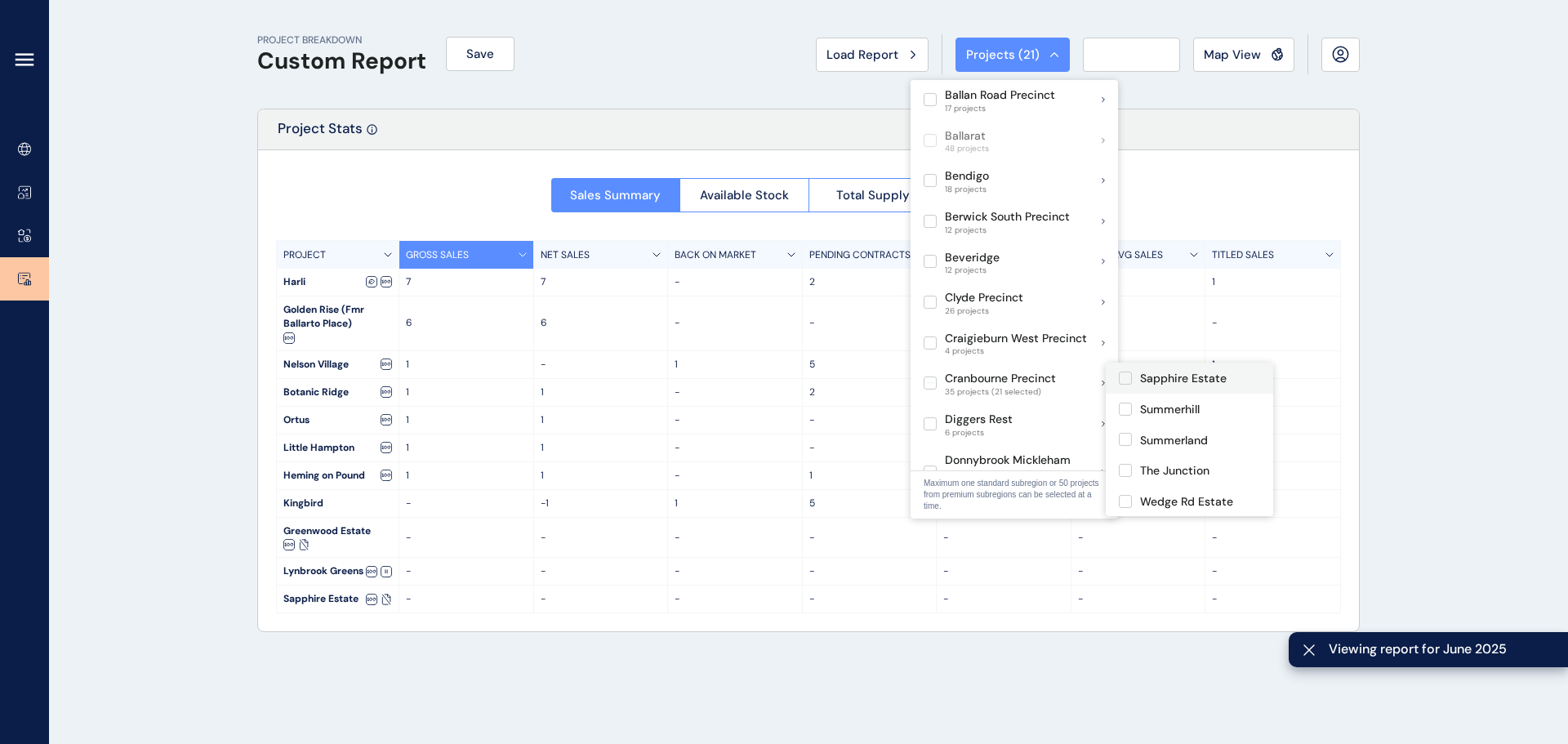 click on "Summerhill" at bounding box center [1169, 410] 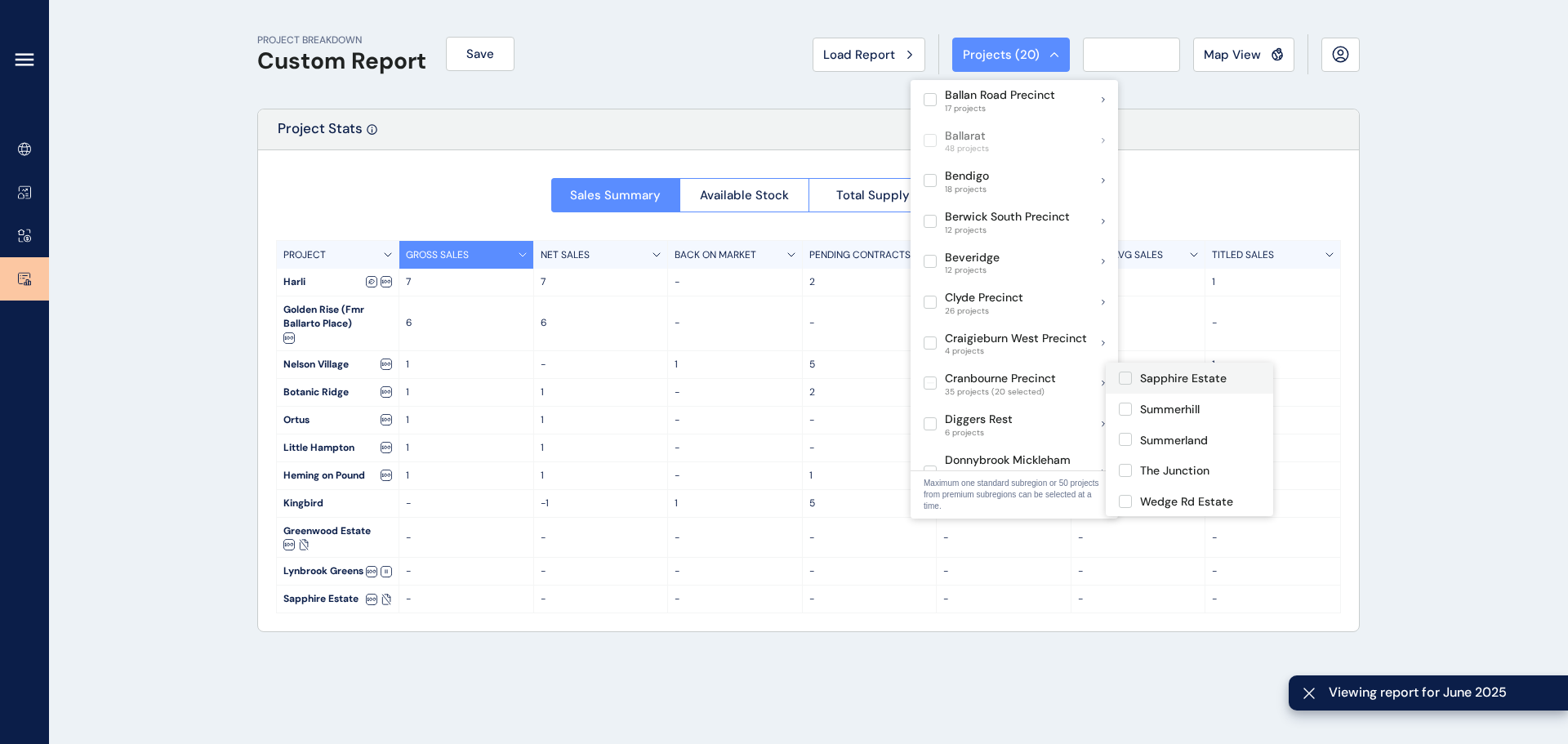 click on "Sapphire Estate" at bounding box center (1183, 379) 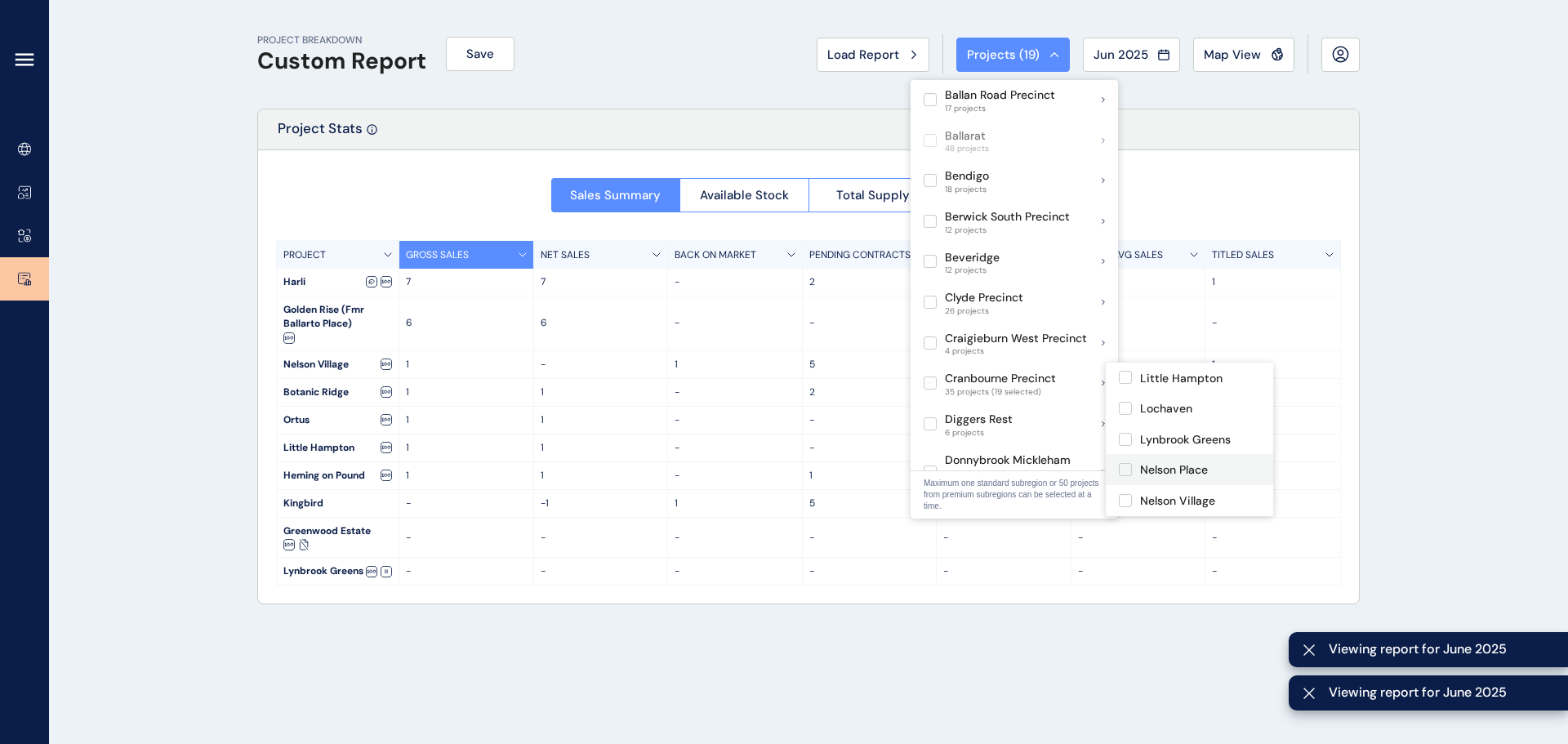 scroll, scrollTop: 773, scrollLeft: 0, axis: vertical 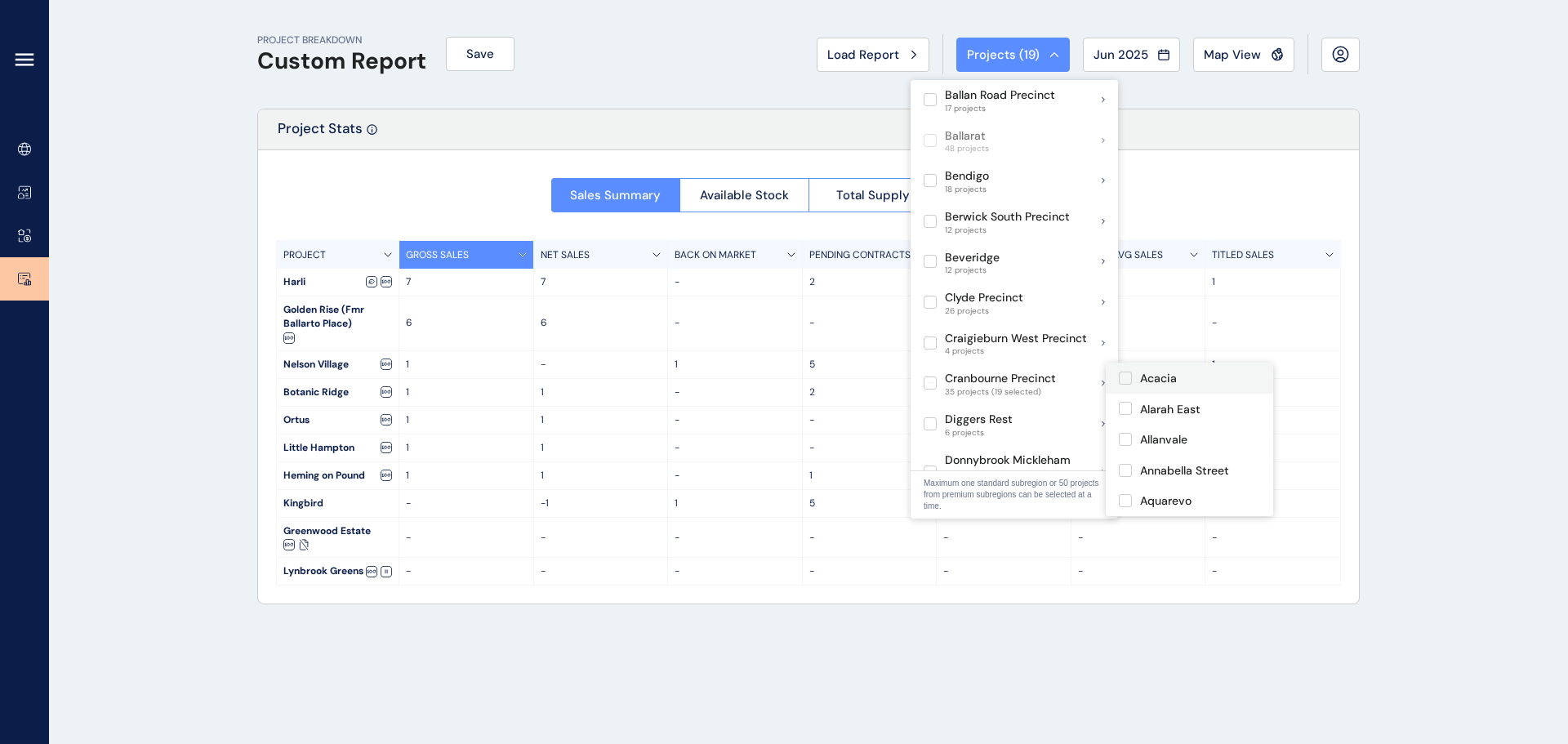click at bounding box center [1129, 378] 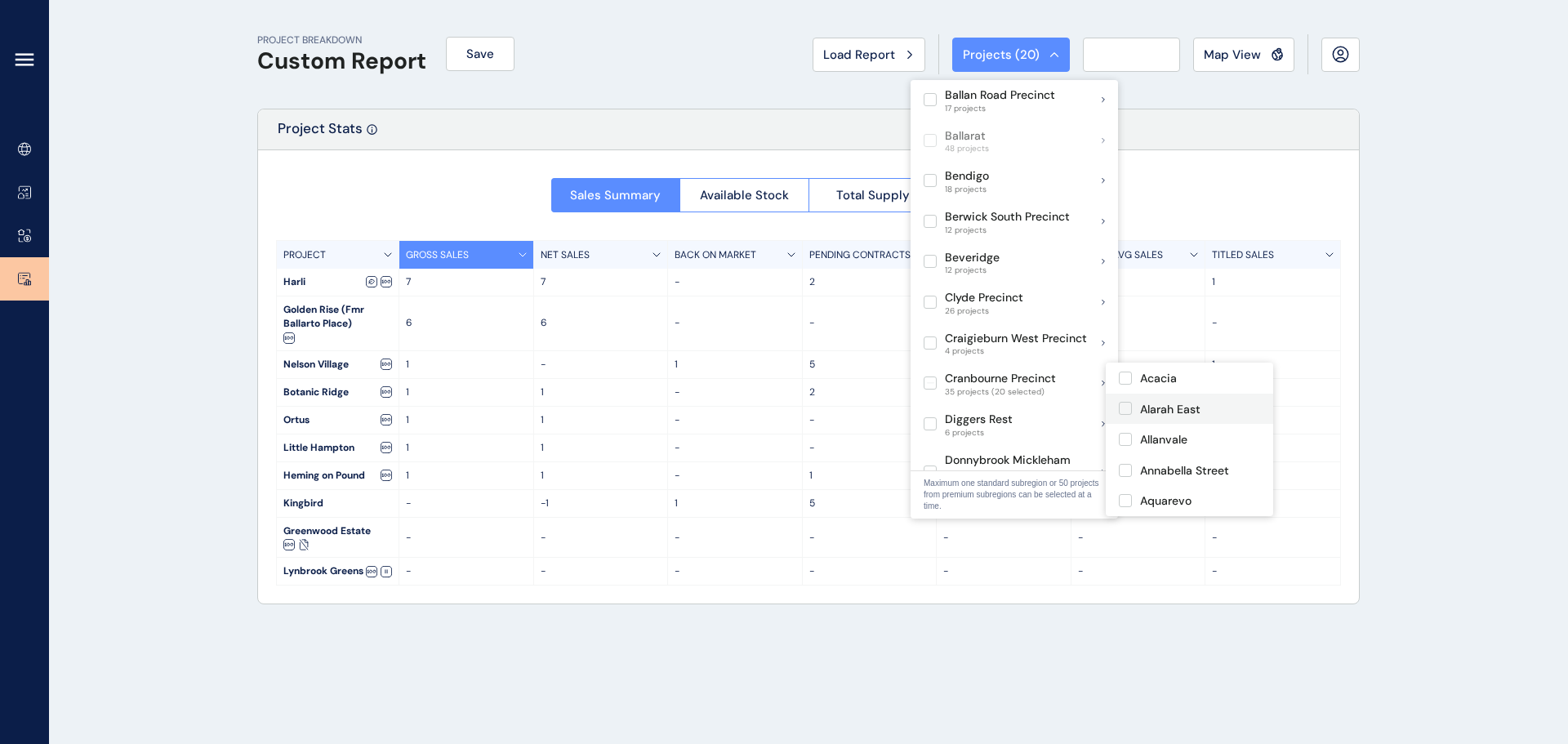 drag, startPoint x: 1140, startPoint y: 412, endPoint x: 1122, endPoint y: 443, distance: 35.846897 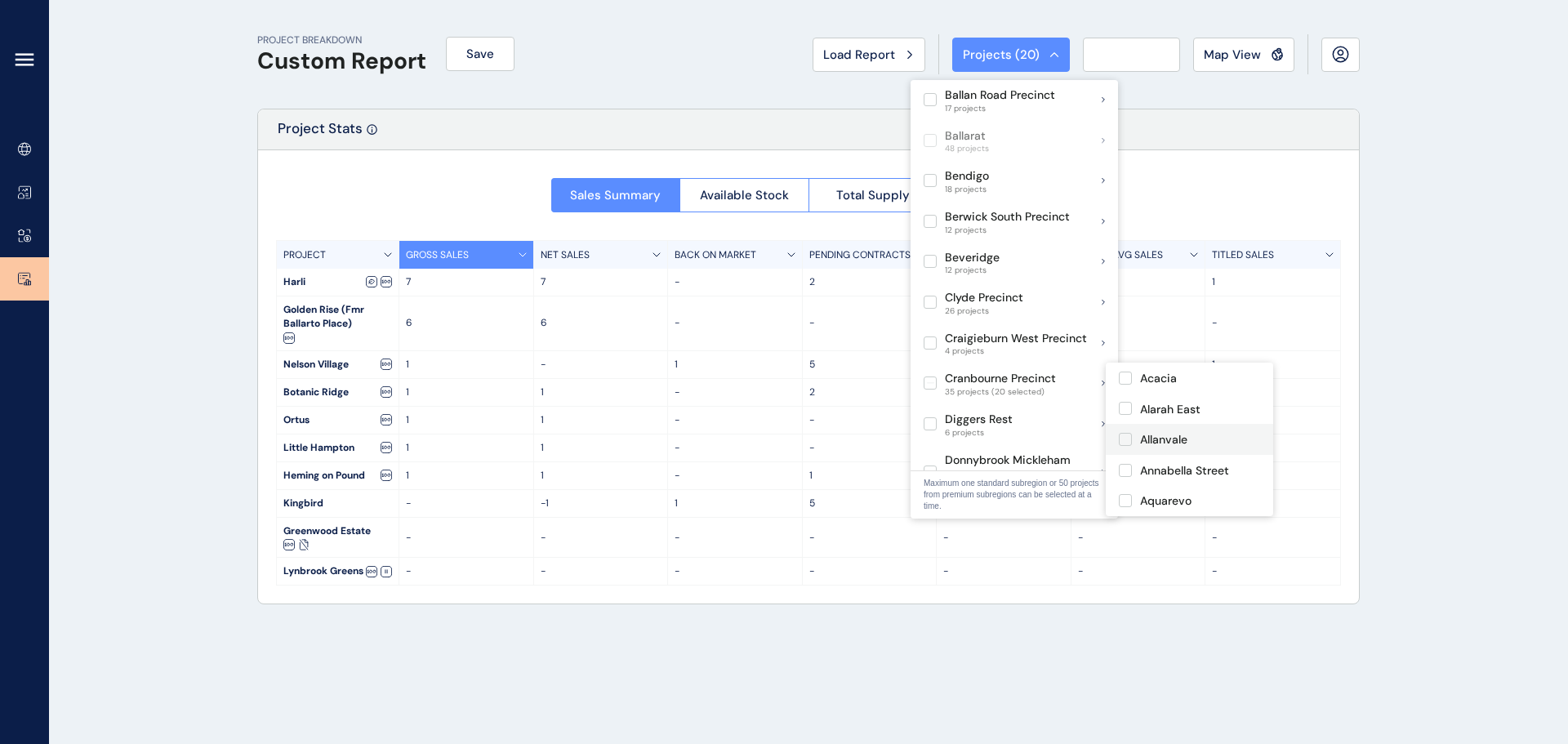 click at bounding box center (1129, 439) 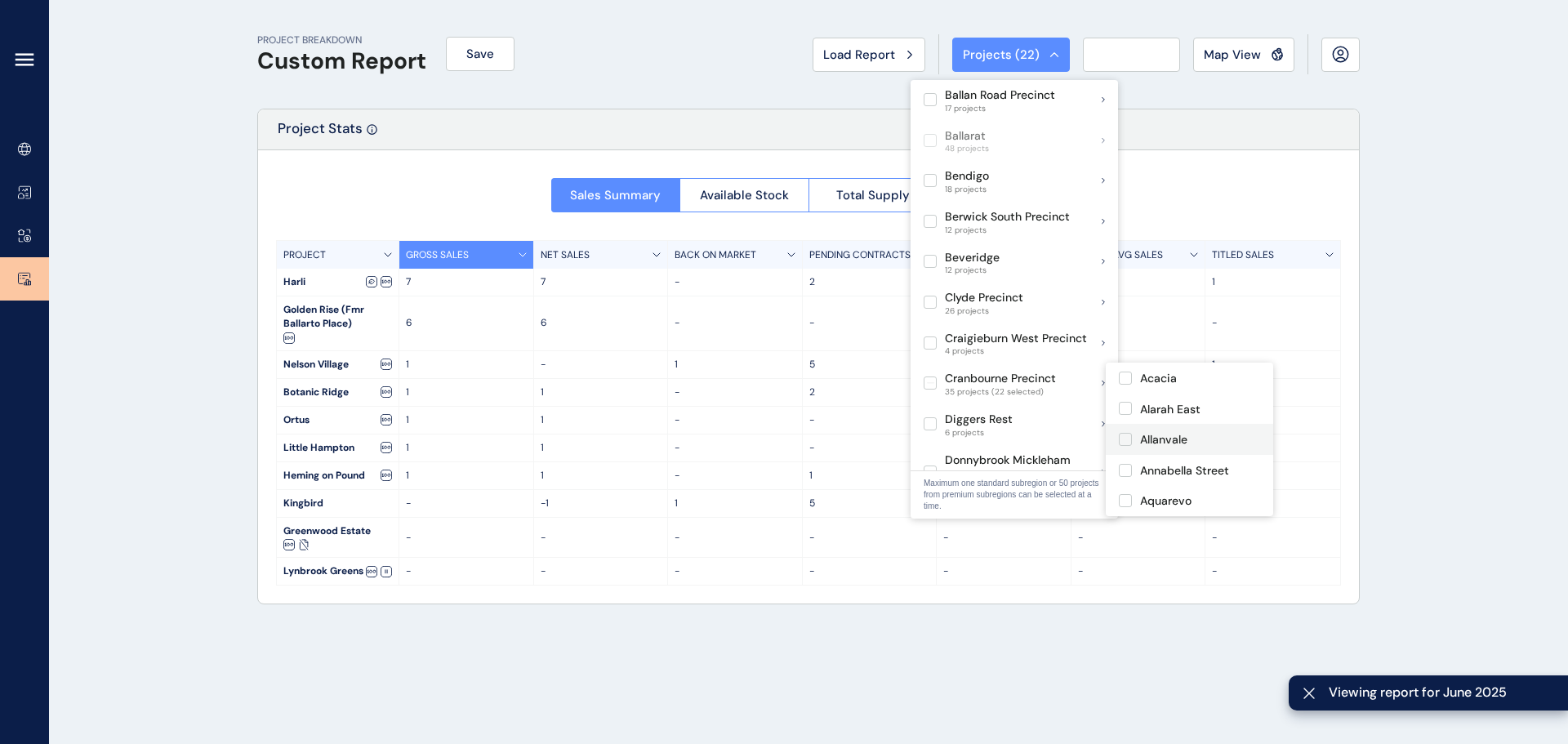 click at bounding box center (1125, 439) 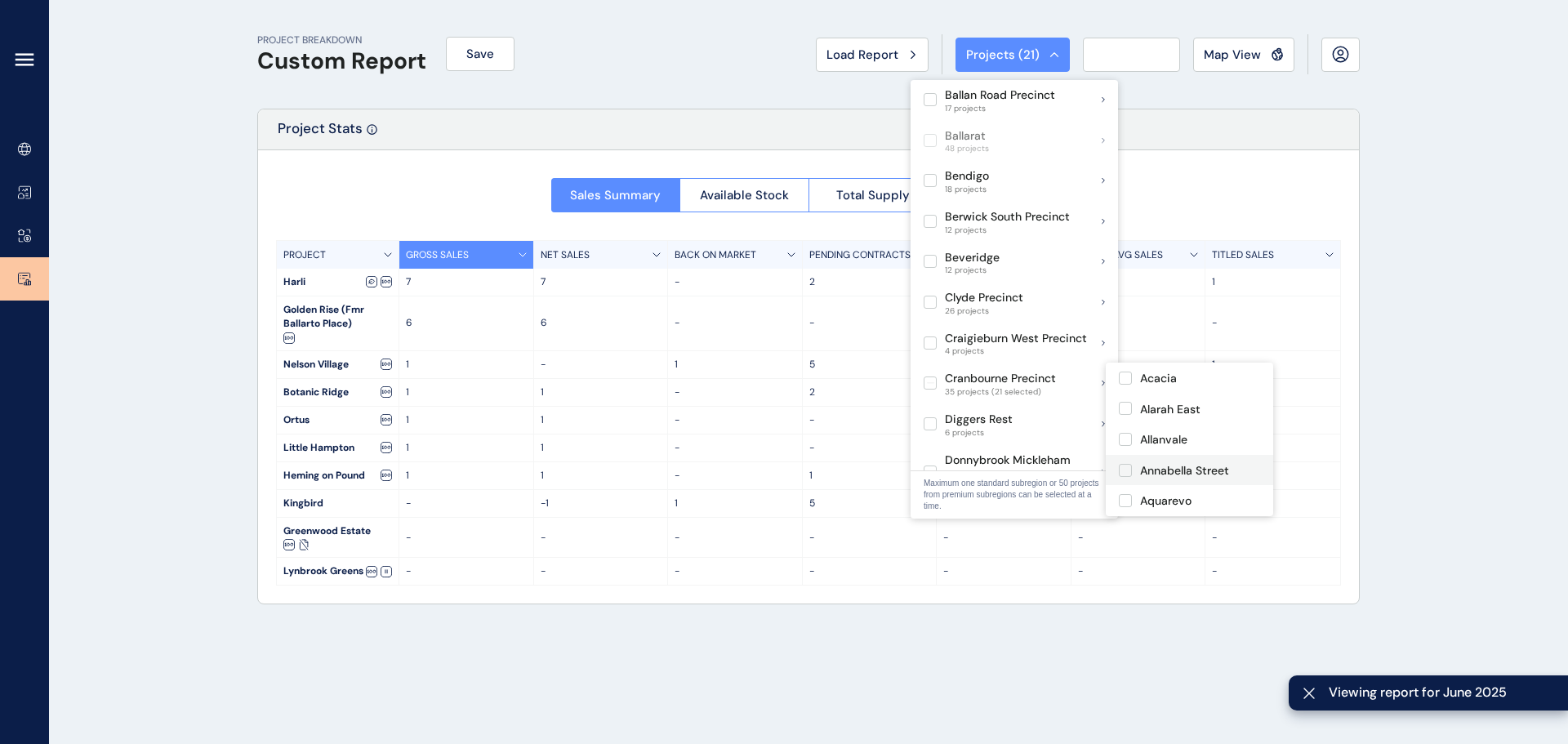 click at bounding box center [1125, 470] 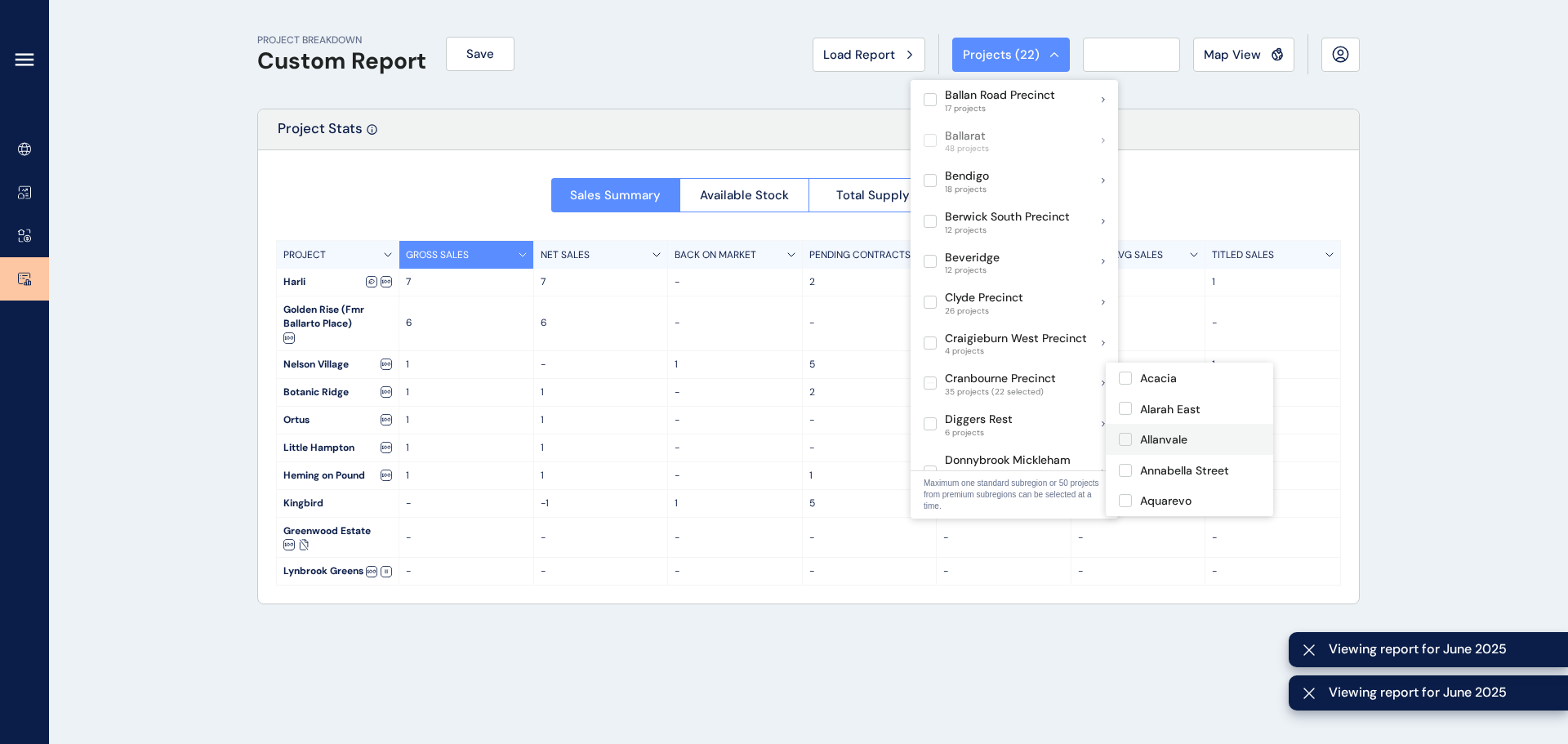 click at bounding box center [1125, 439] 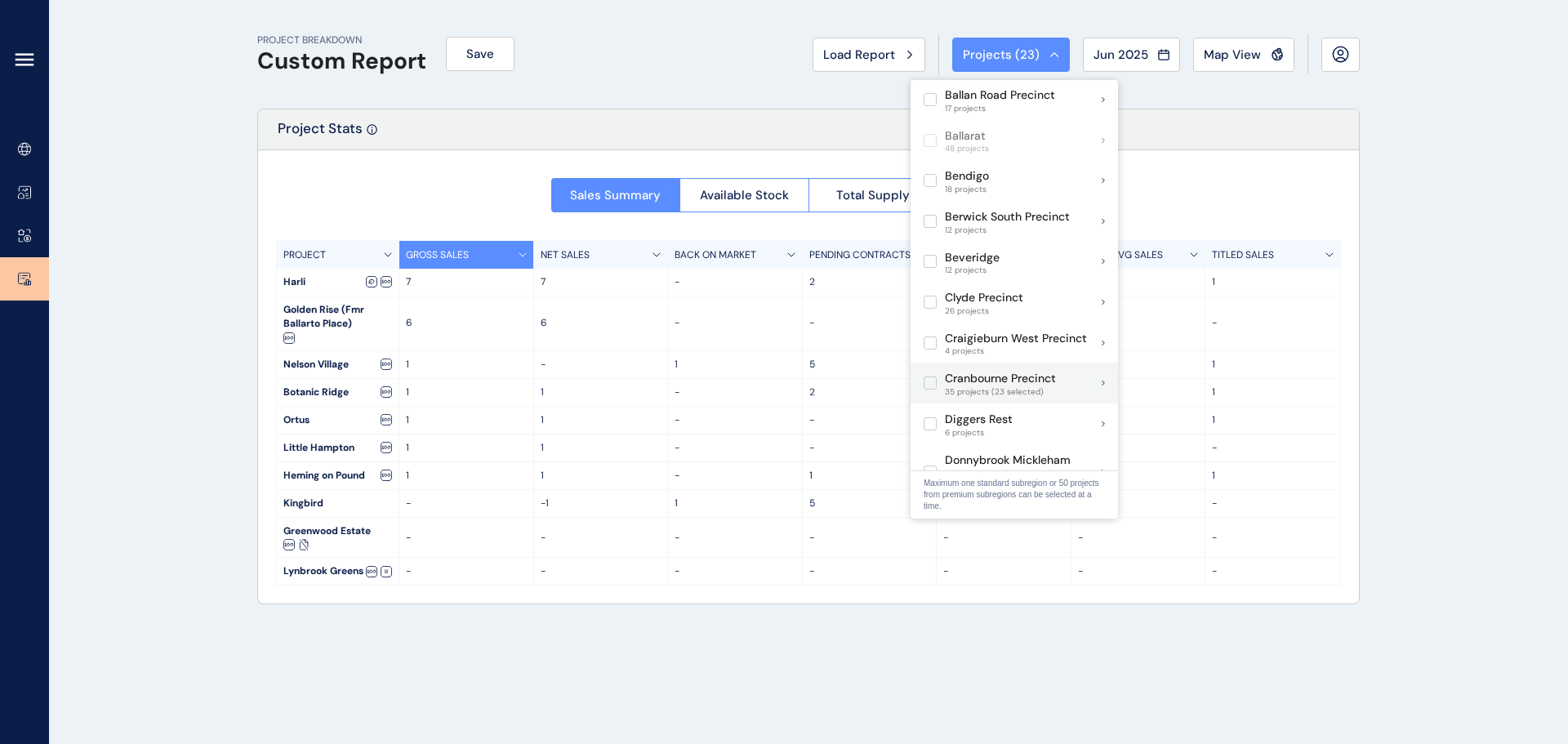 click at bounding box center [934, 383] 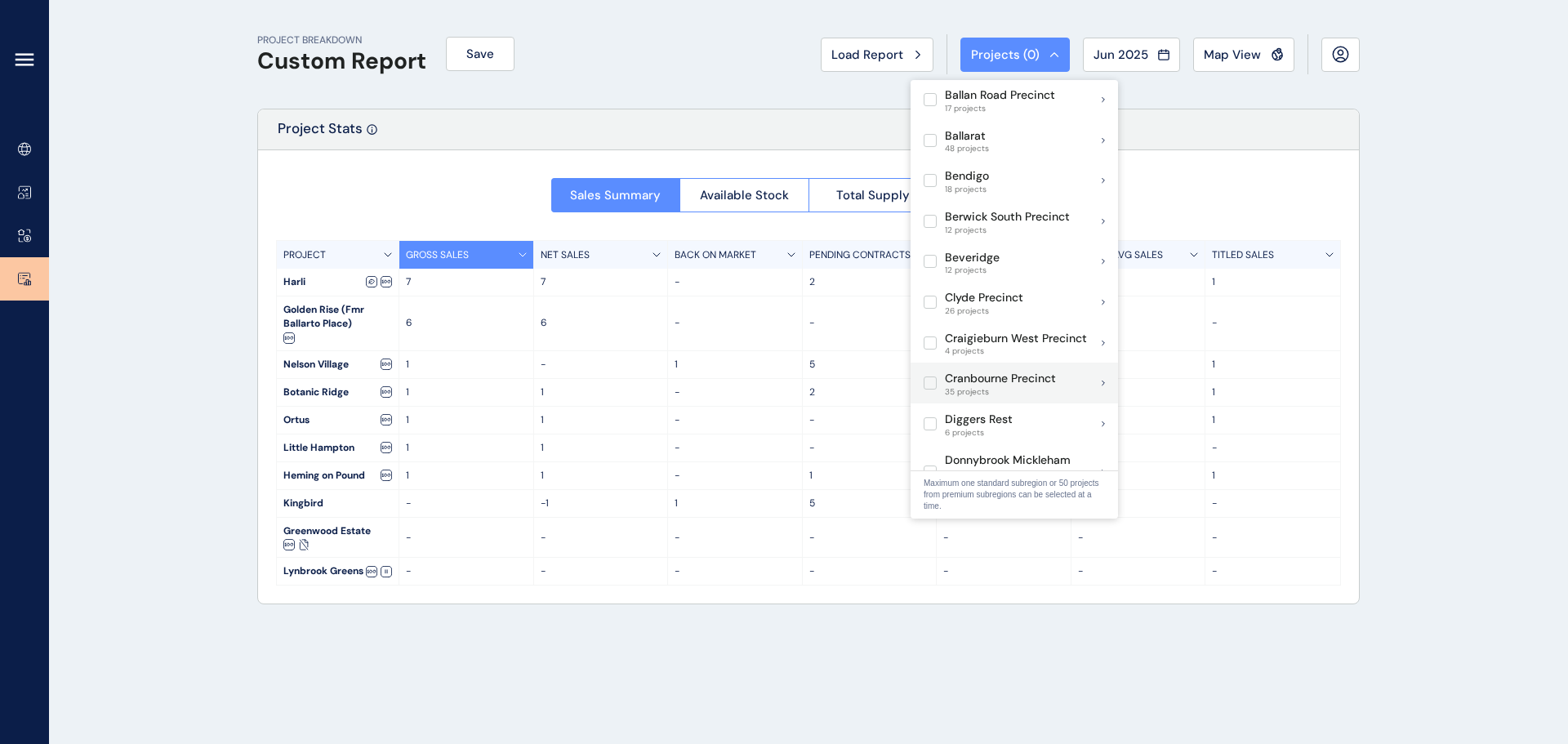 click at bounding box center (930, 383) 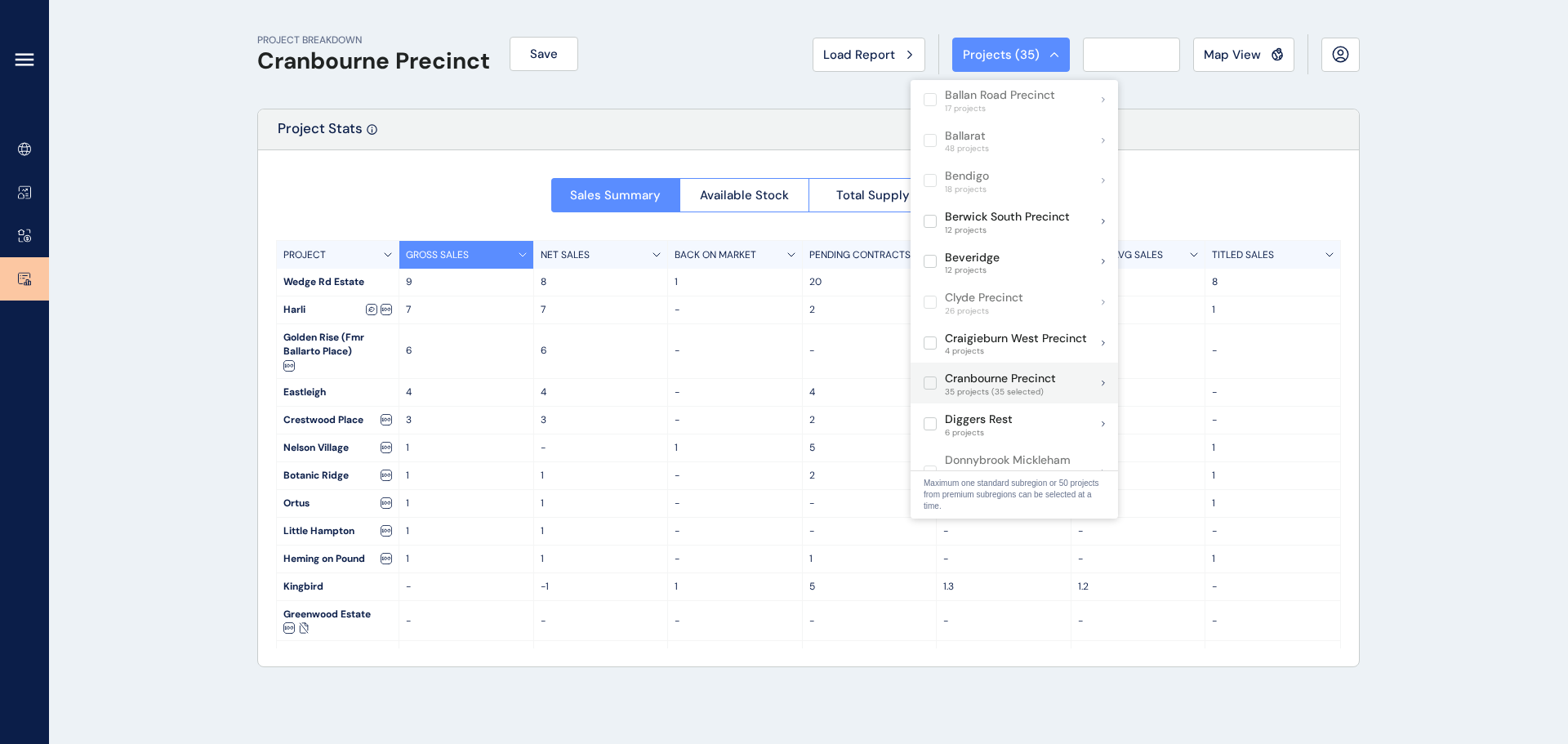click on "35 projects (35 selected)" at bounding box center (1000, 392) 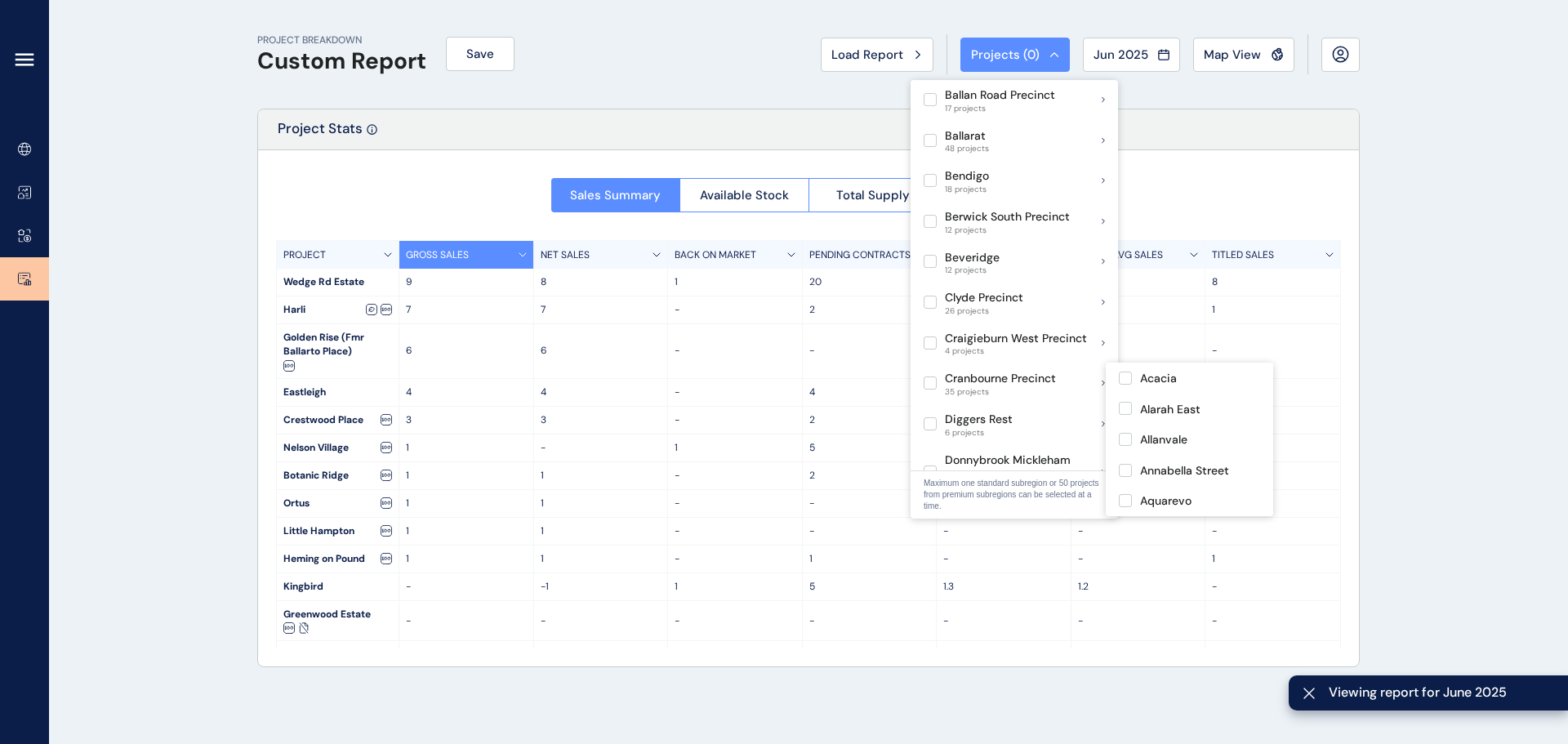 click on "Cranbourne Precinct 35 projects" at bounding box center (1014, 383) 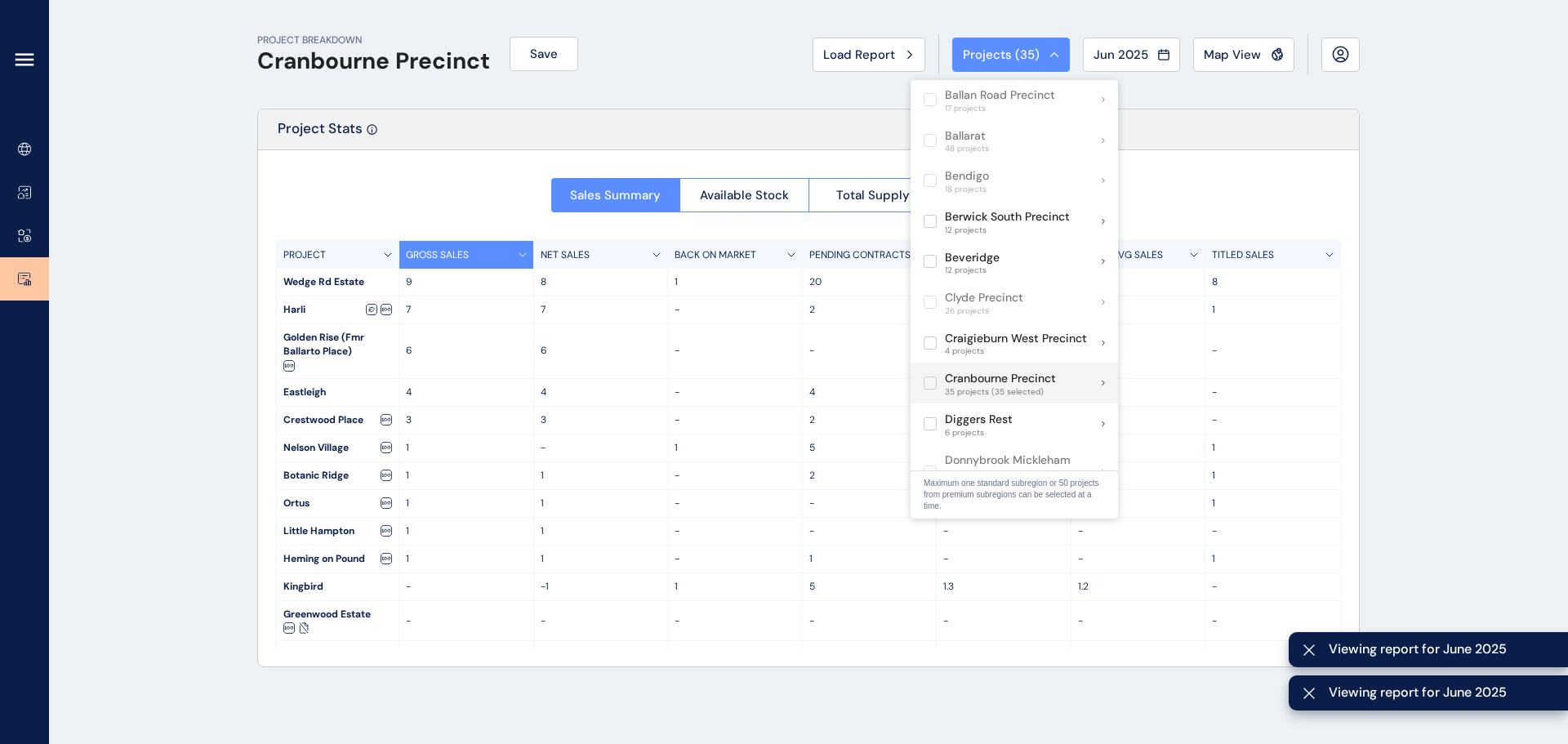 click on "35 projects (35 selected)" at bounding box center [1000, 392] 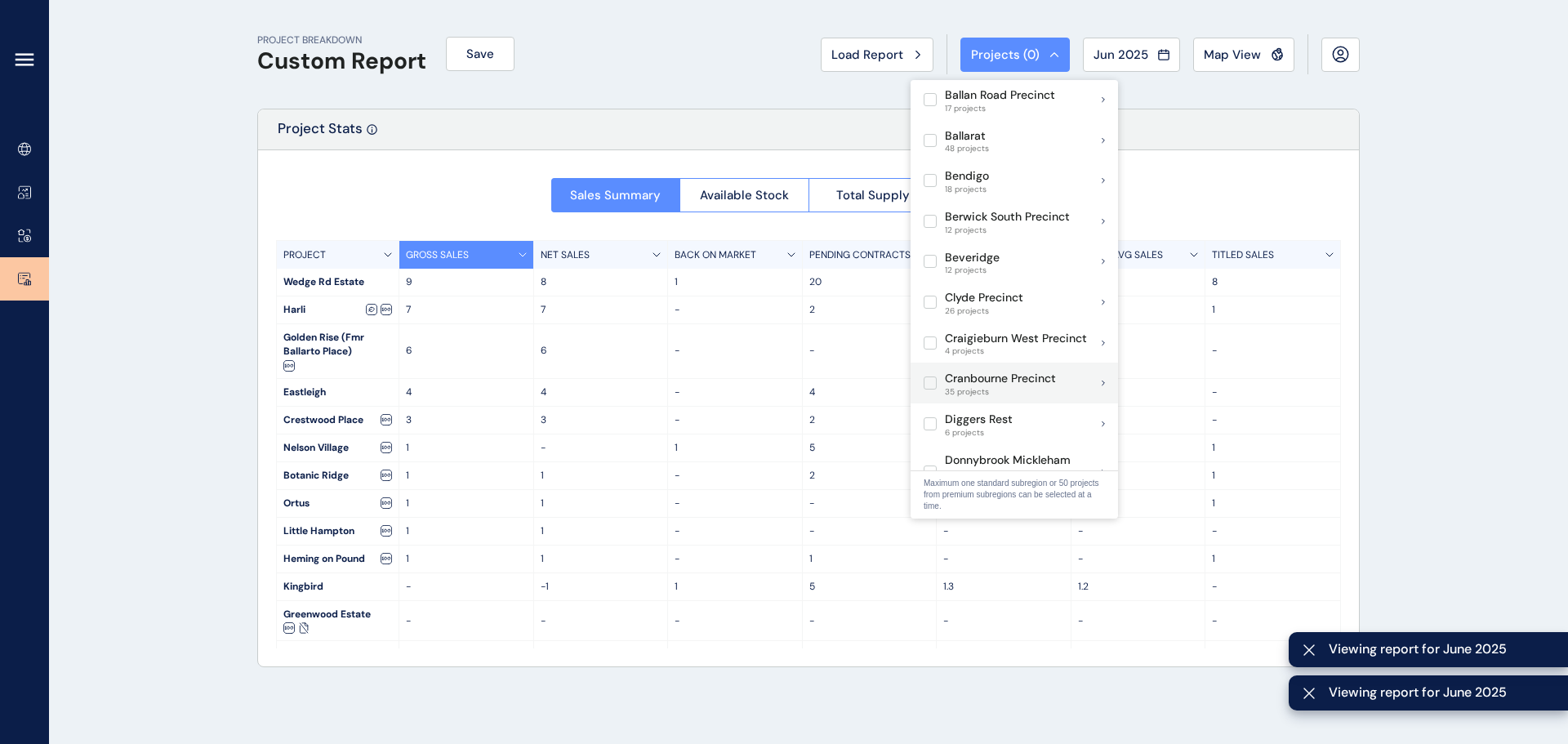 click on "Cranbourne Precinct 35 projects" at bounding box center [1014, 383] 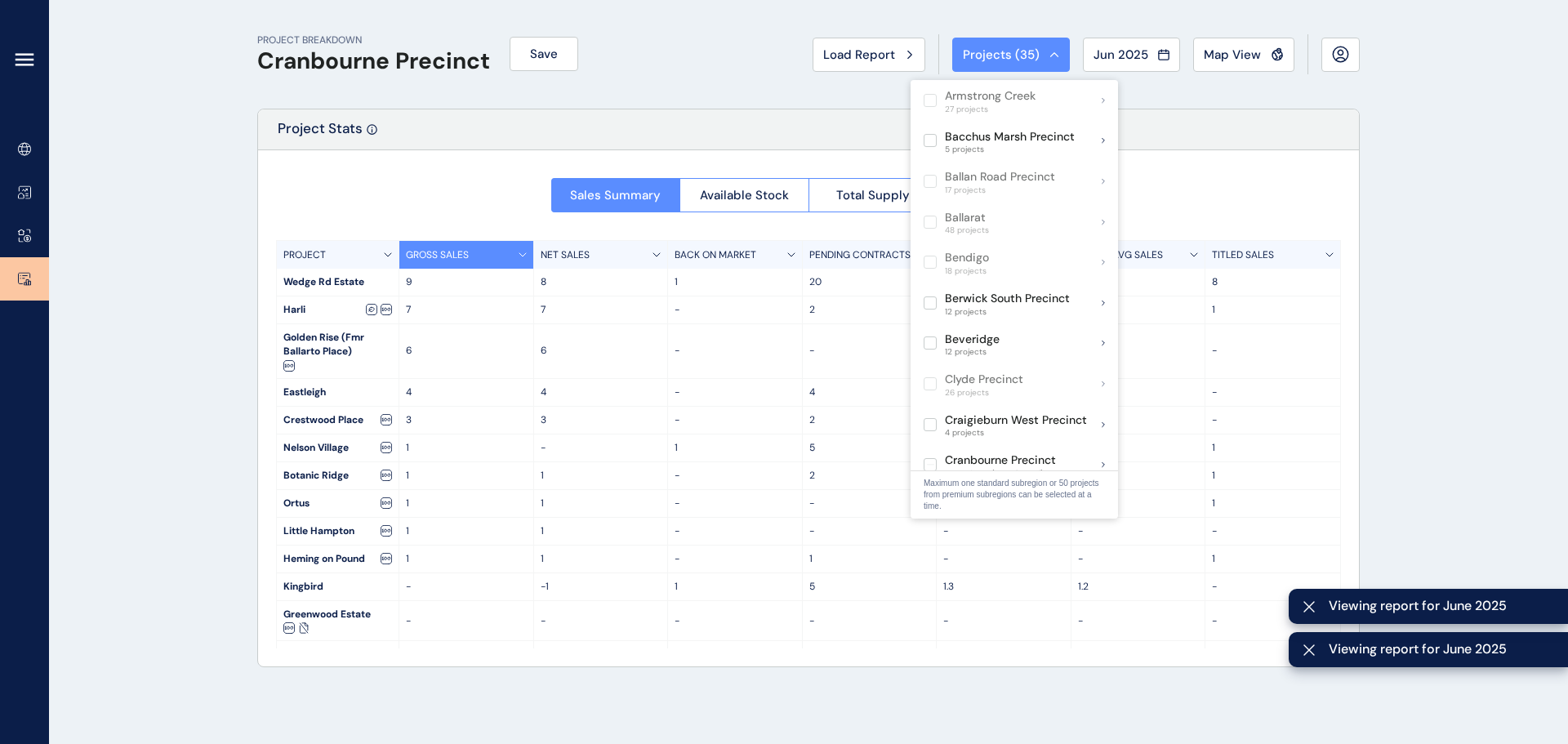 scroll, scrollTop: 245, scrollLeft: 0, axis: vertical 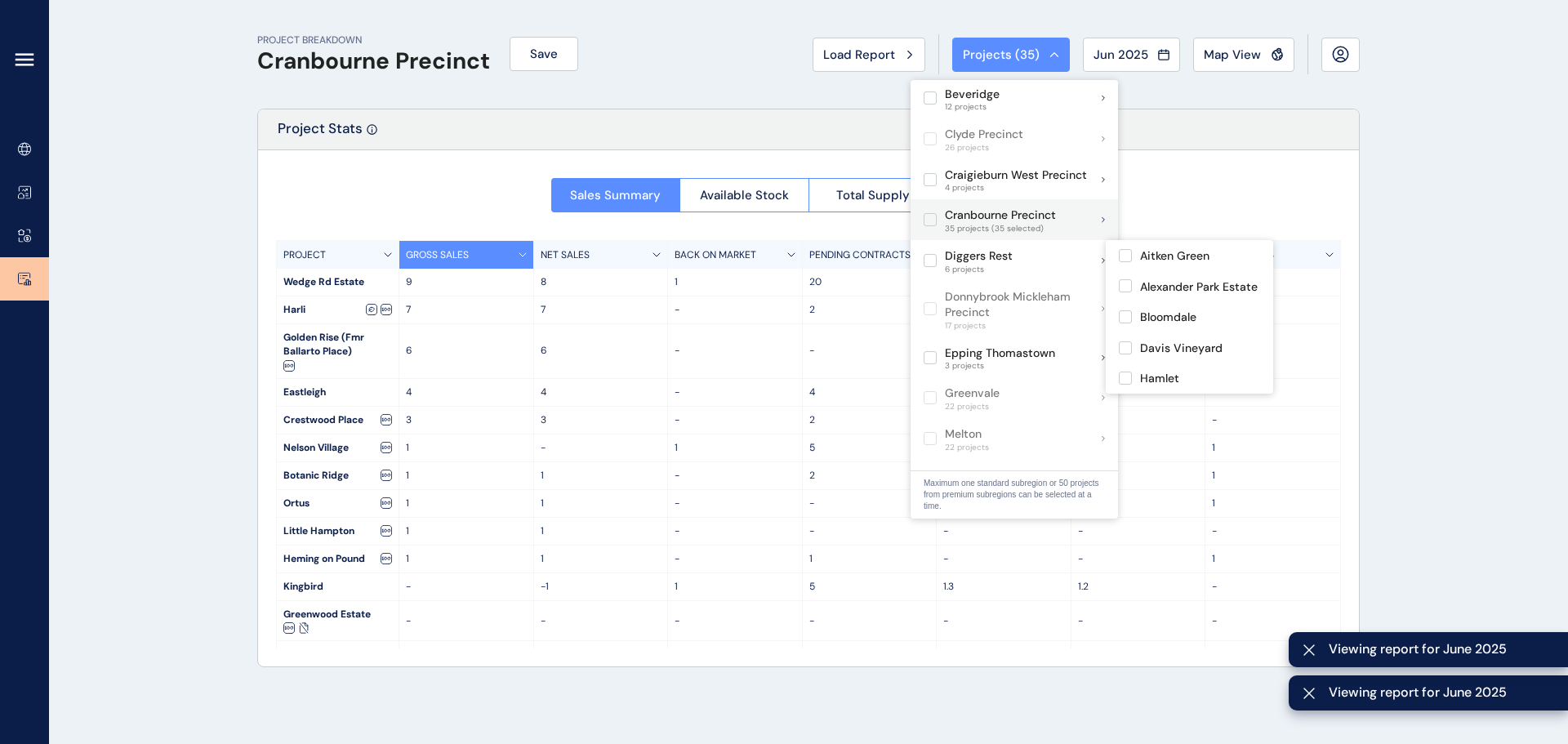 click at bounding box center (930, 220) 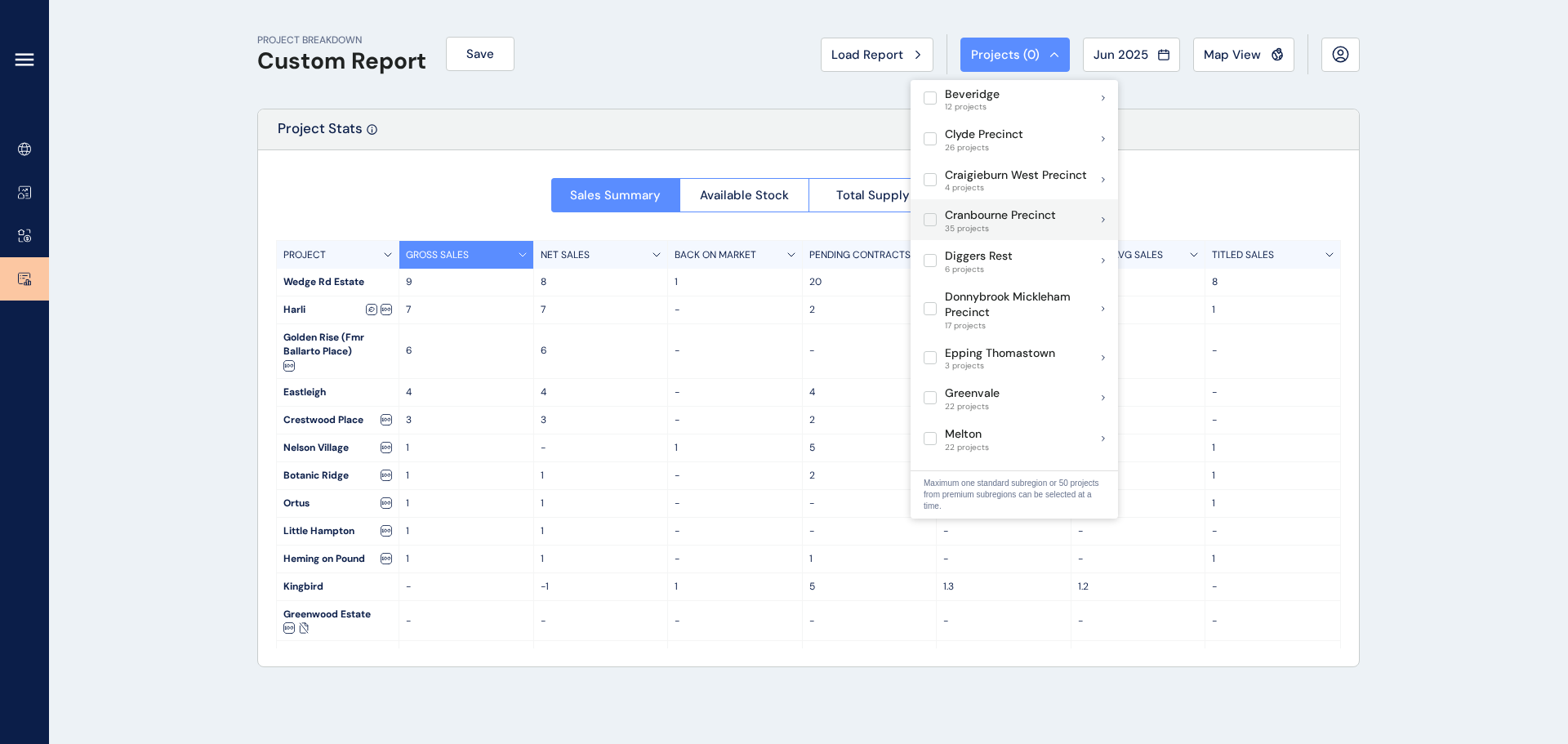 click 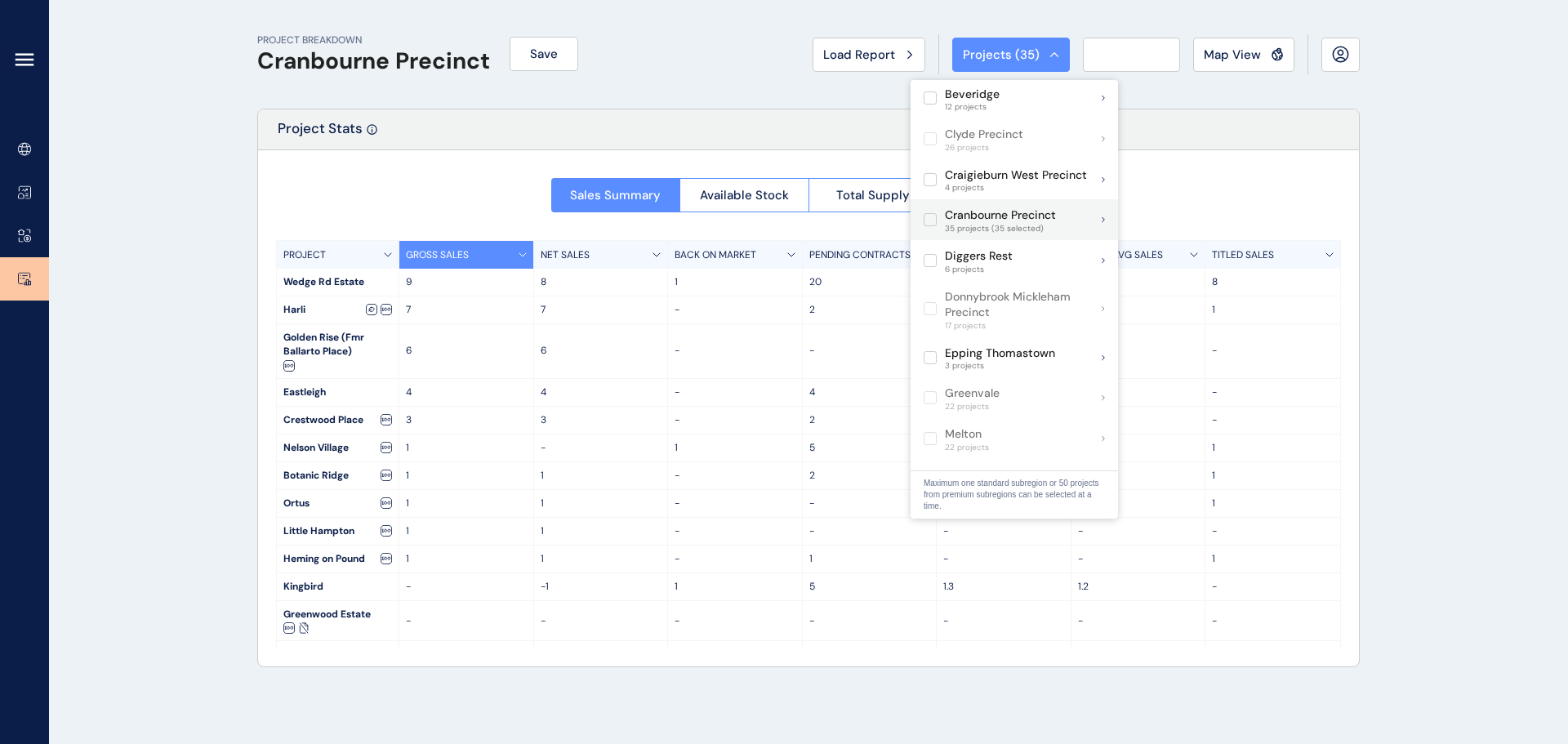 click on "Cranbourne Precinct" at bounding box center (1000, 216) 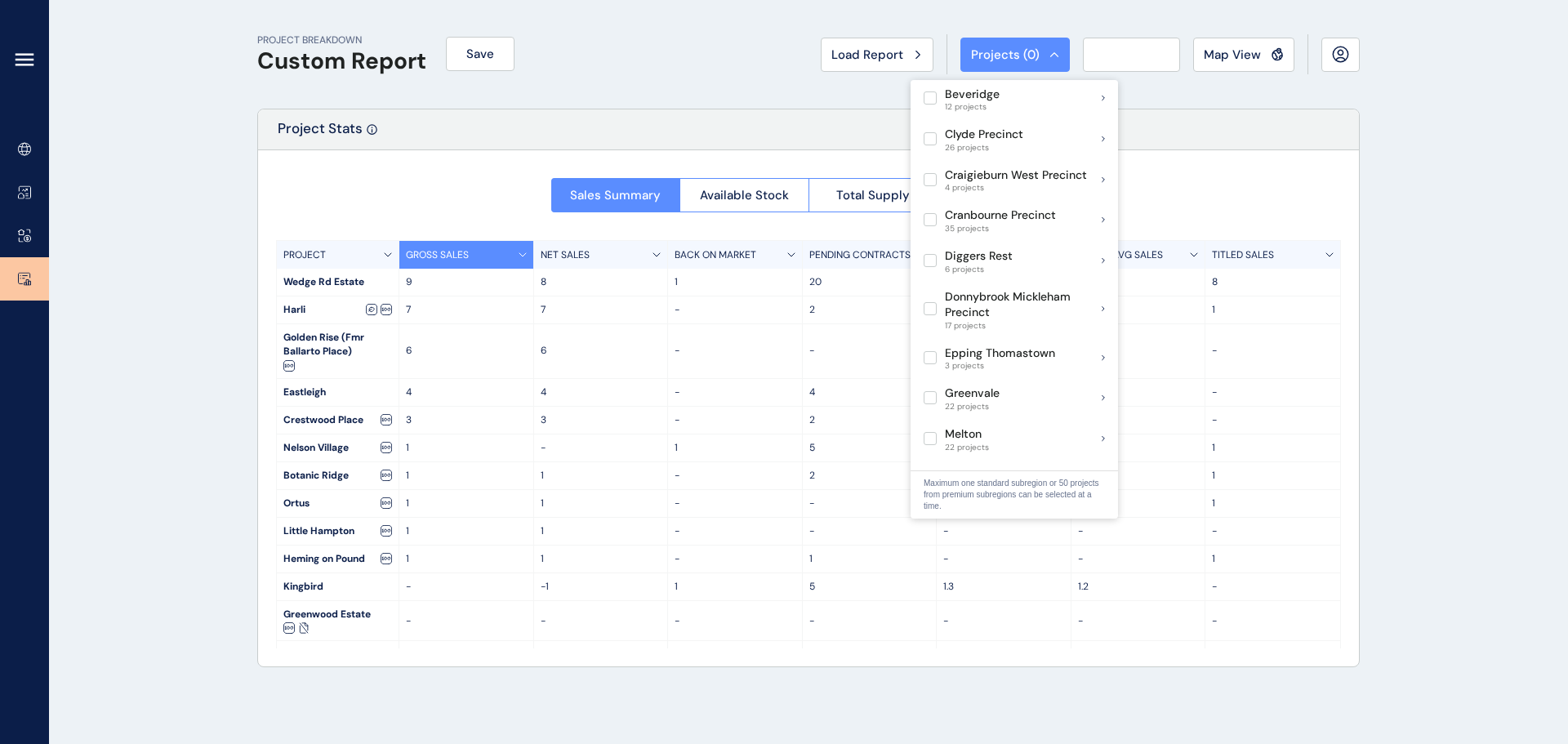 click at bounding box center [808, 408] 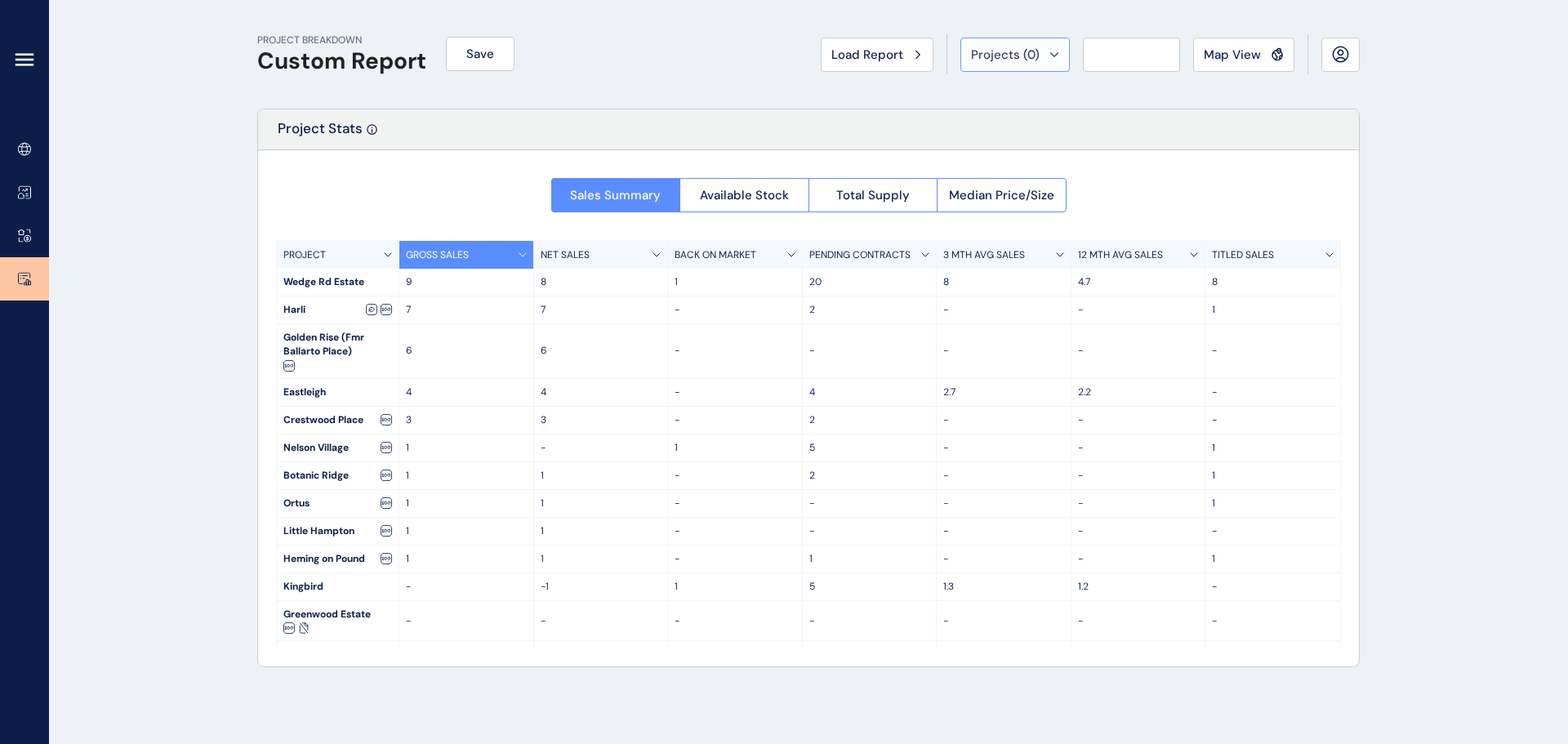 click 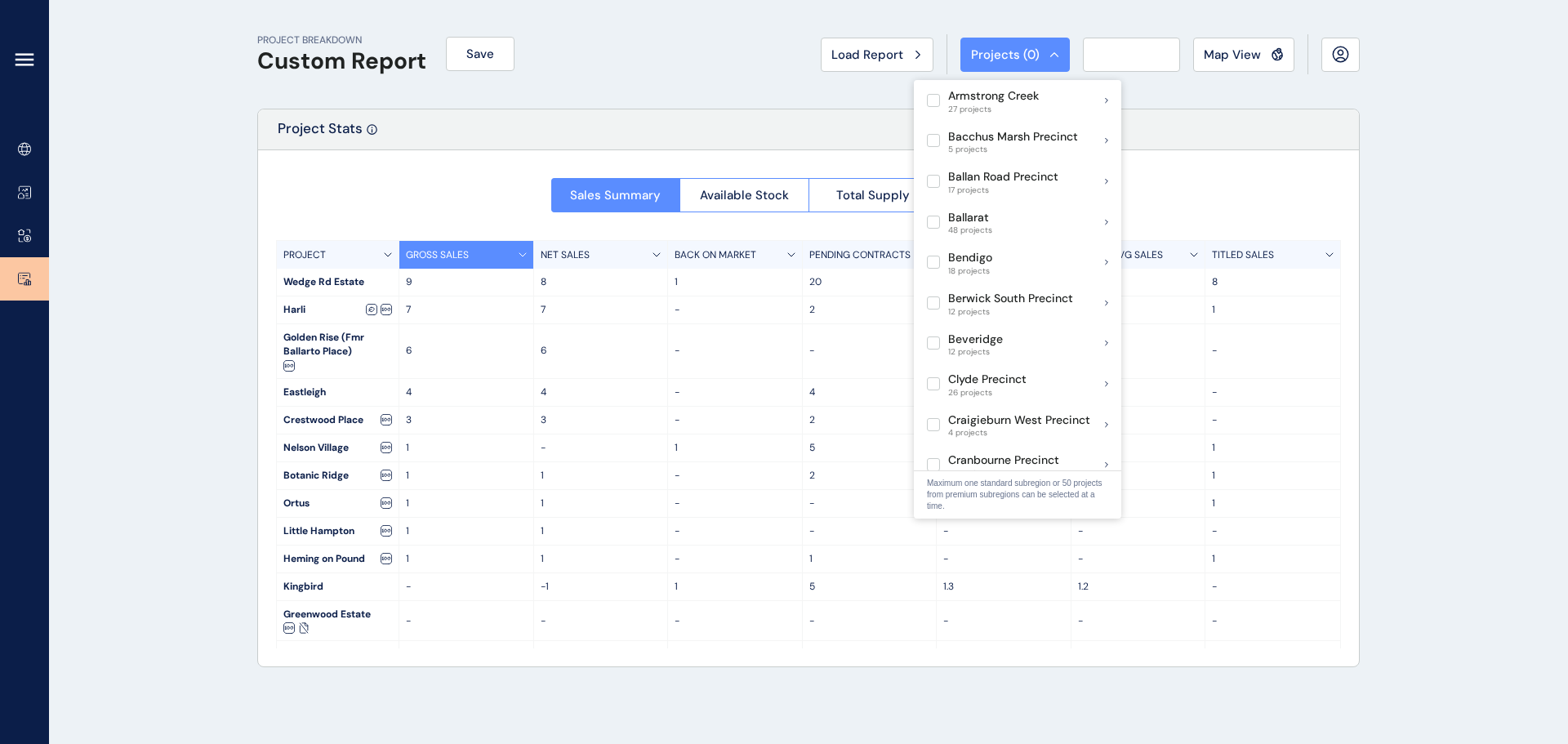 scroll, scrollTop: 82, scrollLeft: 0, axis: vertical 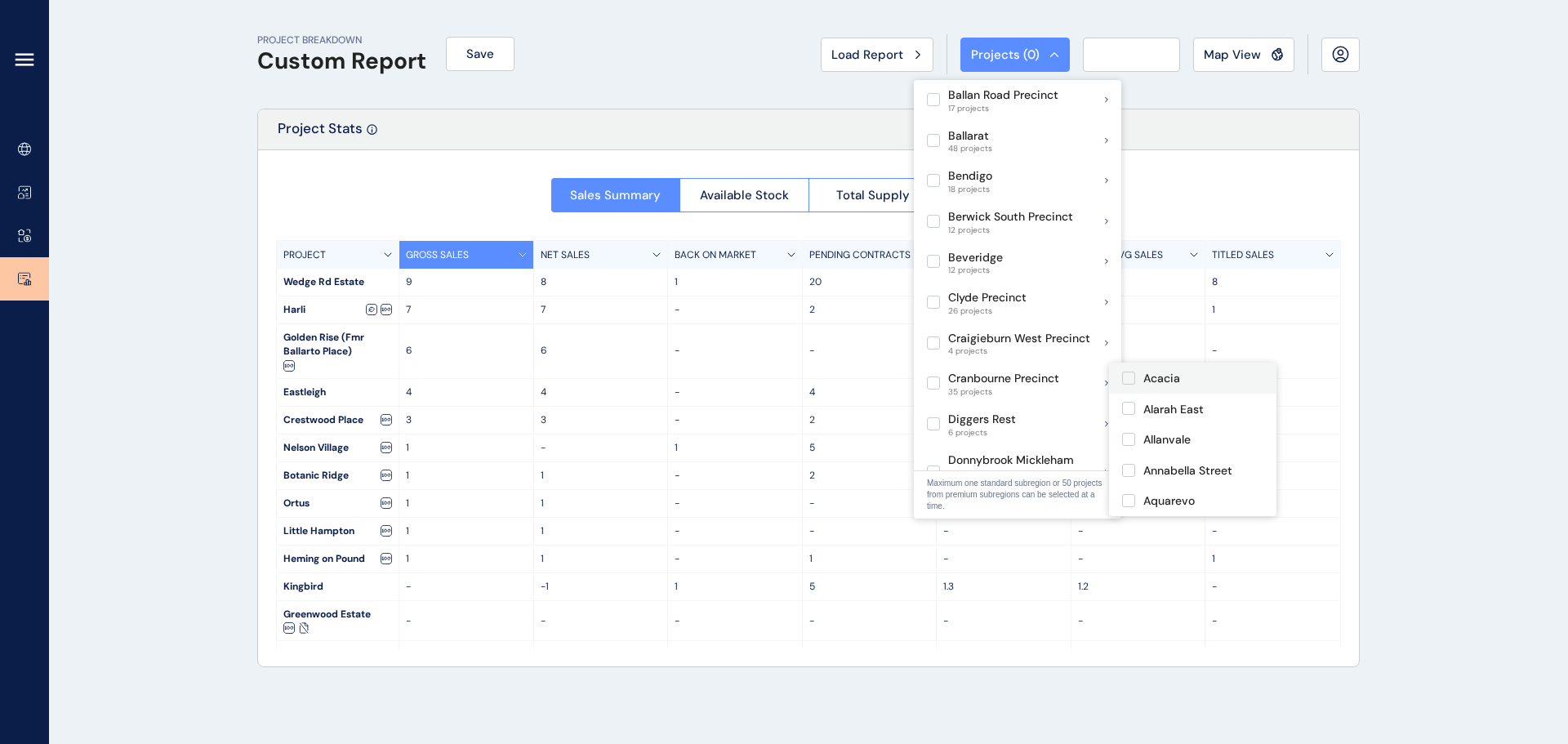 click on "Acacia" at bounding box center [1161, 379] 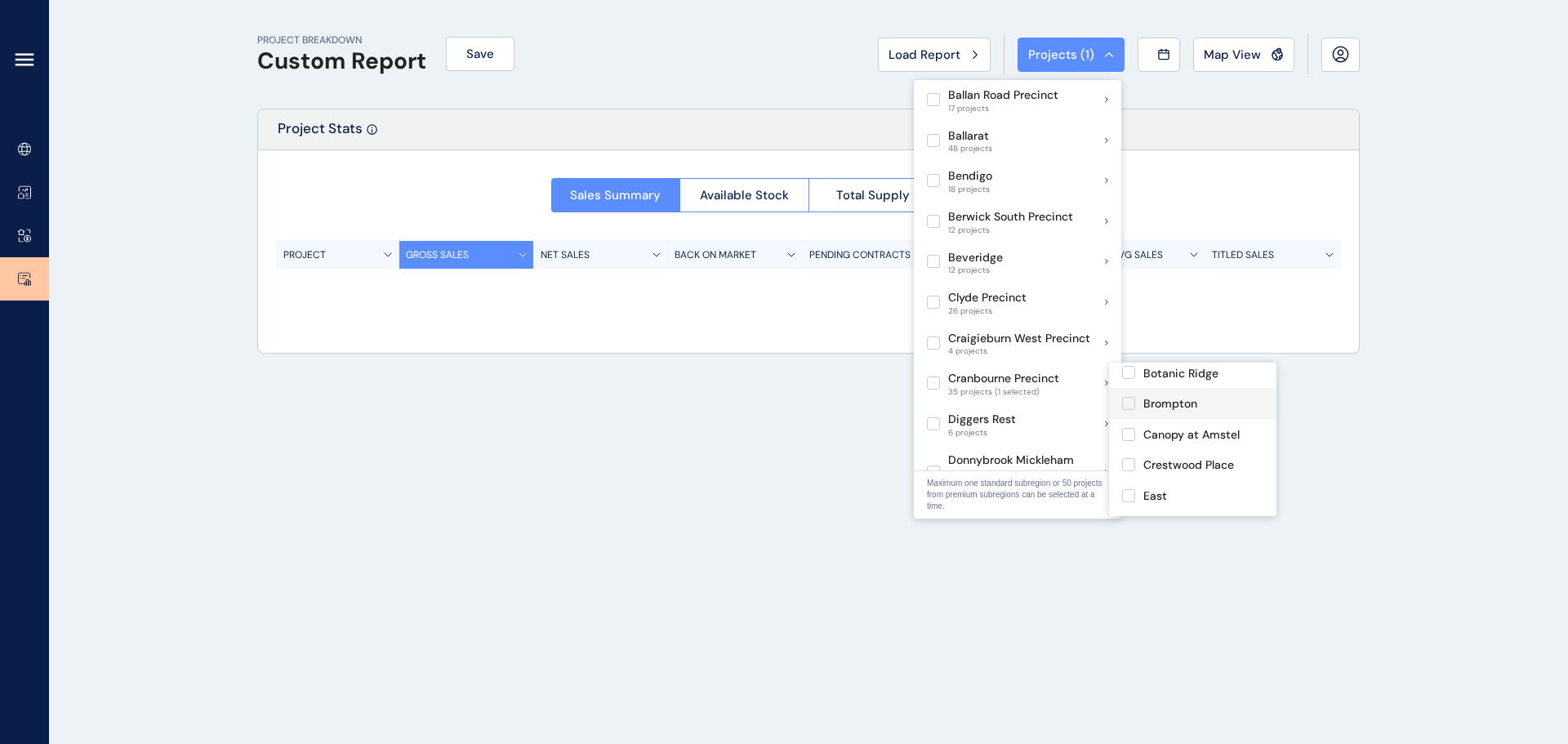 scroll, scrollTop: 163, scrollLeft: 0, axis: vertical 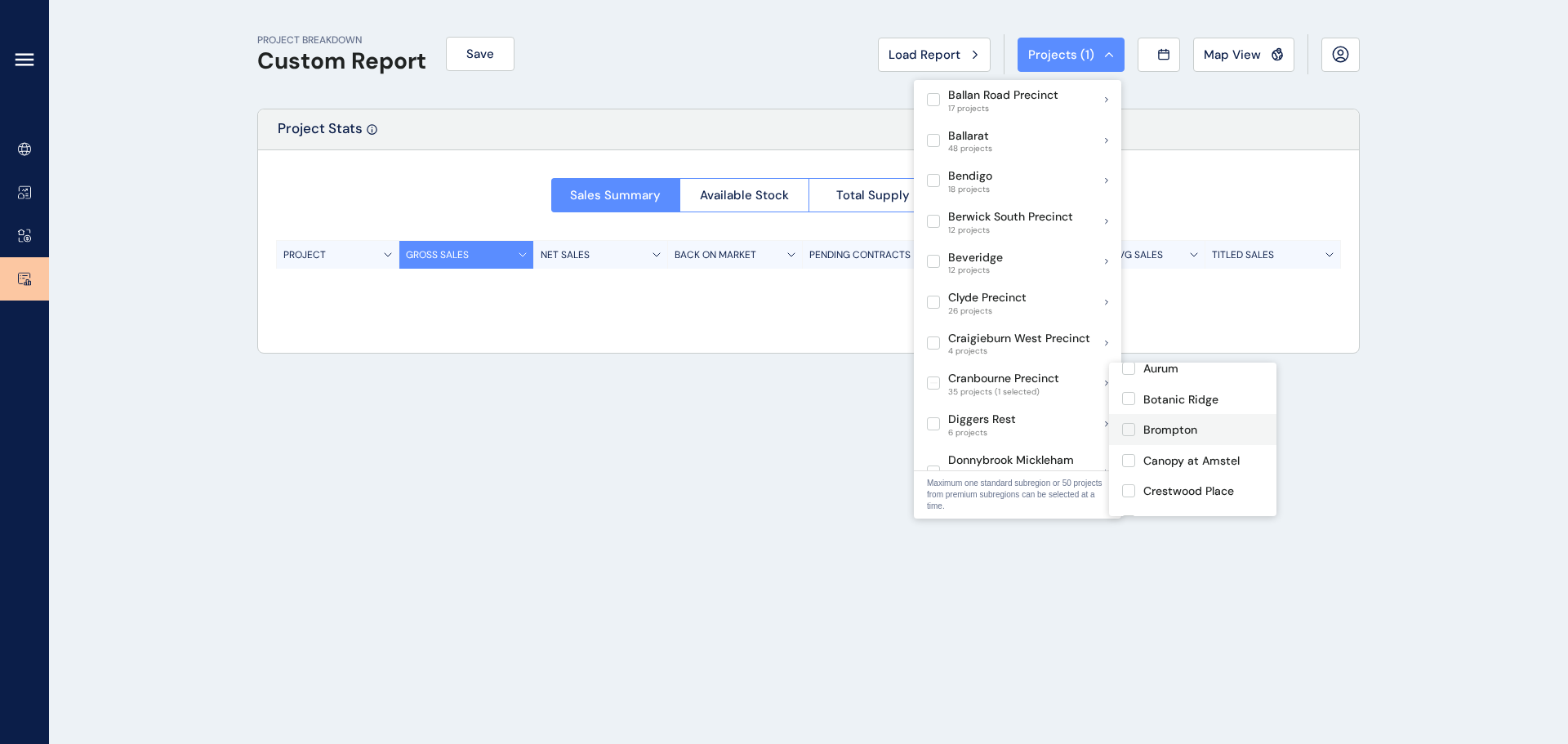 click on "Botanic Ridge" at bounding box center (1181, 400) 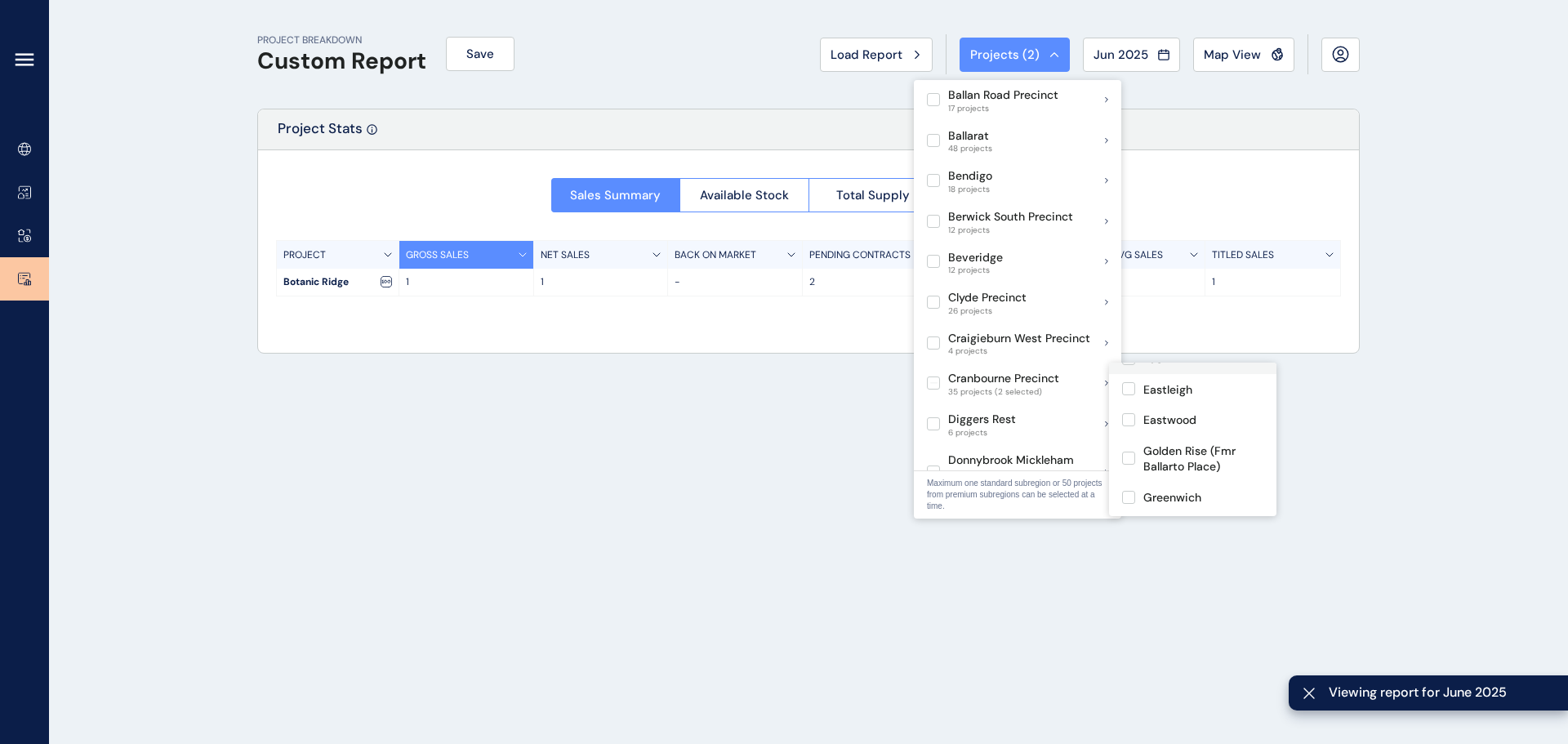 scroll, scrollTop: 408, scrollLeft: 0, axis: vertical 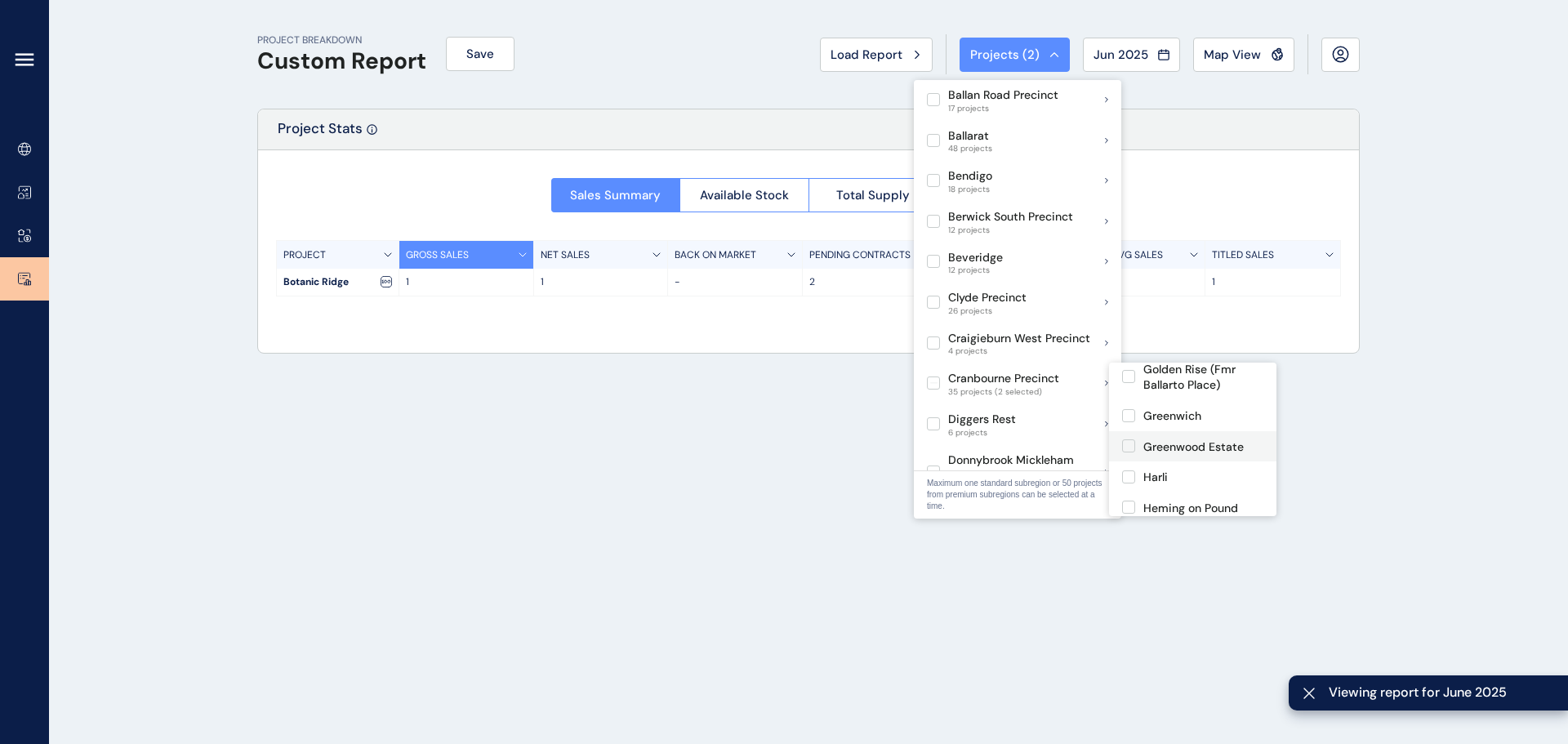 click on "Greenwood Estate" at bounding box center [1193, 448] 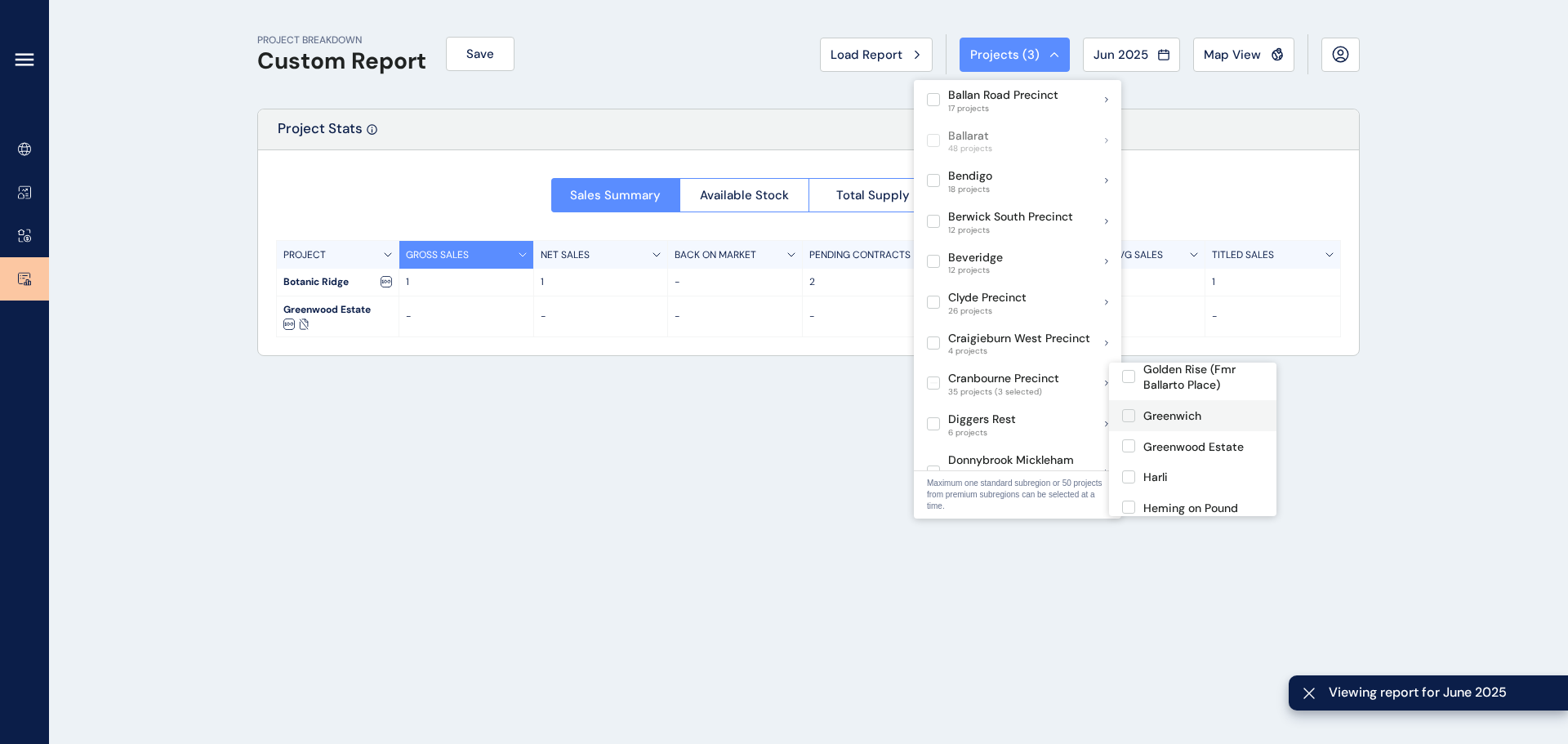 click on "Greenwich" at bounding box center [1172, 417] 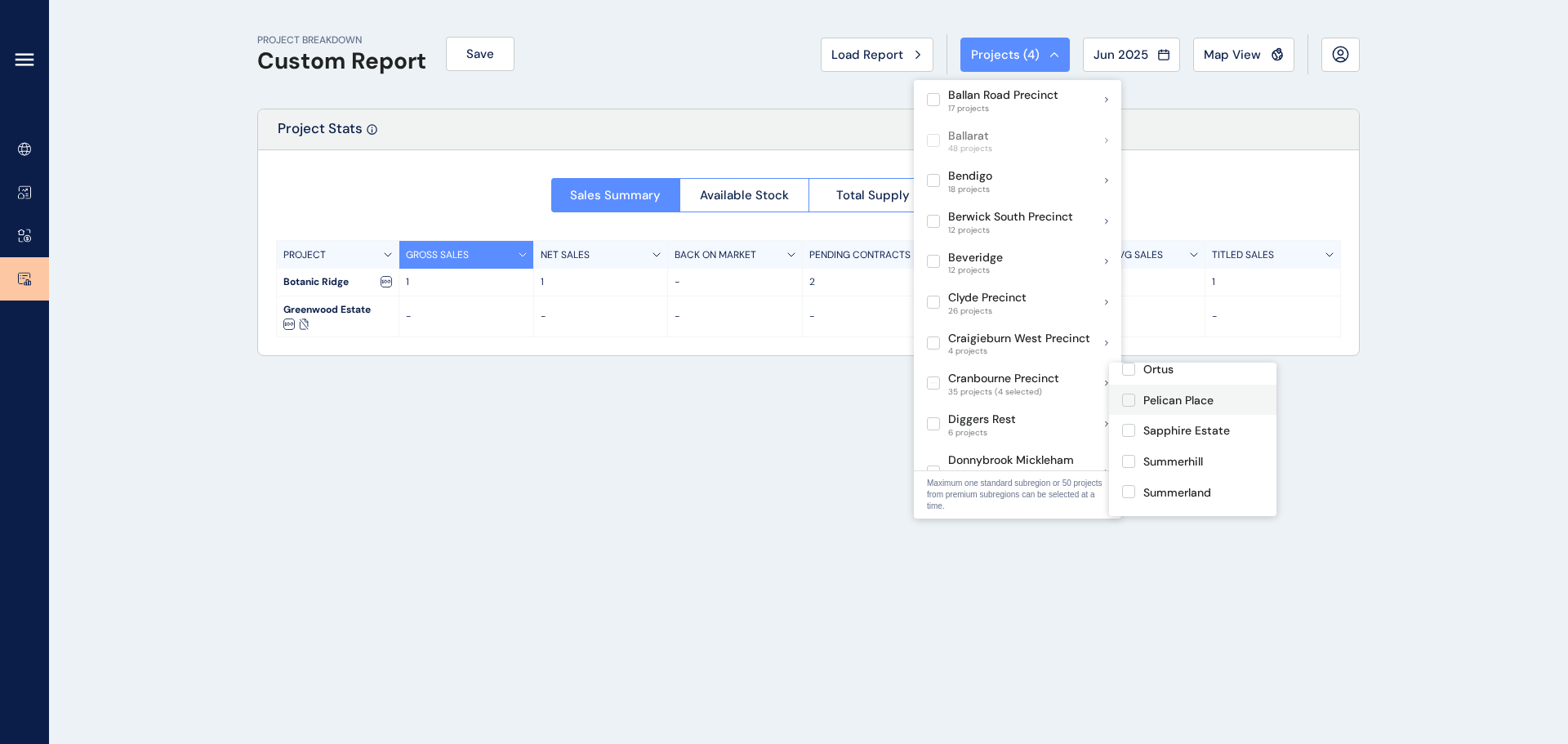 scroll, scrollTop: 855, scrollLeft: 0, axis: vertical 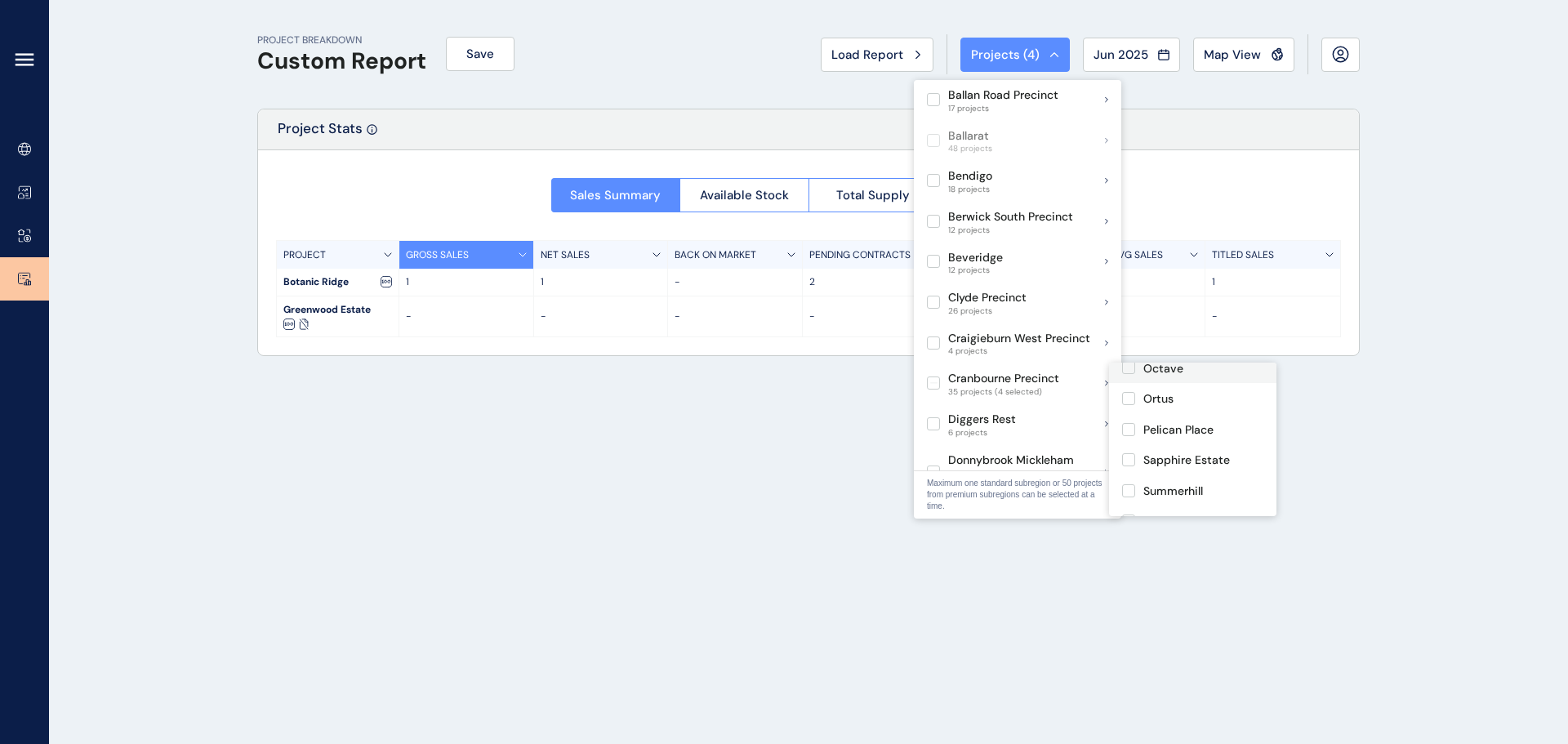 click on "Octave" at bounding box center [1163, 369] 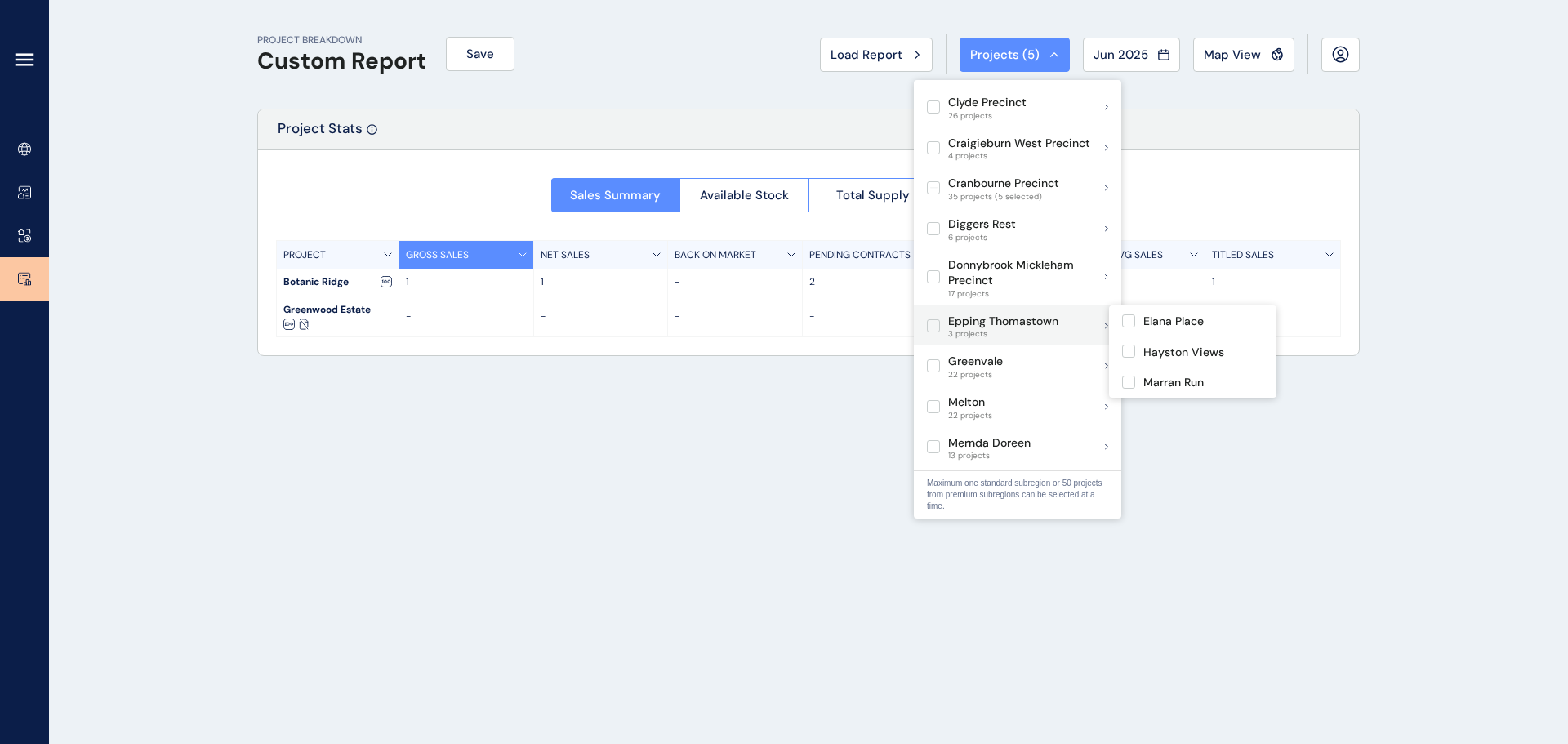scroll, scrollTop: 252, scrollLeft: 0, axis: vertical 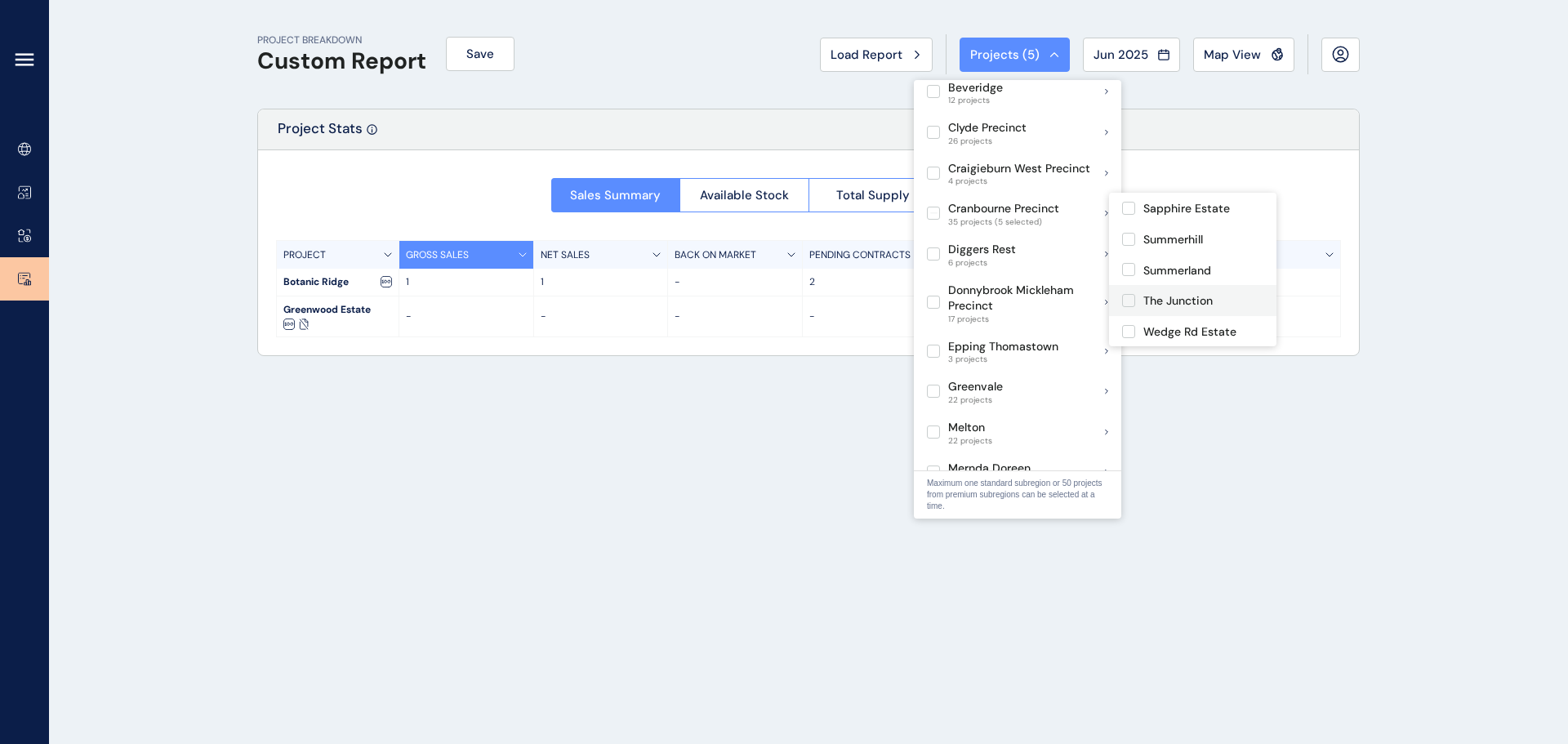 click on "The Junction" at bounding box center [1178, 301] 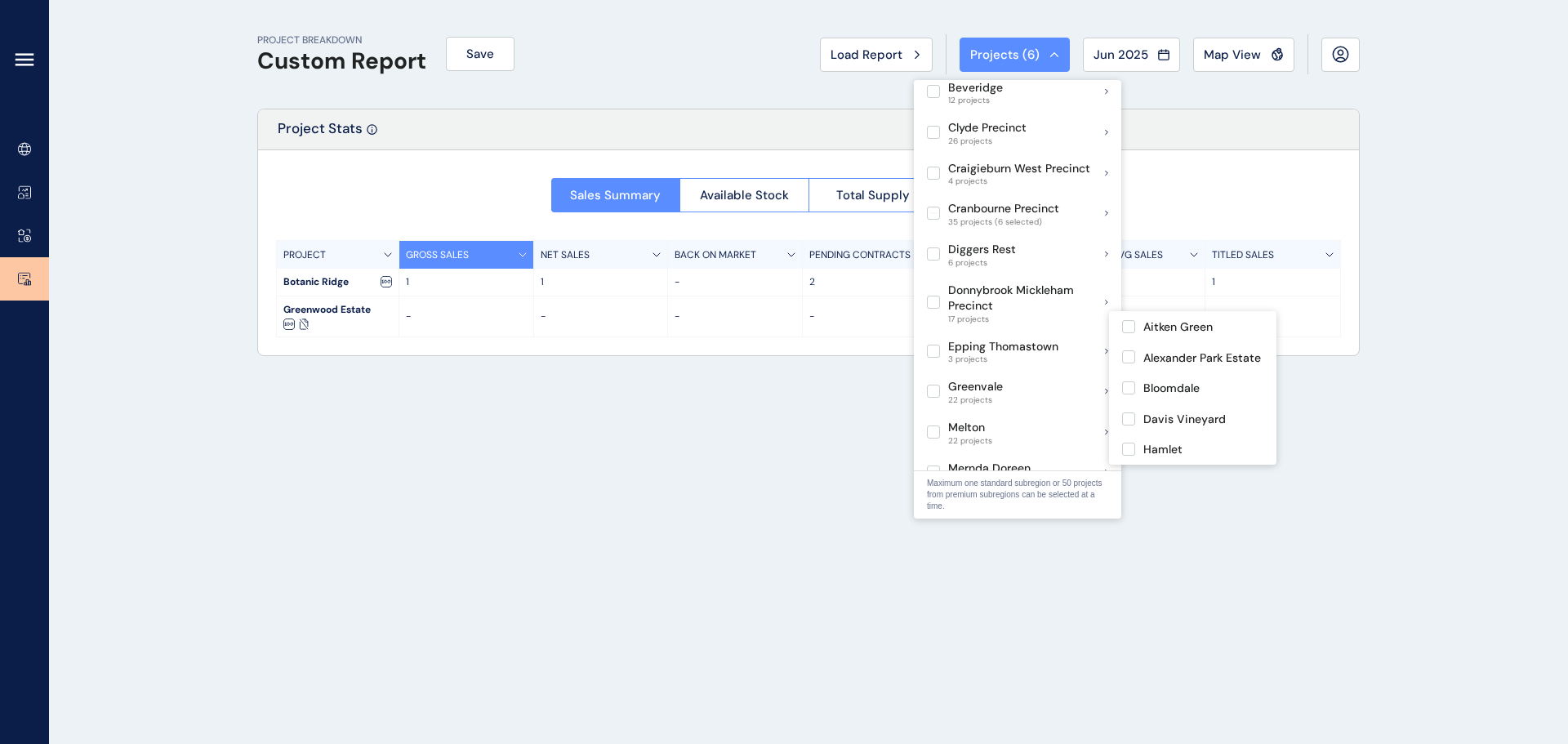 scroll, scrollTop: 0, scrollLeft: 0, axis: both 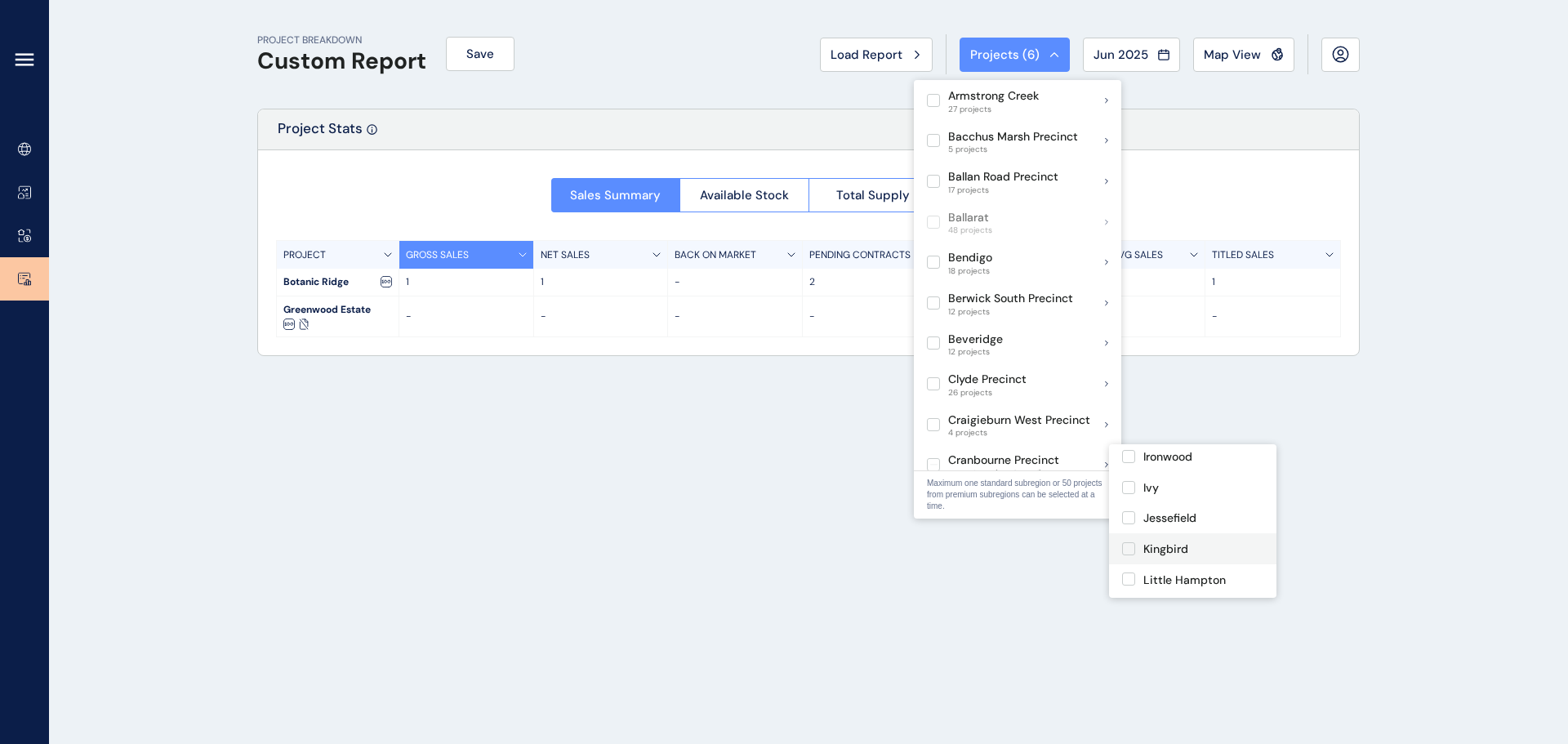 click on "Kingbird" at bounding box center [1165, 550] 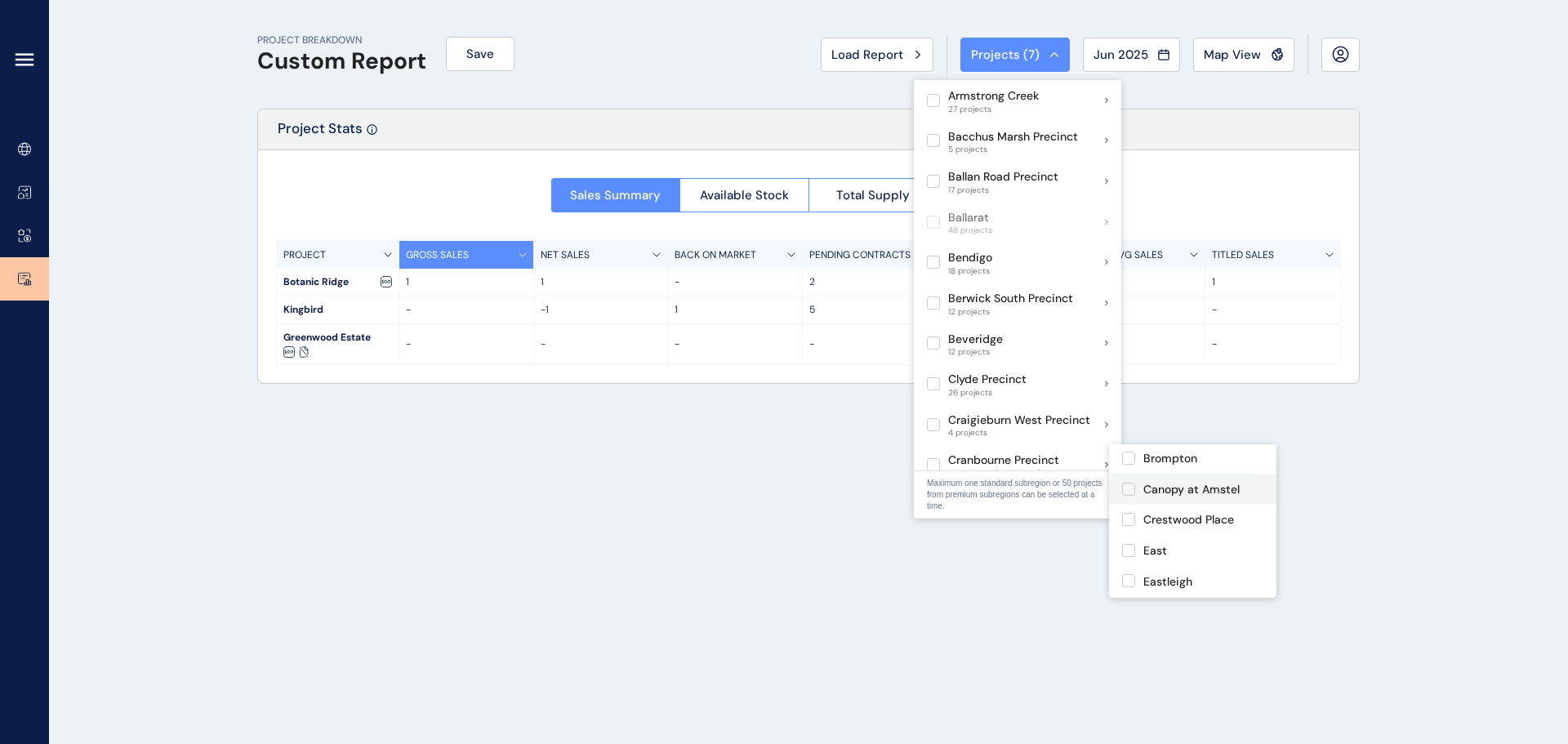 scroll, scrollTop: 245, scrollLeft: 0, axis: vertical 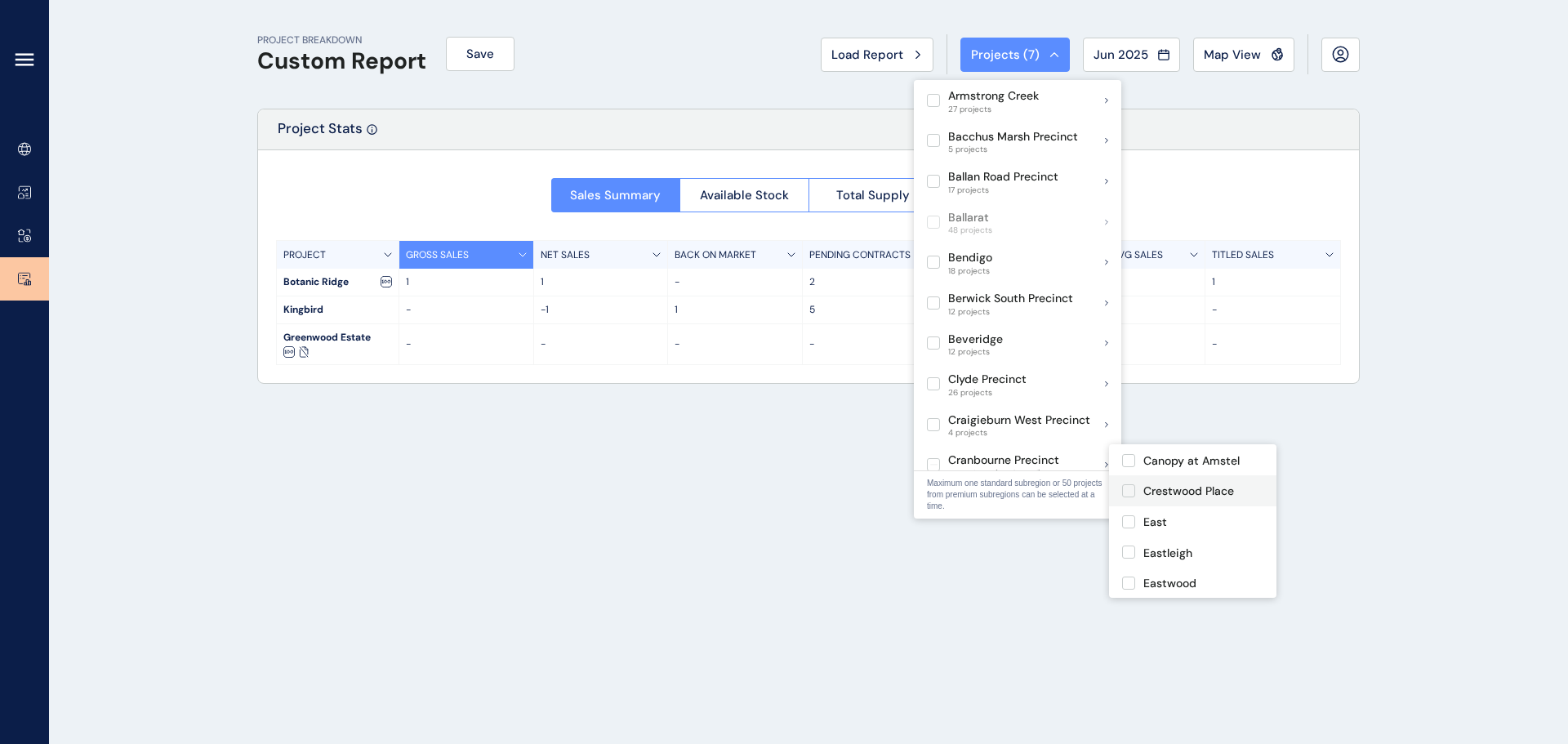 click on "Crestwood Place" at bounding box center [1188, 492] 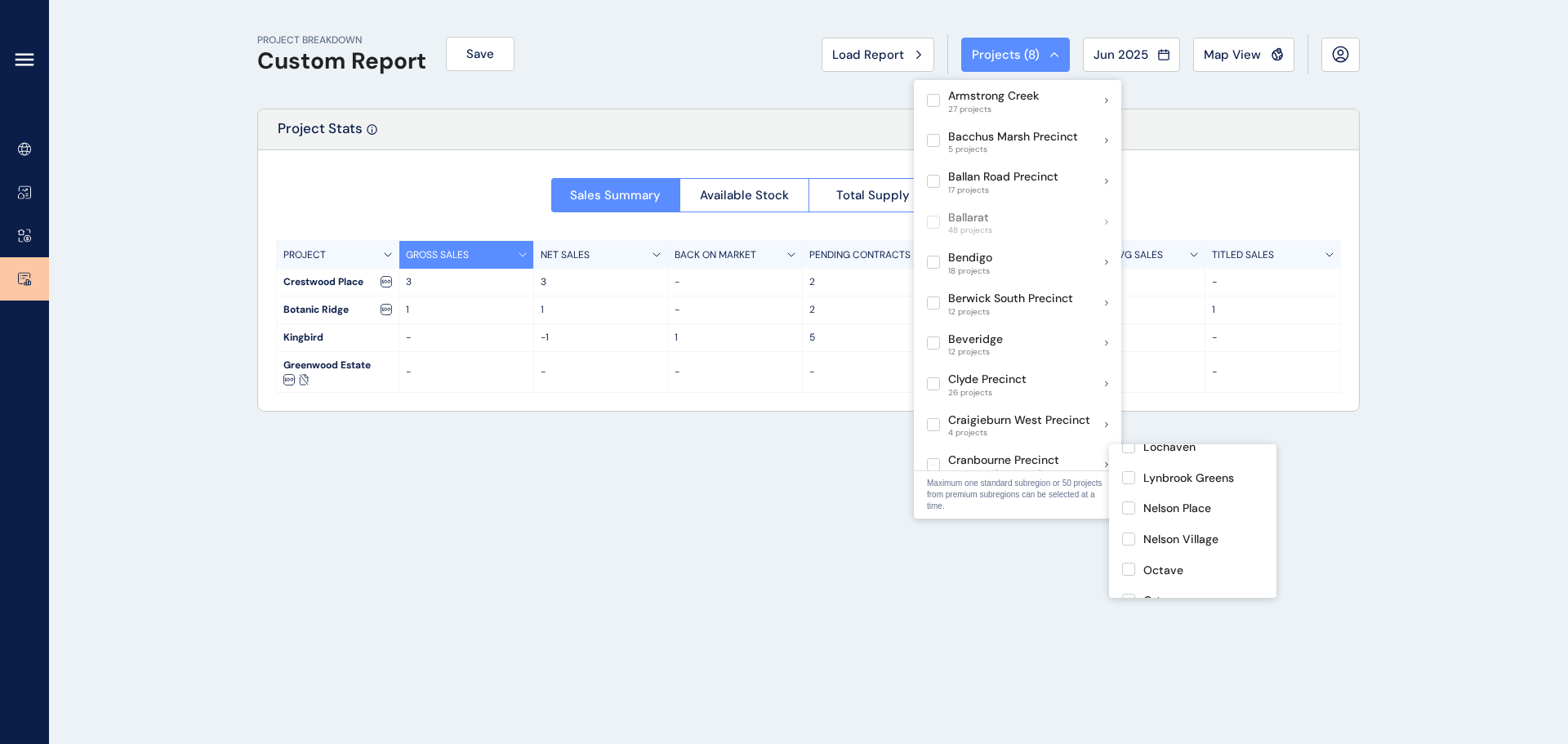 scroll, scrollTop: 817, scrollLeft: 0, axis: vertical 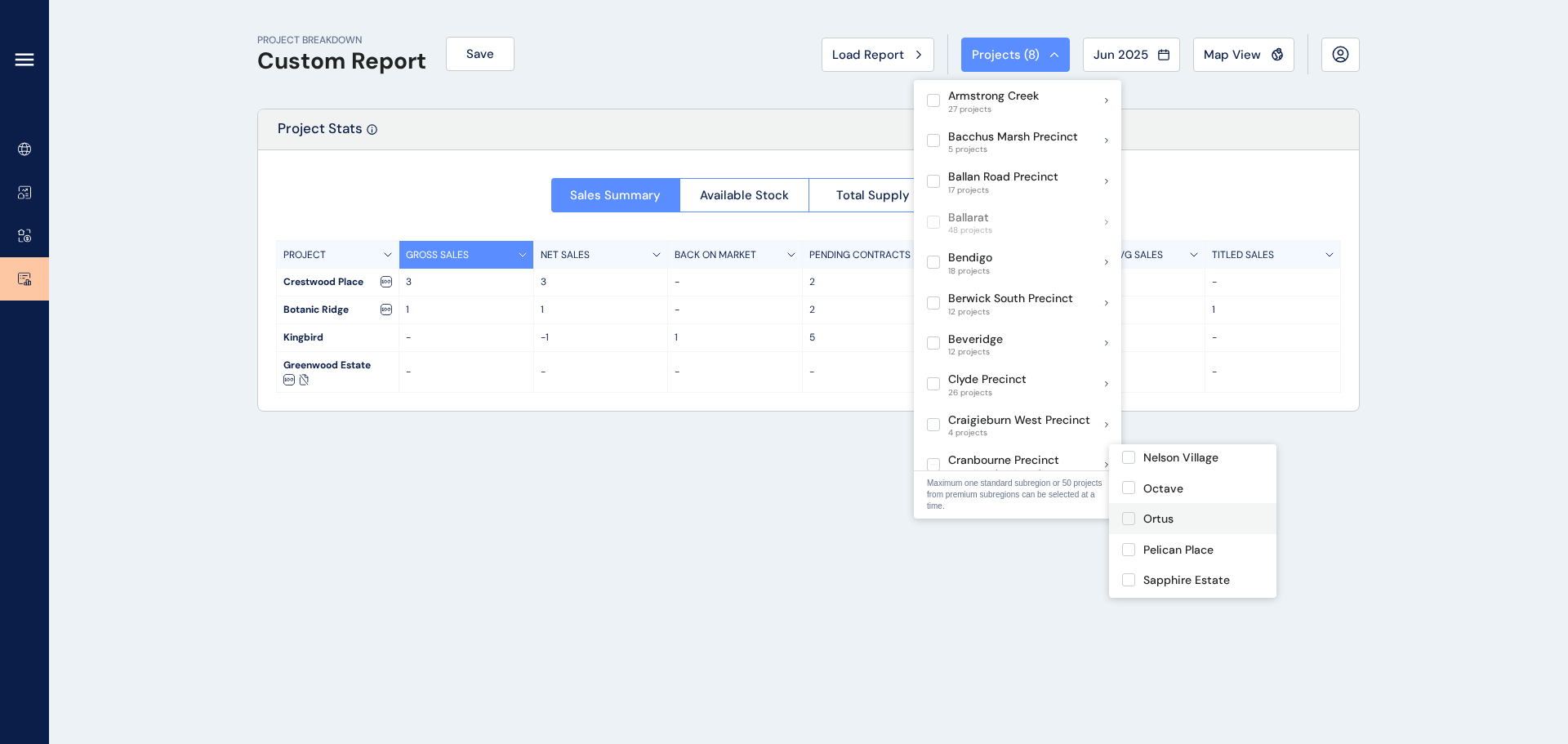 click on "Ortus" at bounding box center [1158, 519] 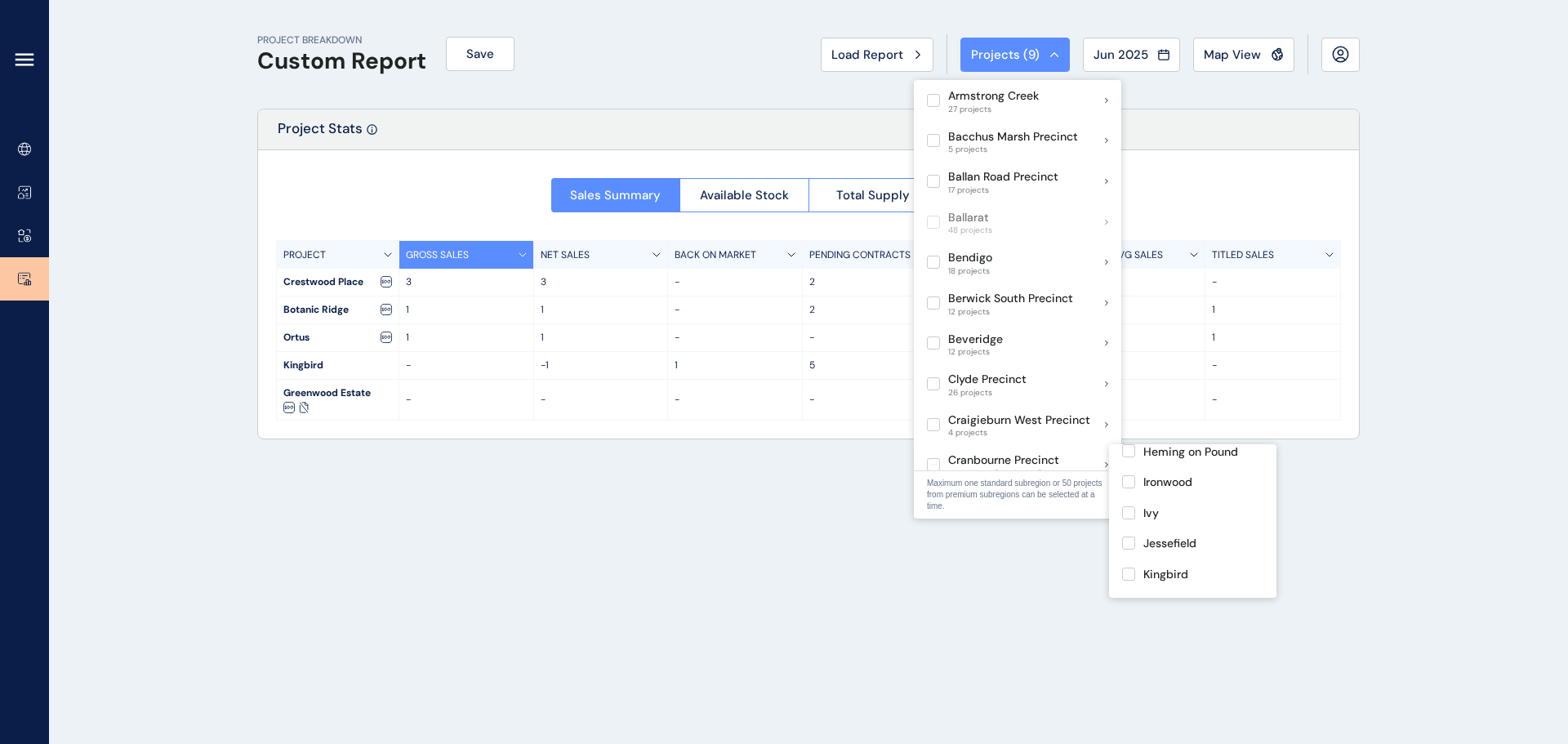 scroll, scrollTop: 528, scrollLeft: 0, axis: vertical 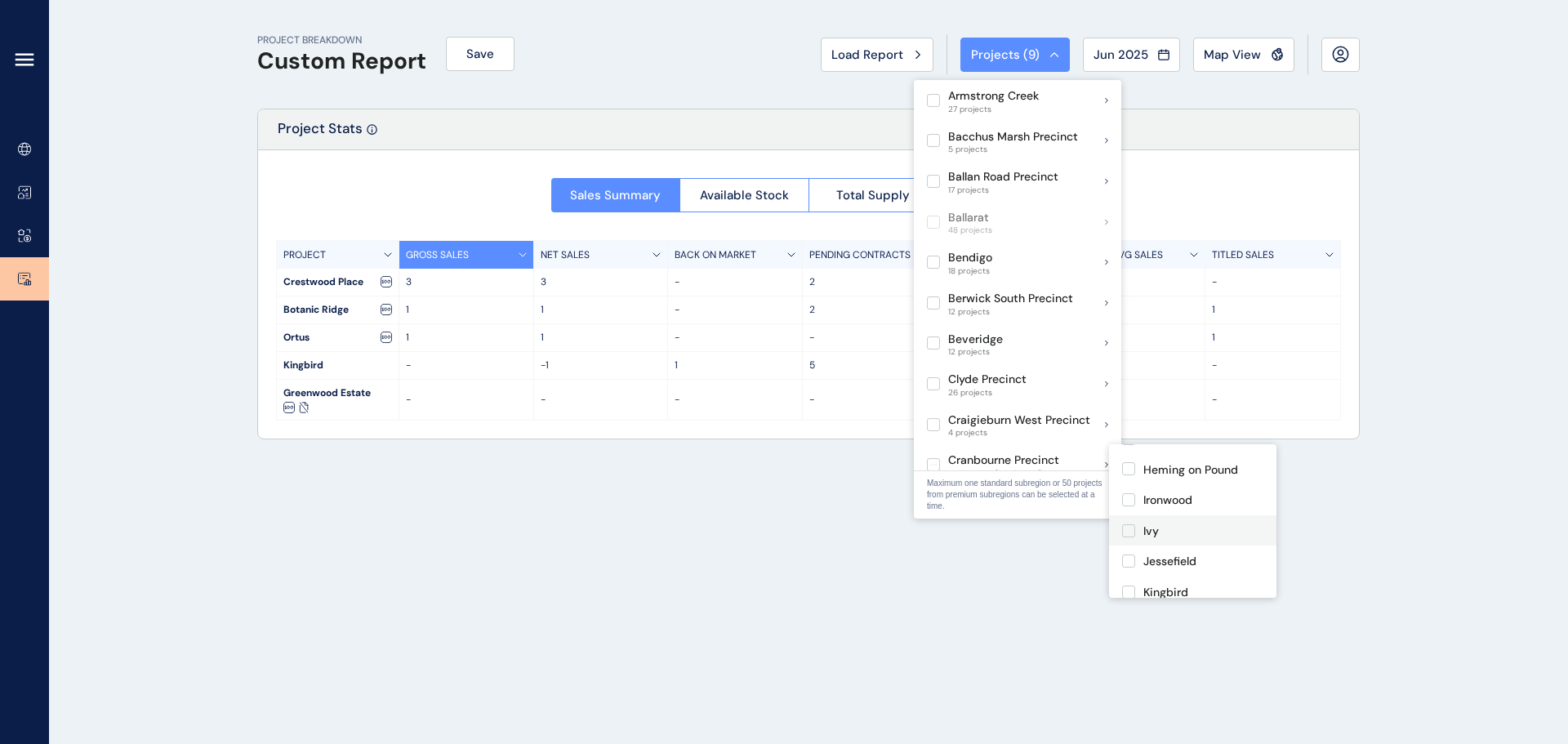click on "Ivy" at bounding box center [1192, 531] 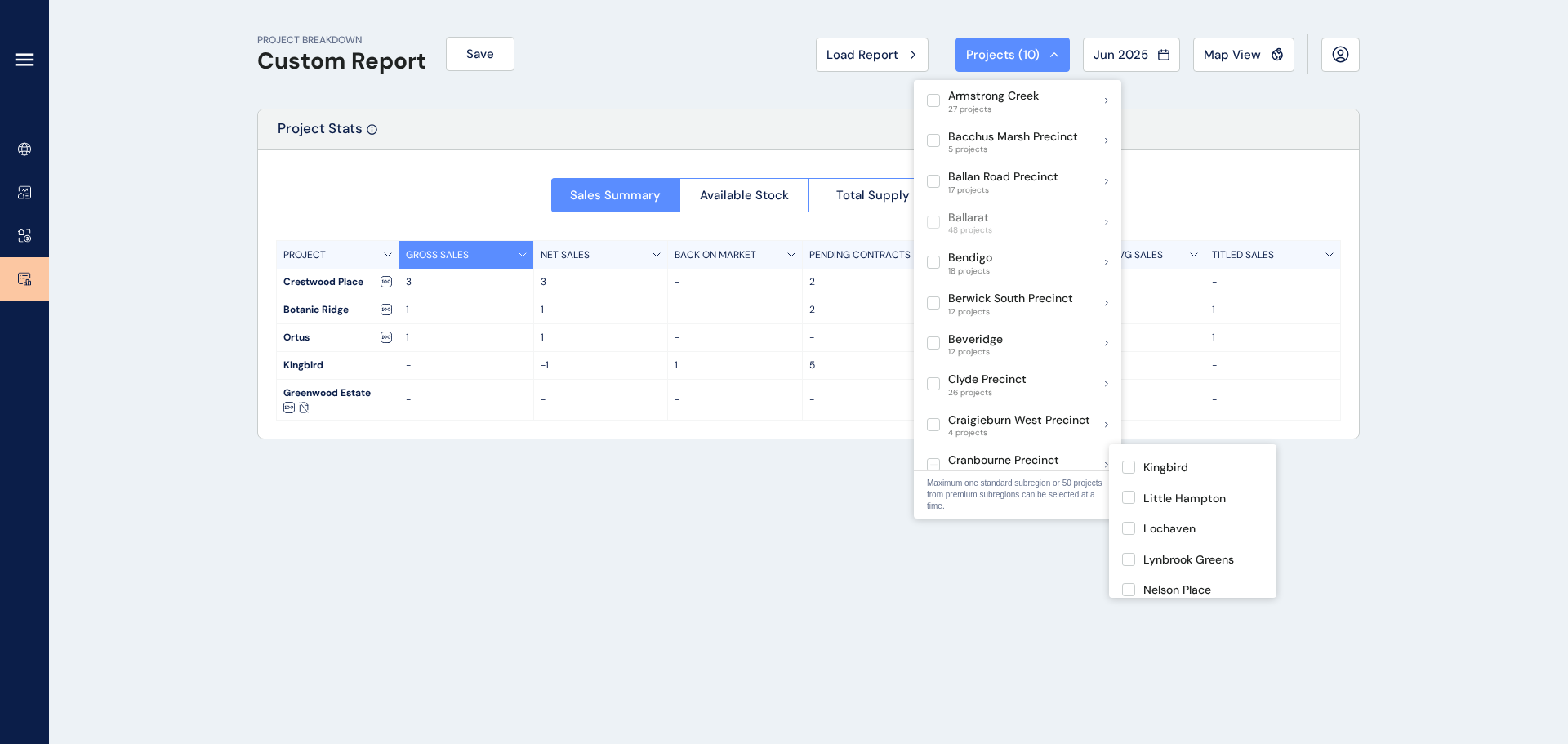 scroll, scrollTop: 735, scrollLeft: 0, axis: vertical 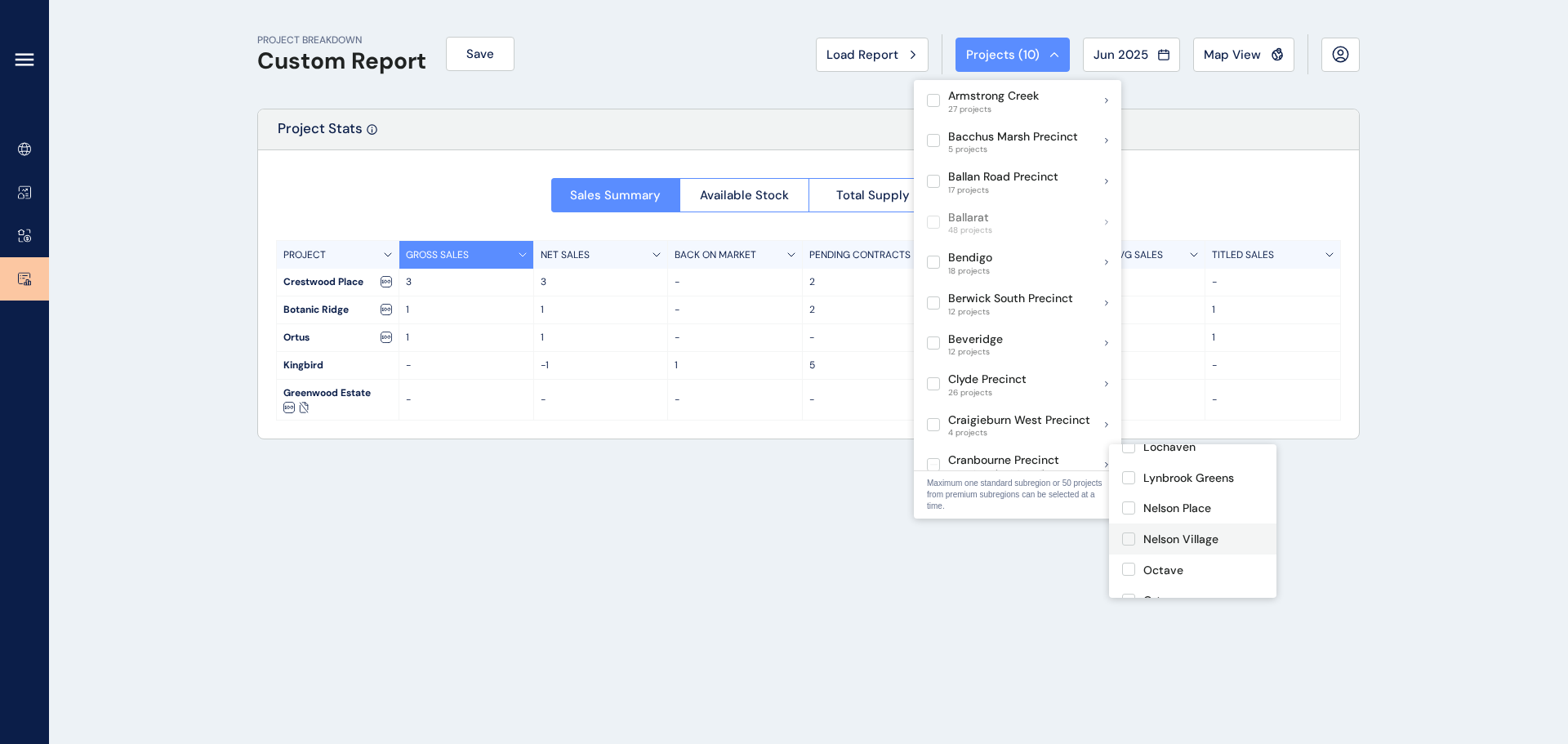 click on "Nelson Village" at bounding box center (1181, 540) 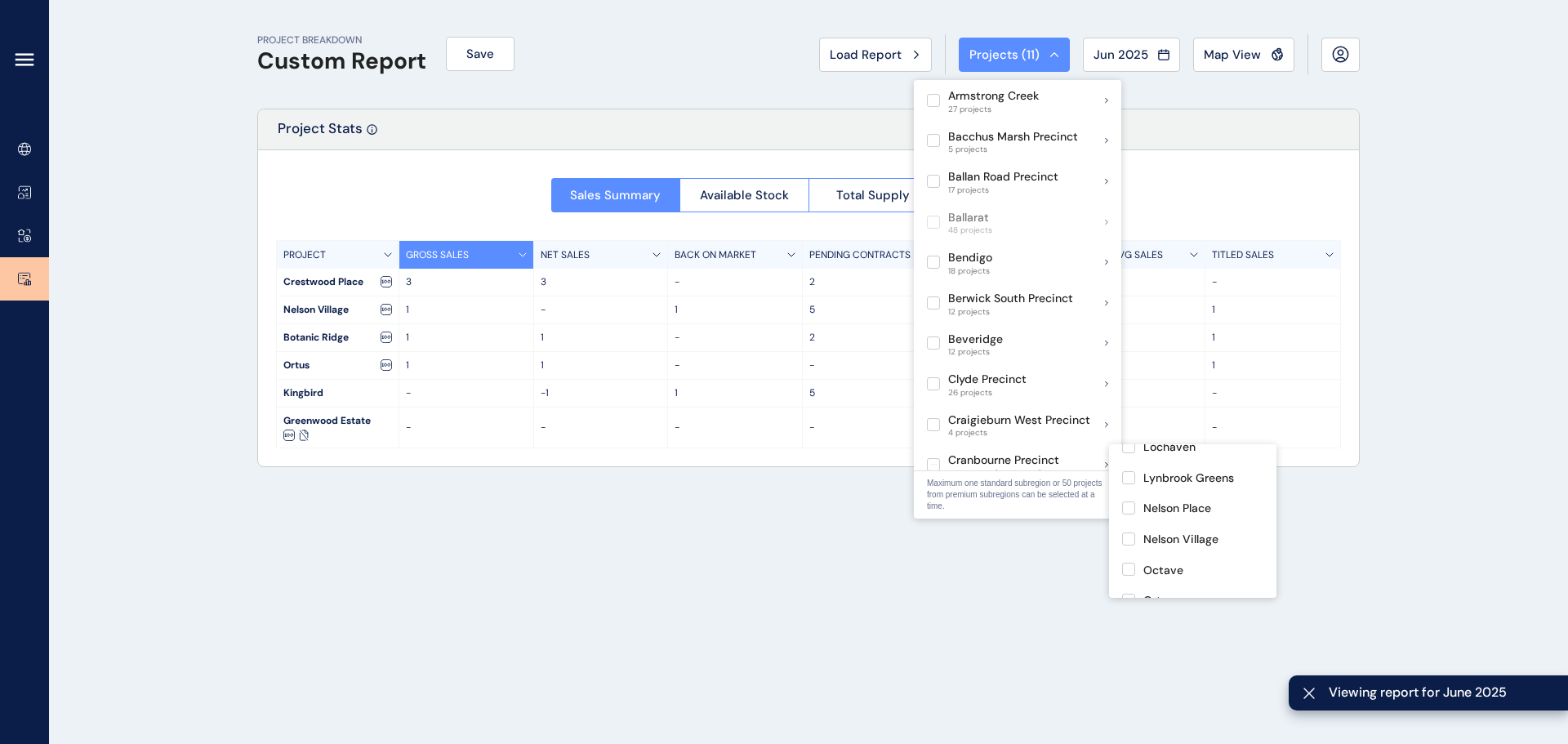 click on "PROJECT BREAKDOWN Custom Report Save Load Report Projects ( 11 ) Jun [YEAR] [YEAR] < > Jan No report is available for this period. New months are usually published 5 business days after the month start. Feb No report is available for this period. New months are usually published 5 business days after the month start. Mar No report is available for this period. New months are usually published 5 business days after the month start. Apr No report is available for this period. New months are usually published 5 business days after the month start. May No report is available for this period. New months are usually published 5 business days after the month start. Jun No report is available for this period. New months are usually published 5 business days after the month start. Jul No report is available for this period. New months are usually published 5 business days after the month start. Aug No report is available for this period. New months are usually published 5 business days after the month start. Sep Oct Nov 3" at bounding box center [808, 372] 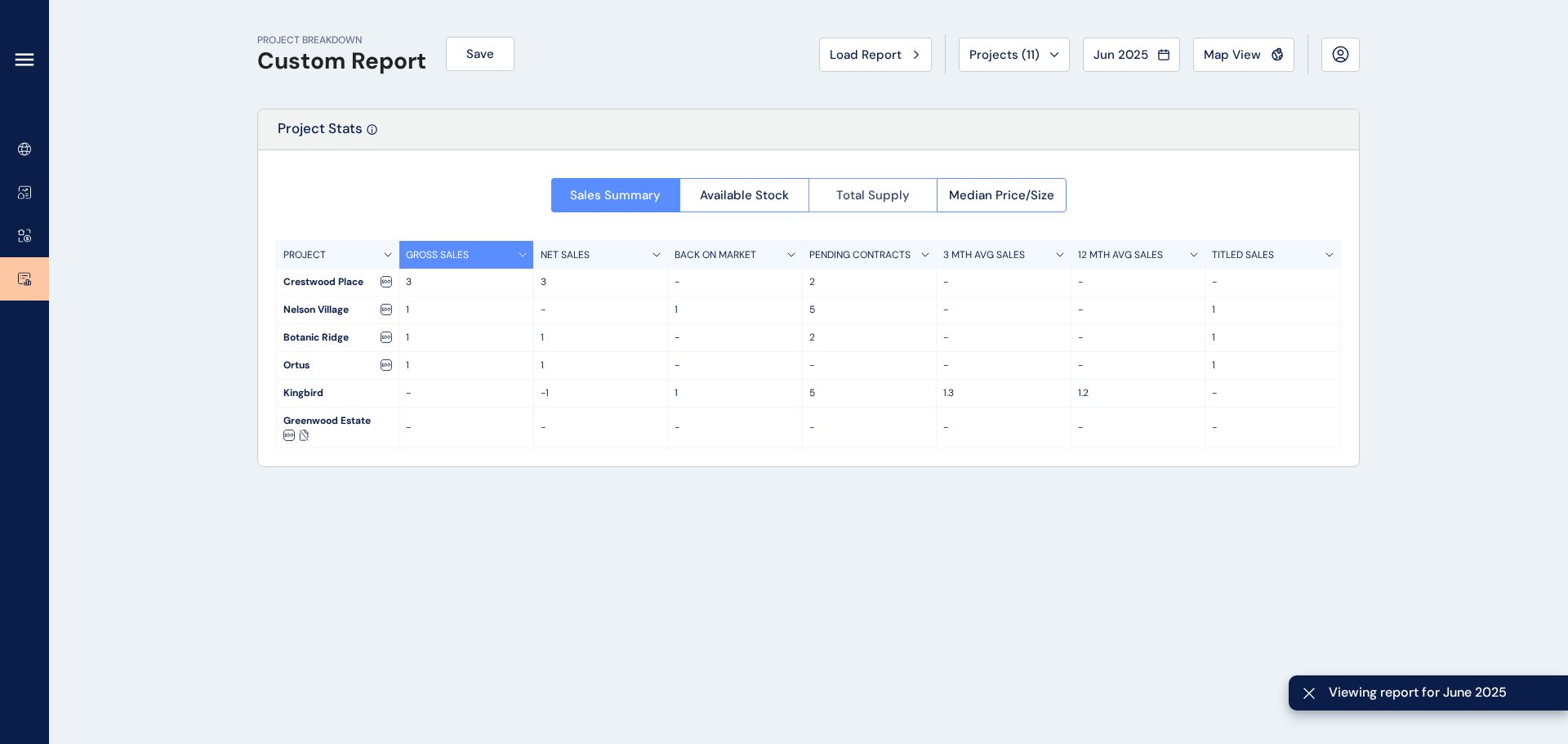 click on "Total Supply" at bounding box center (873, 195) 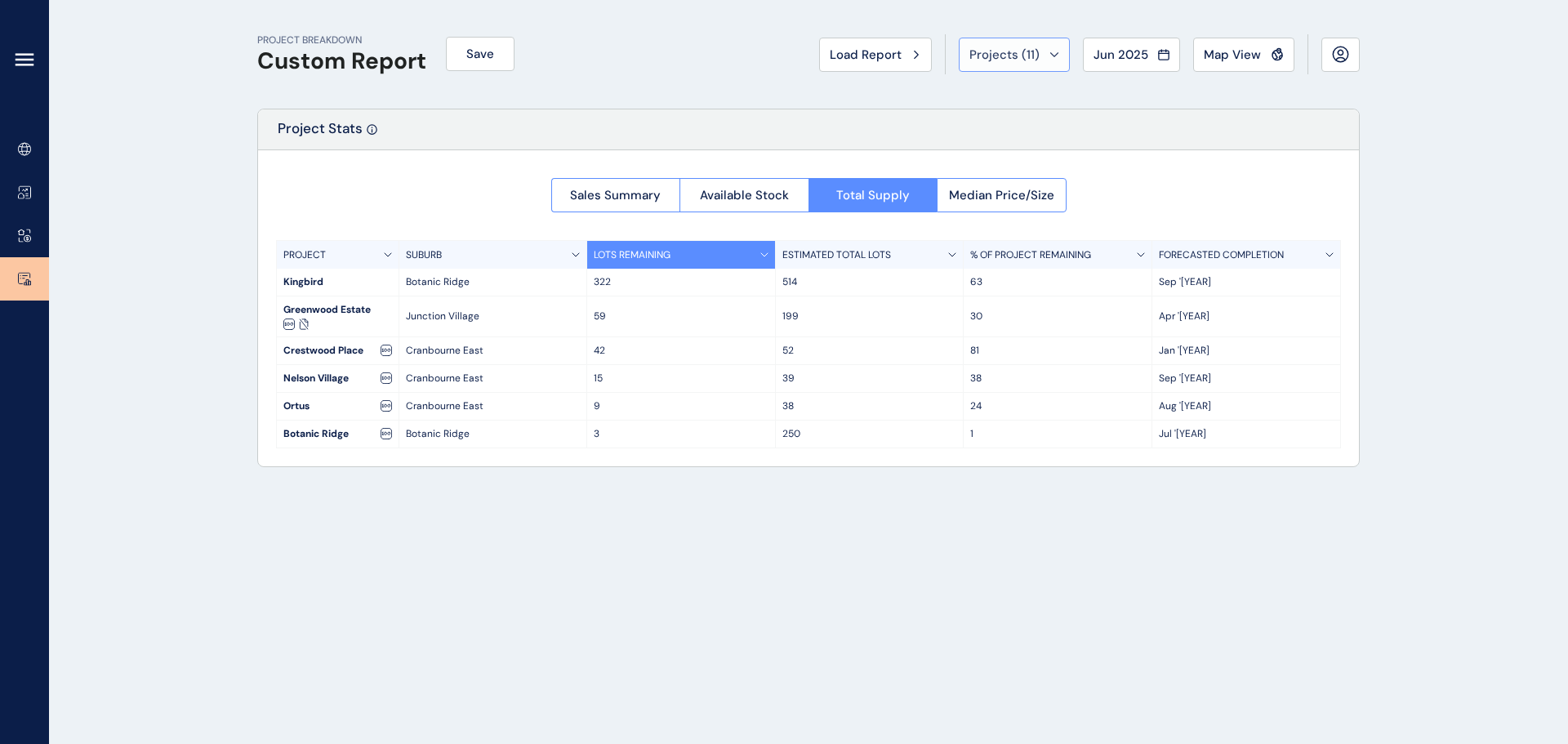 click on "Projects ( 11 )" at bounding box center [1004, 55] 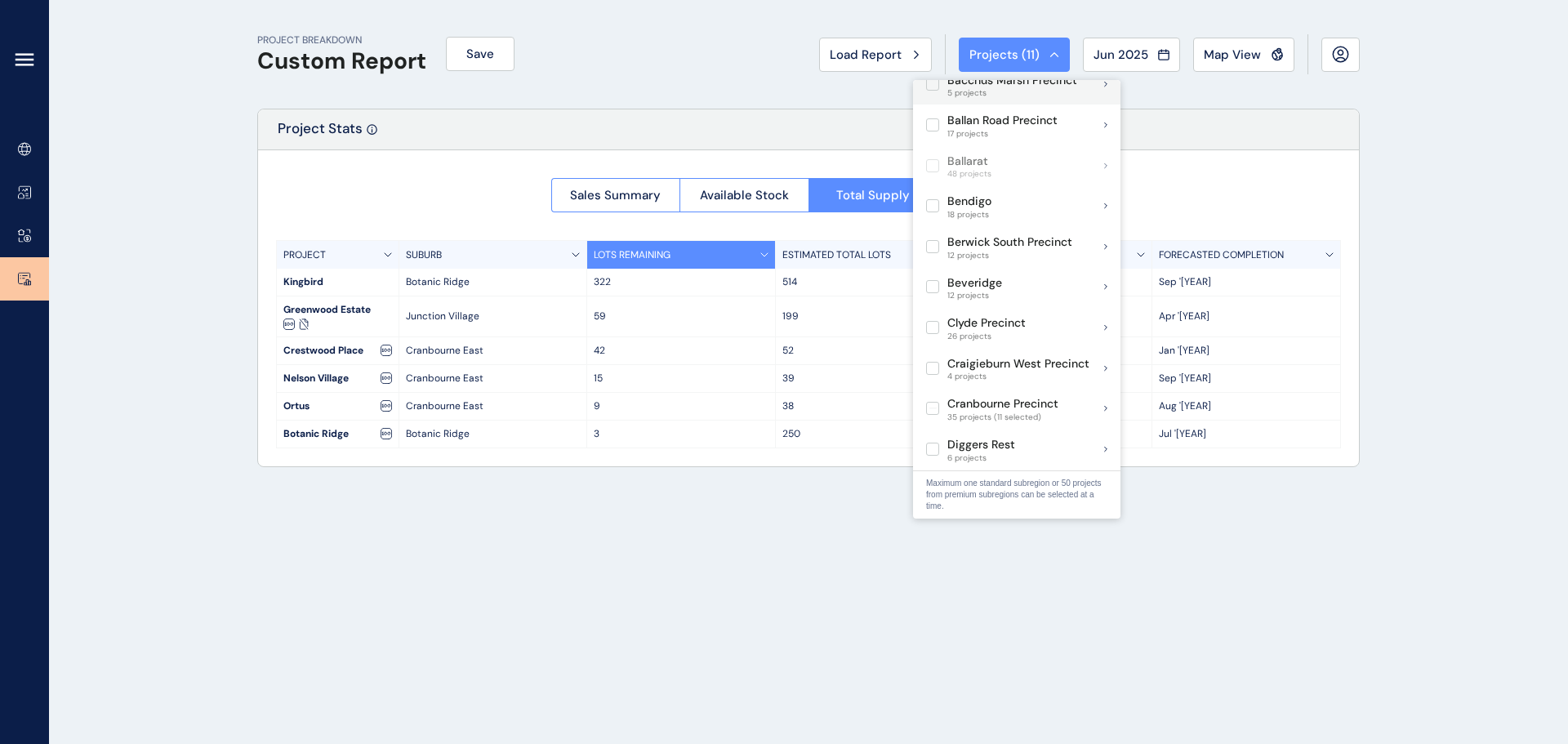 scroll, scrollTop: 82, scrollLeft: 0, axis: vertical 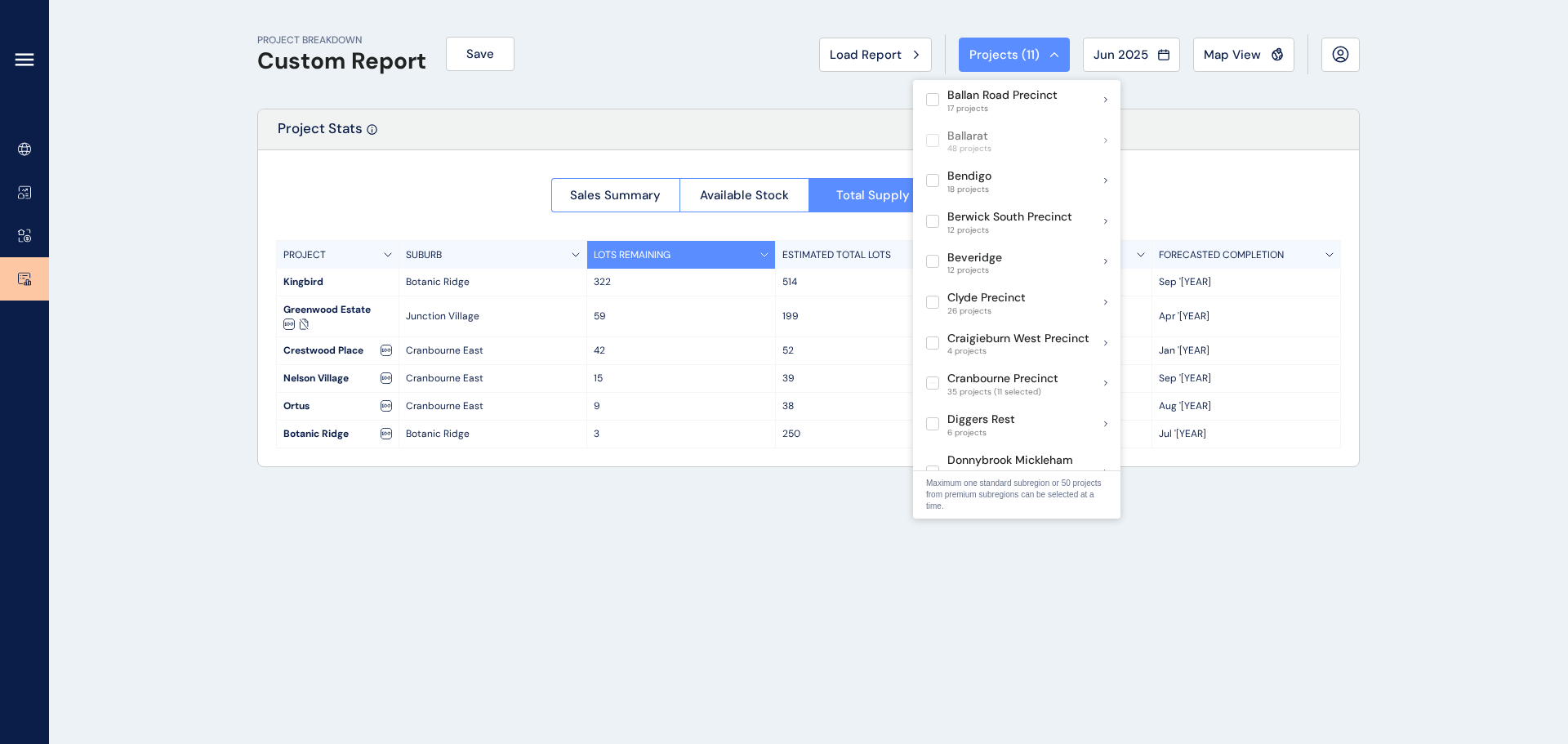 click on "PROJECT BREAKDOWN Custom Report Save Load Report Projects ( 11 ) Jun [YEAR] [YEAR] < > Jan No report is available for this period. New months are usually published 5 business days after the month start. Feb No report is available for this period. New months are usually published 5 business days after the month start. Mar No report is available for this period. New months are usually published 5 business days after the month start. Apr No report is available for this period. New months are usually published 5 business days after the month start. May No report is available for this period. New months are usually published 5 business days after the month start. Jun No report is available for this period. New months are usually published 5 business days after the month start. Jul No report is available for this period. New months are usually published 5 business days after the month start. Aug No report is available for this period. New months are usually published 5 business days after the month start. Sep Oct Nov 9" at bounding box center [808, 372] 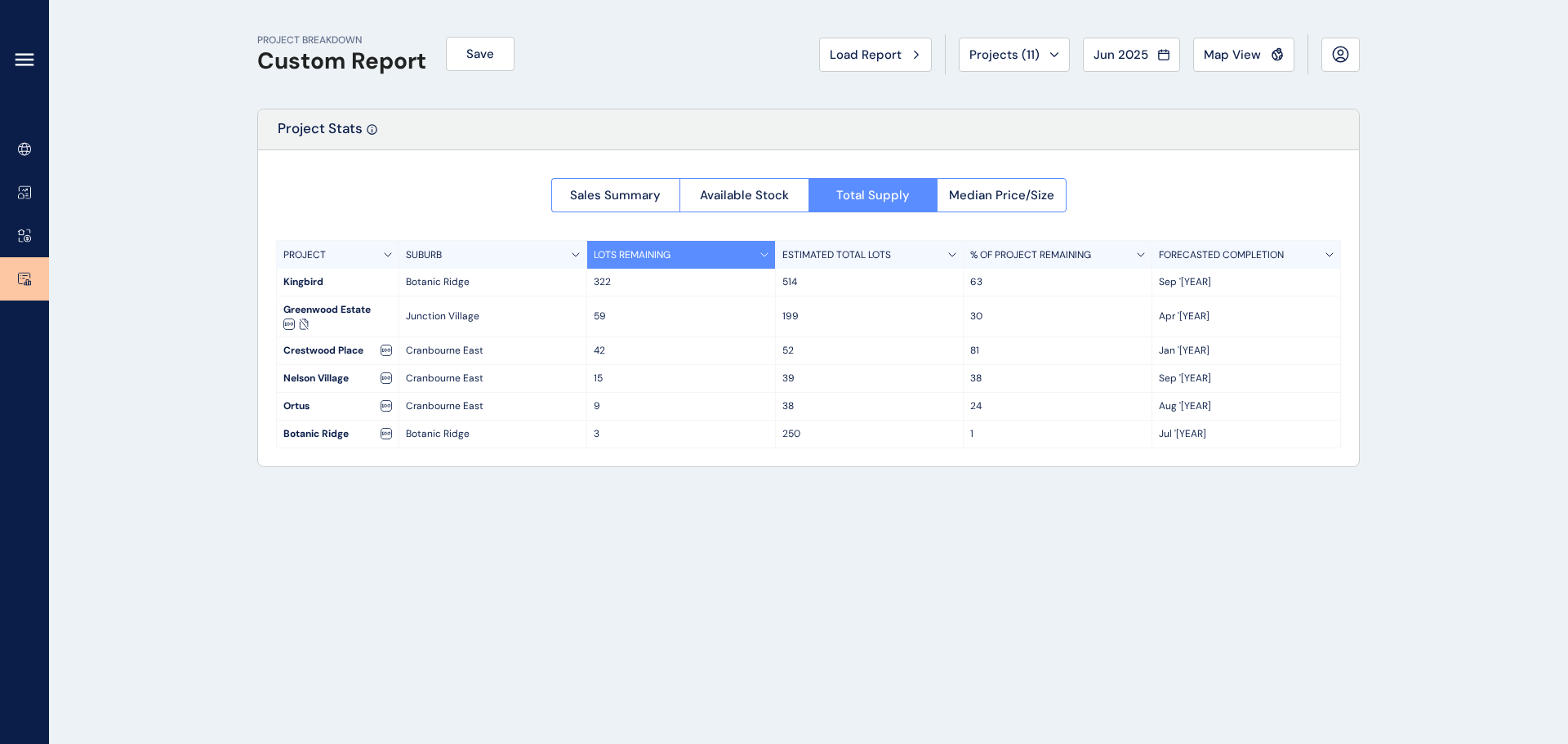 click on "Kingbird" at bounding box center [337, 282] 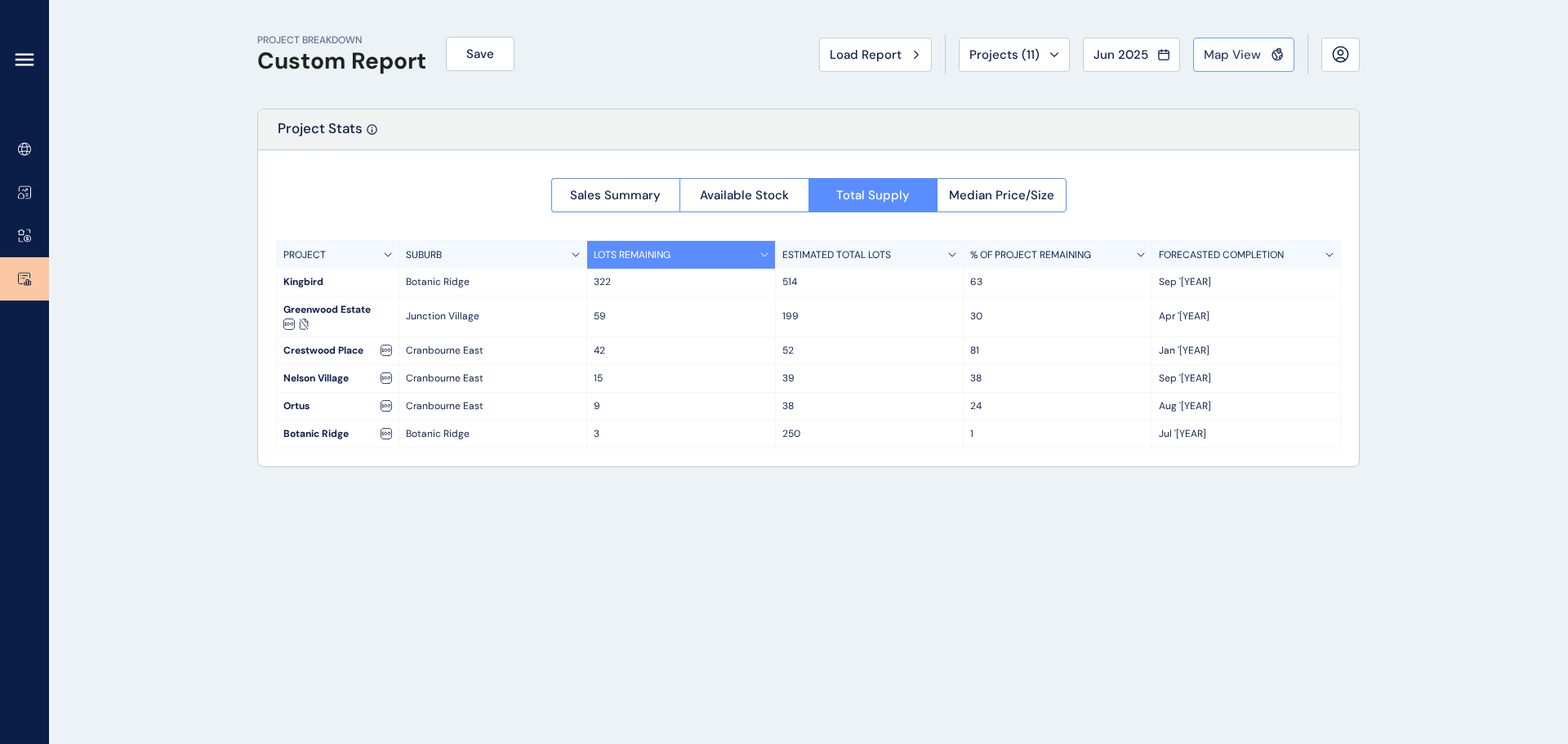 click on "Map View" at bounding box center (1232, 55) 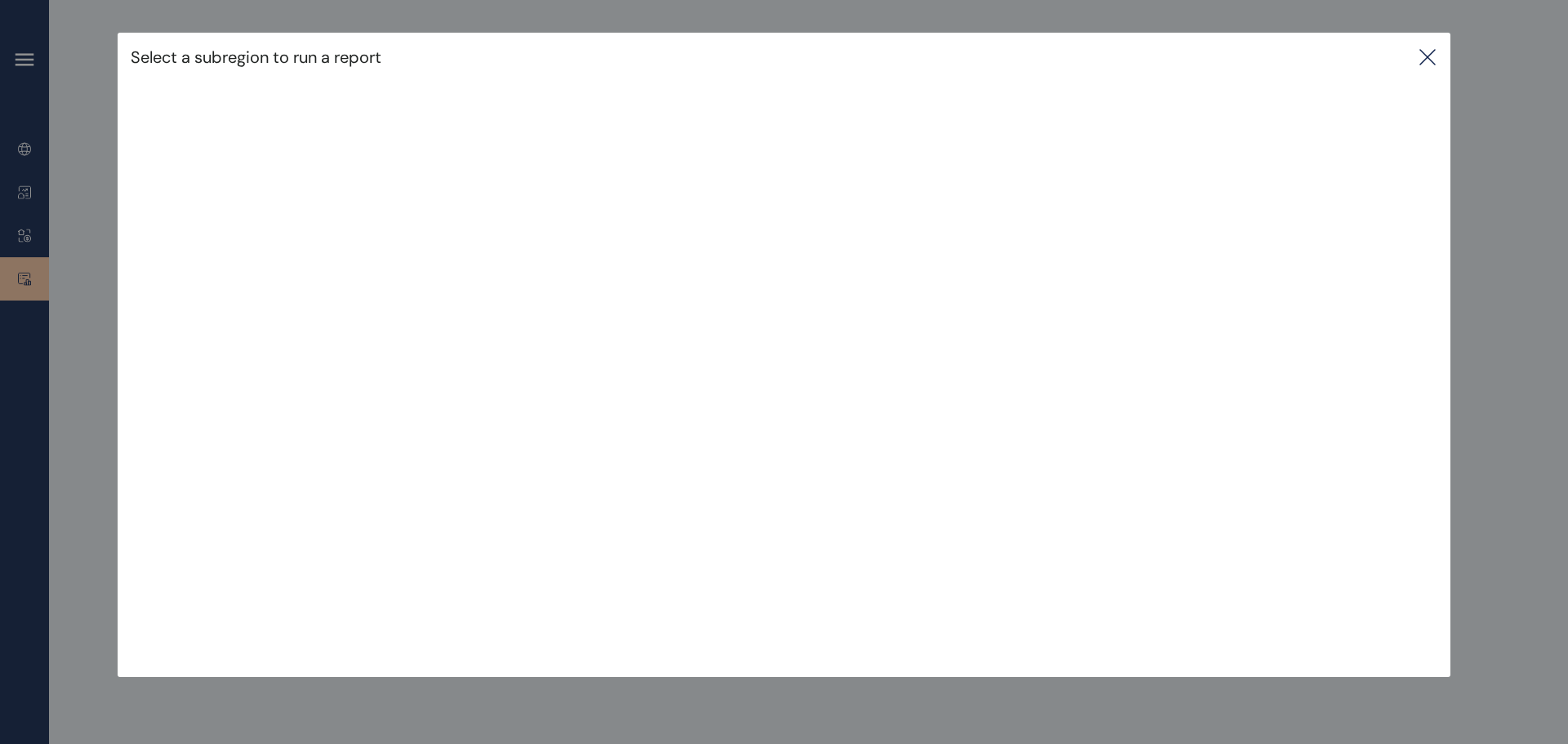 click 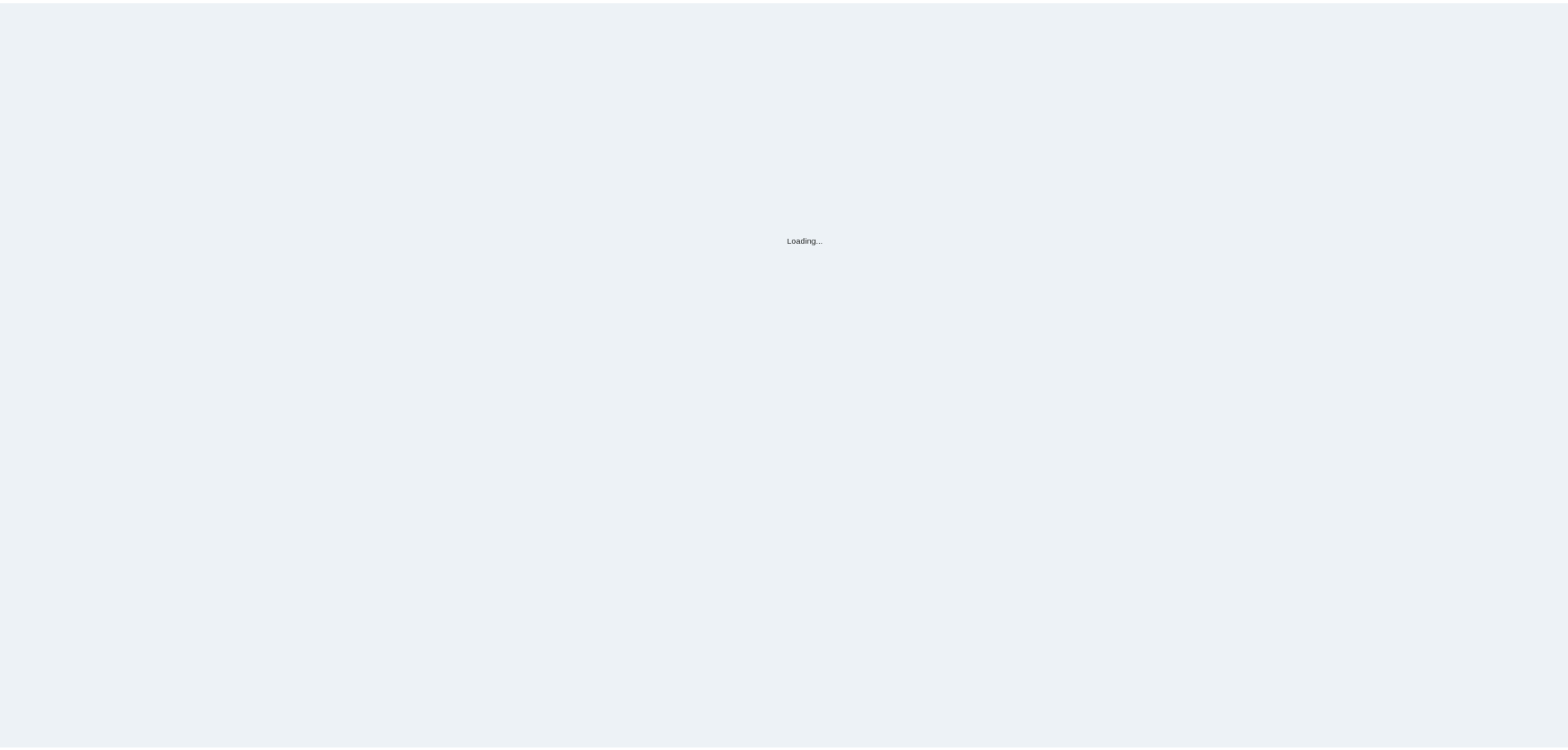 scroll, scrollTop: 0, scrollLeft: 0, axis: both 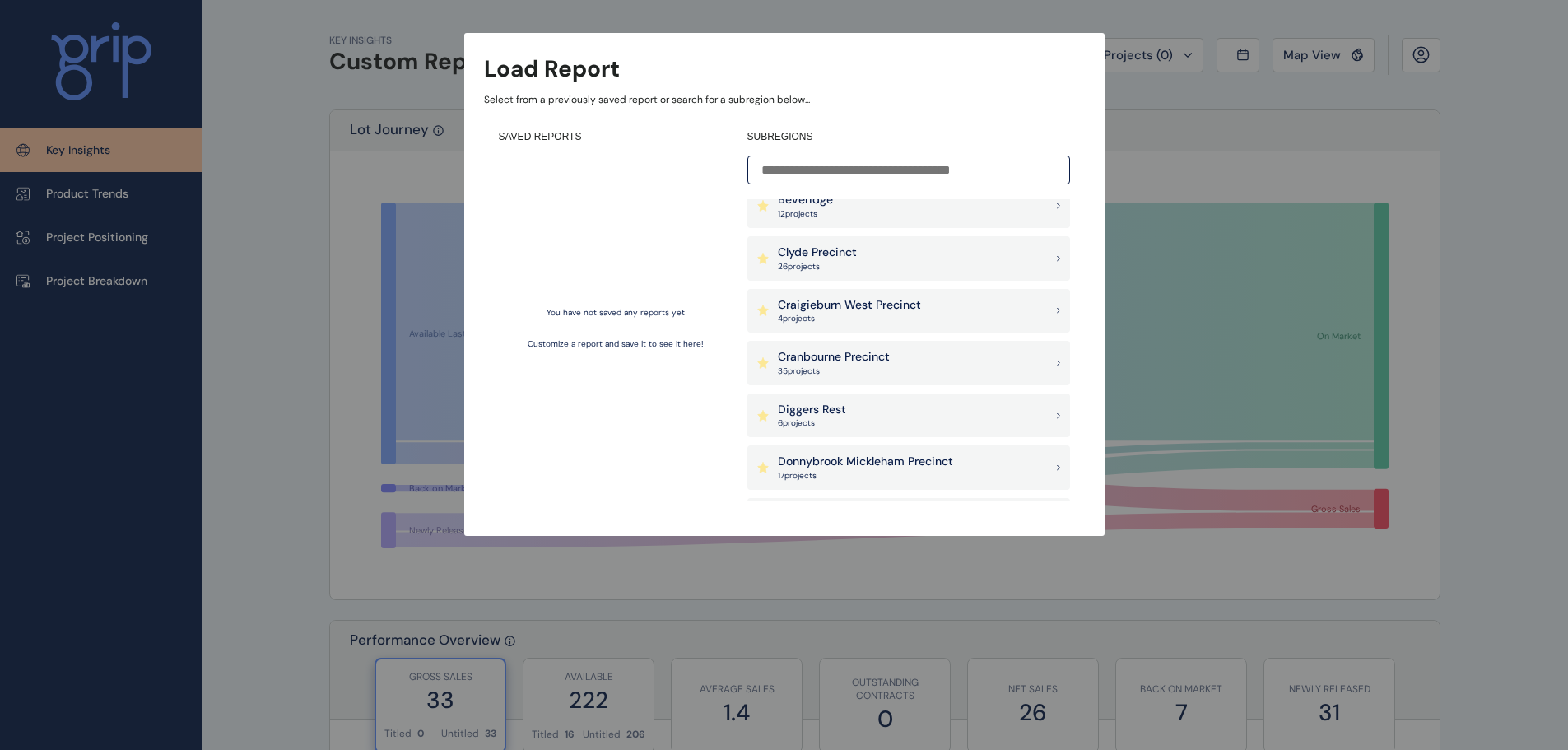 click on "Cranbourne Precinct" at bounding box center (834, 357) 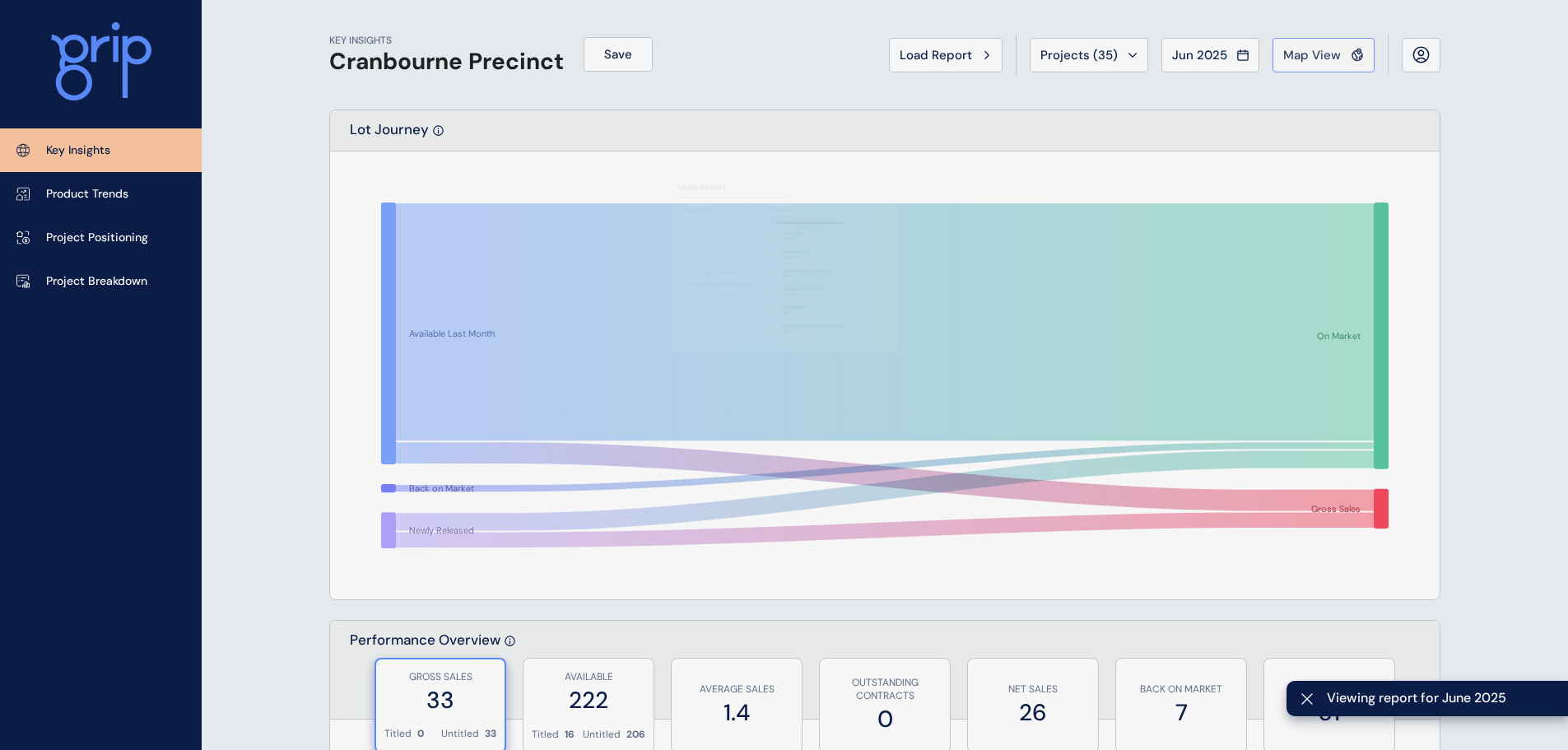 click on "Map View" at bounding box center [1312, 55] 